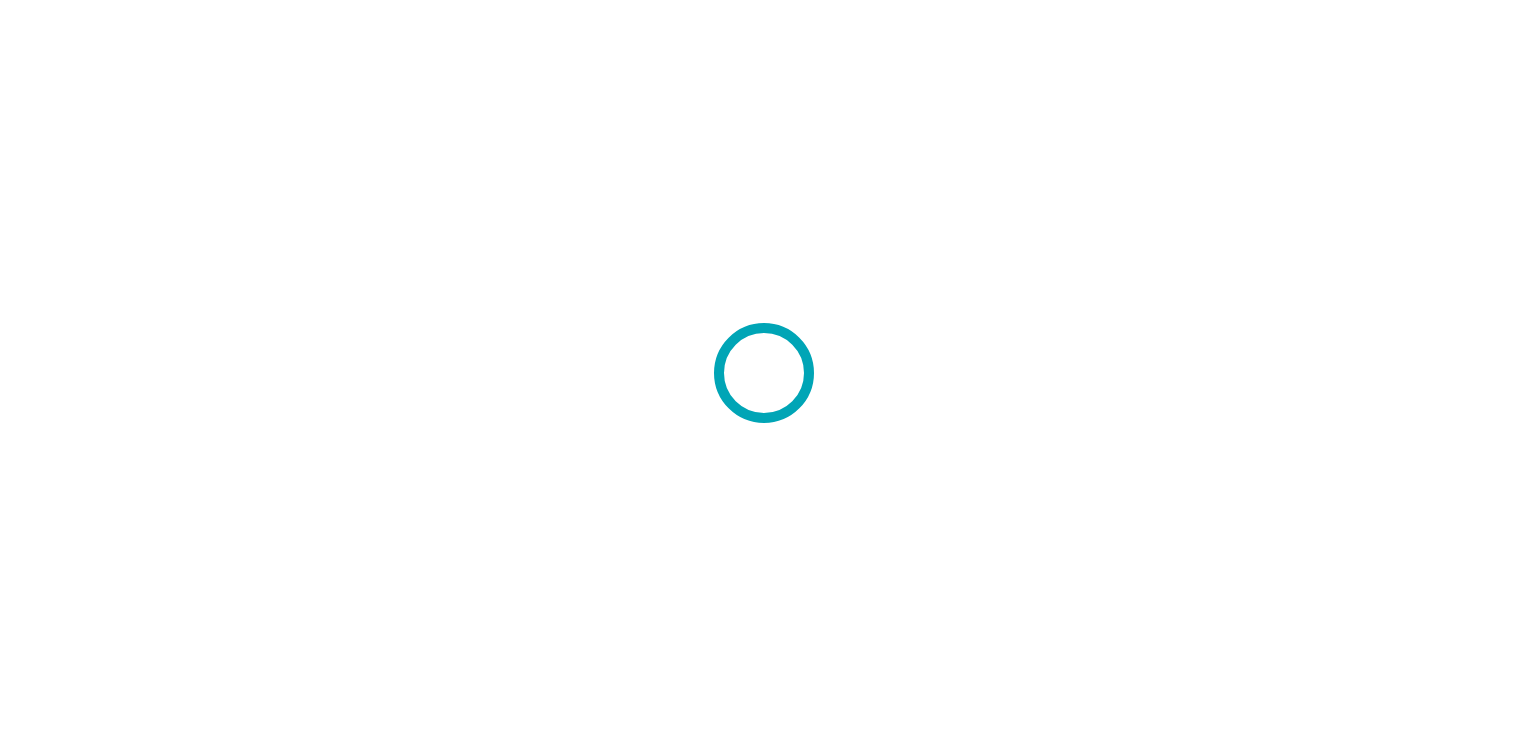 scroll, scrollTop: 0, scrollLeft: 0, axis: both 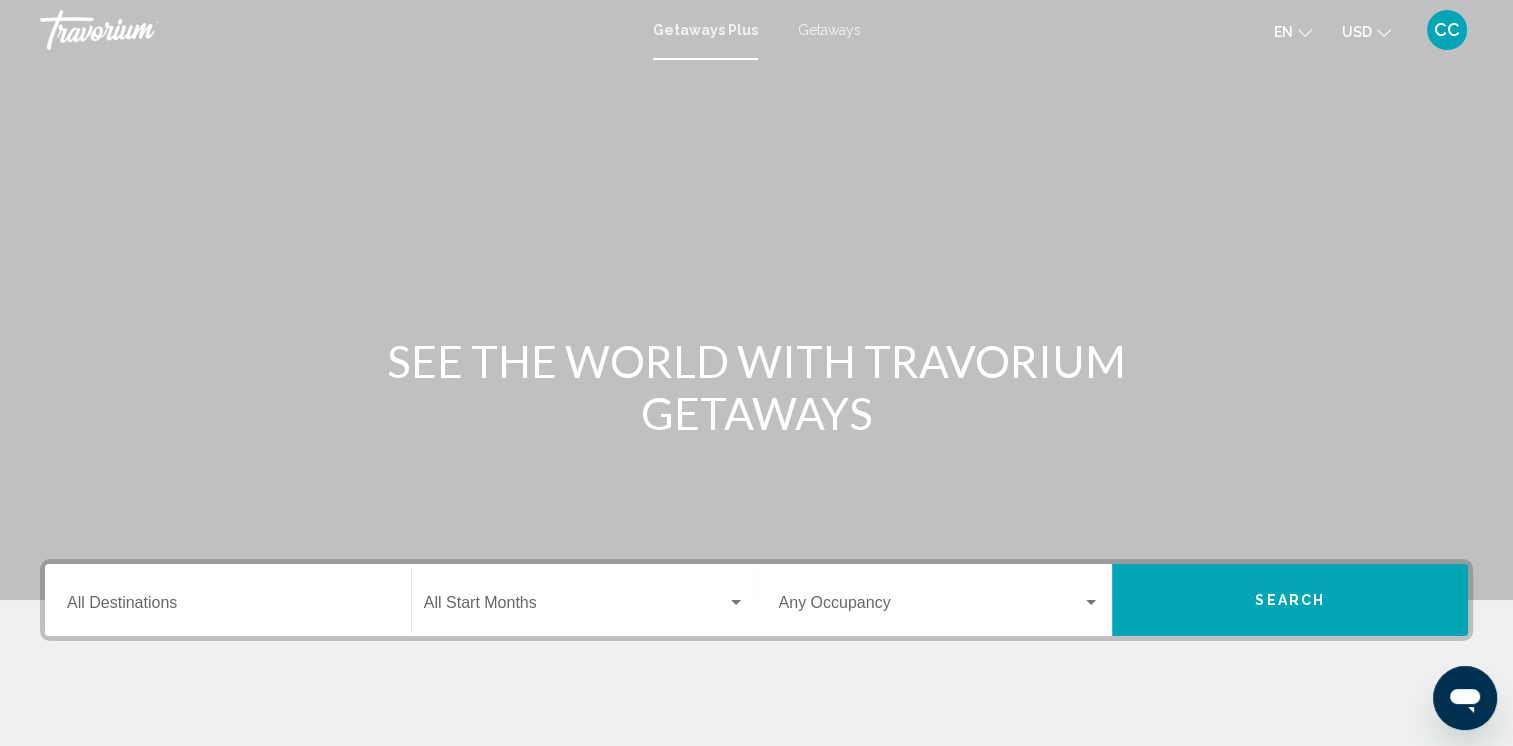 click on "Destination All Destinations" at bounding box center [228, 600] 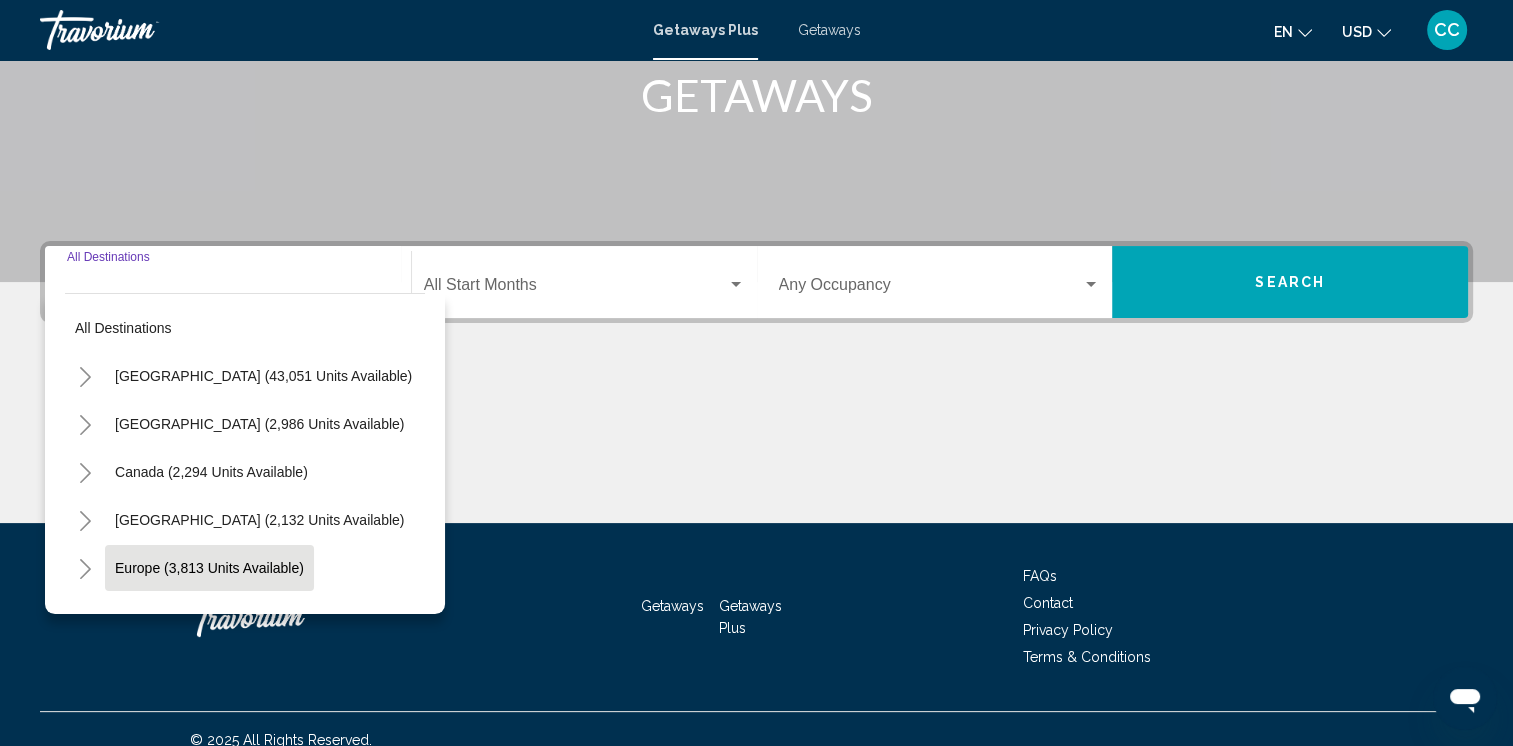 scroll, scrollTop: 339, scrollLeft: 0, axis: vertical 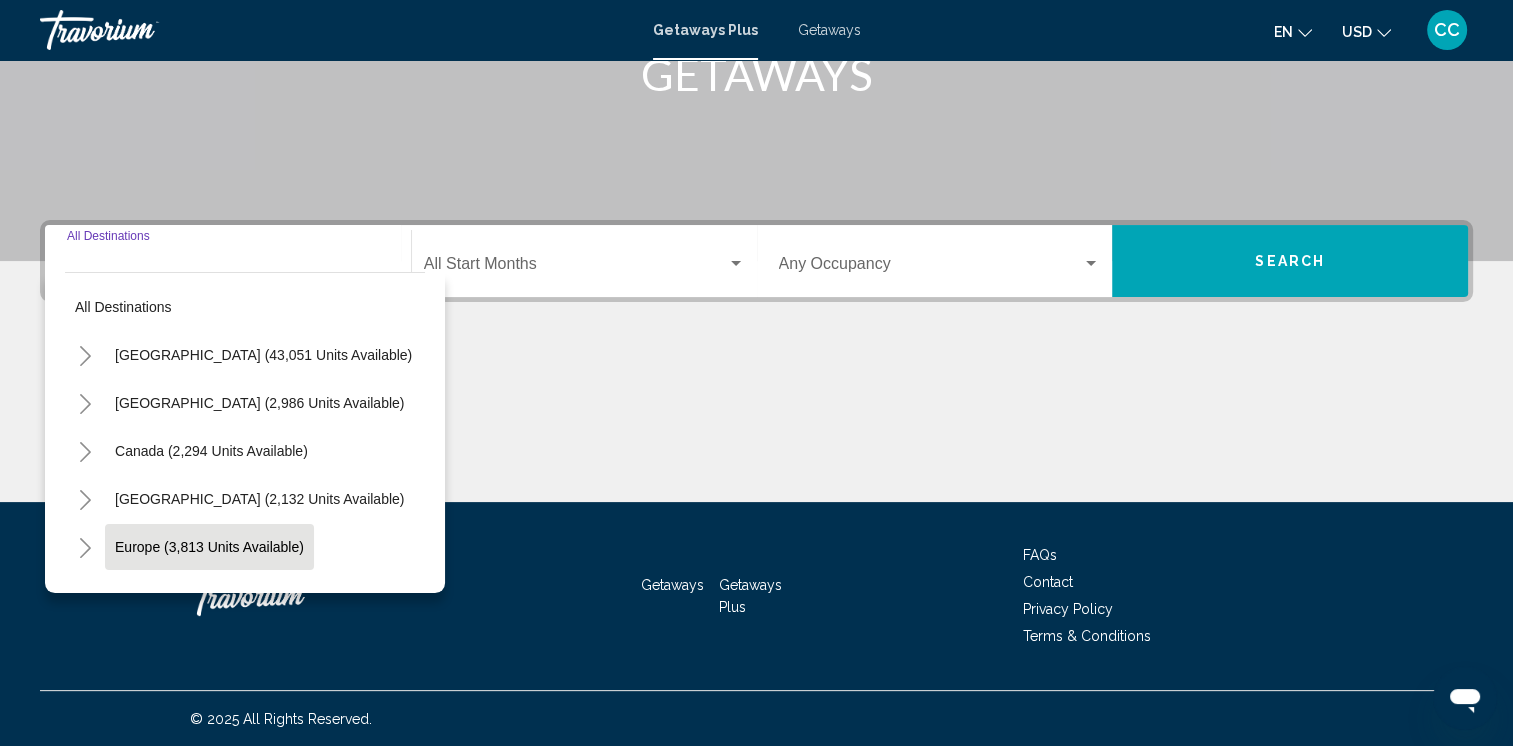 click on "Europe (3,813 units available)" at bounding box center [208, 595] 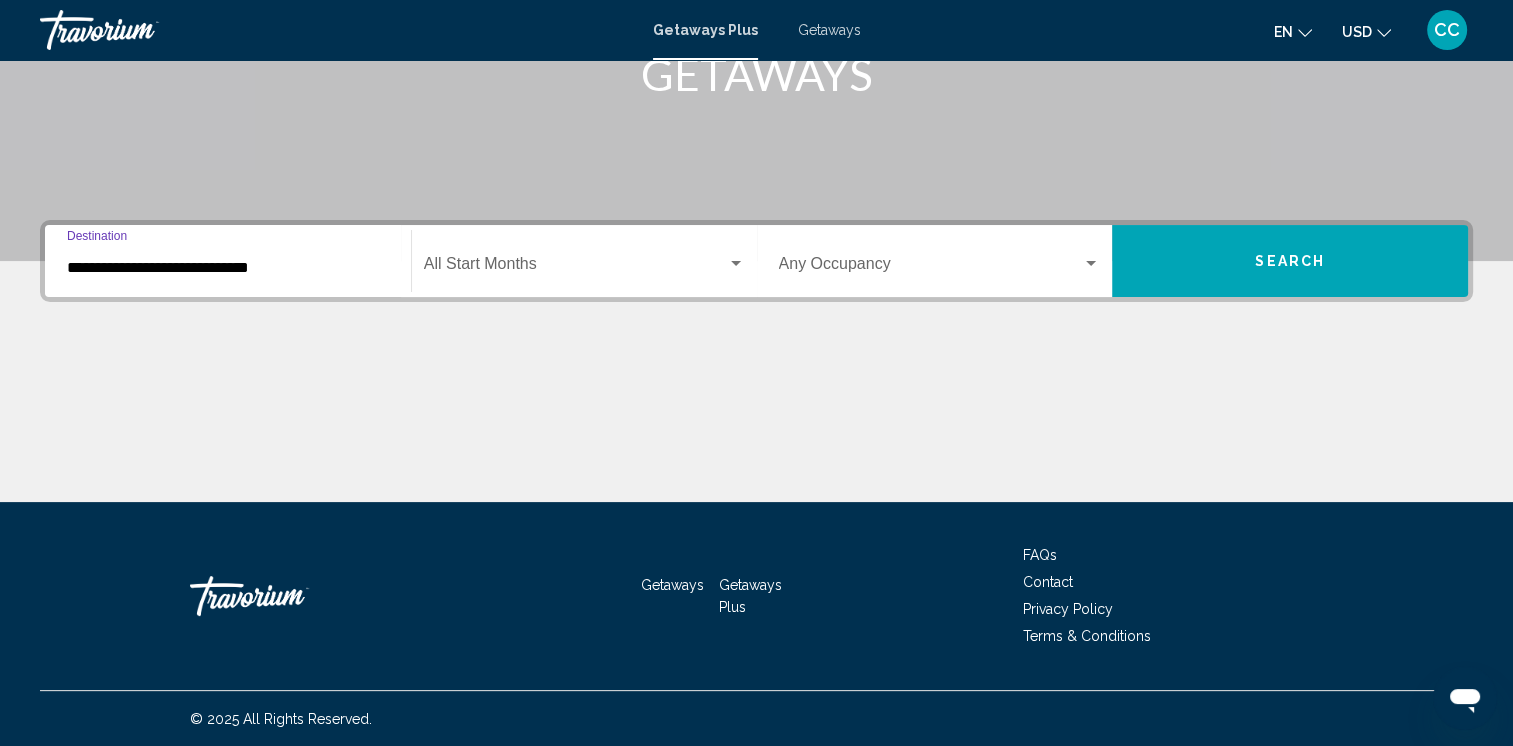 click at bounding box center [736, 263] 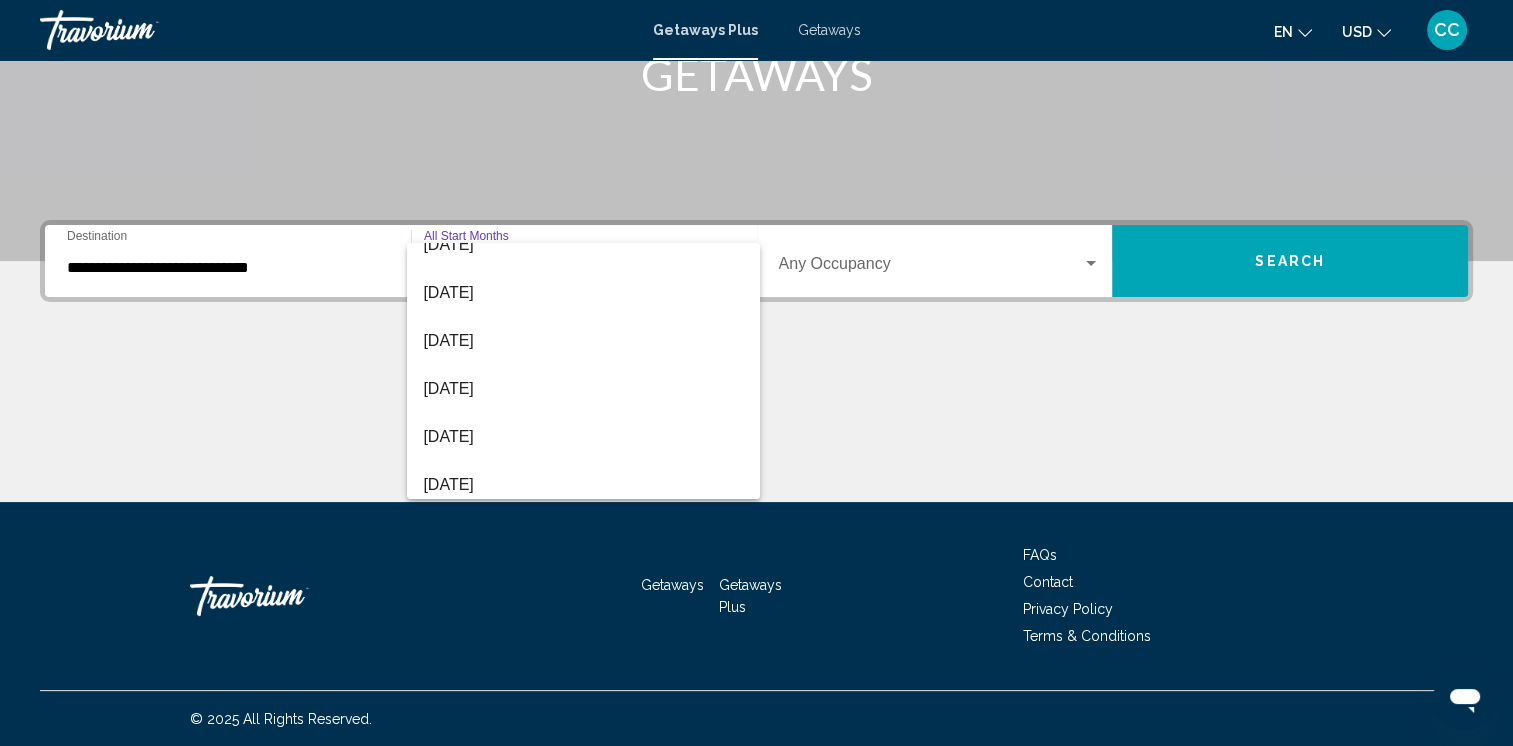 scroll, scrollTop: 227, scrollLeft: 0, axis: vertical 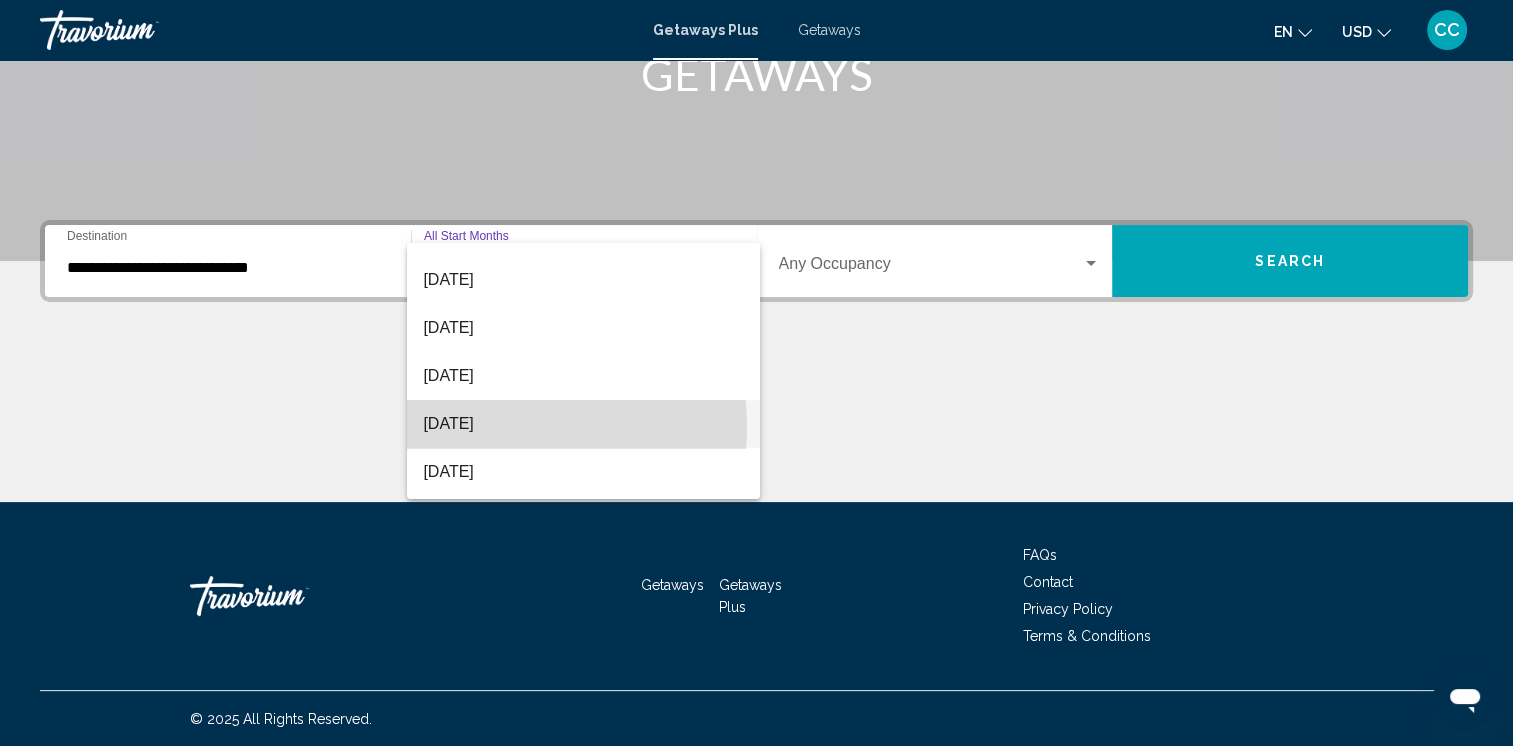click on "[DATE]" at bounding box center (583, 424) 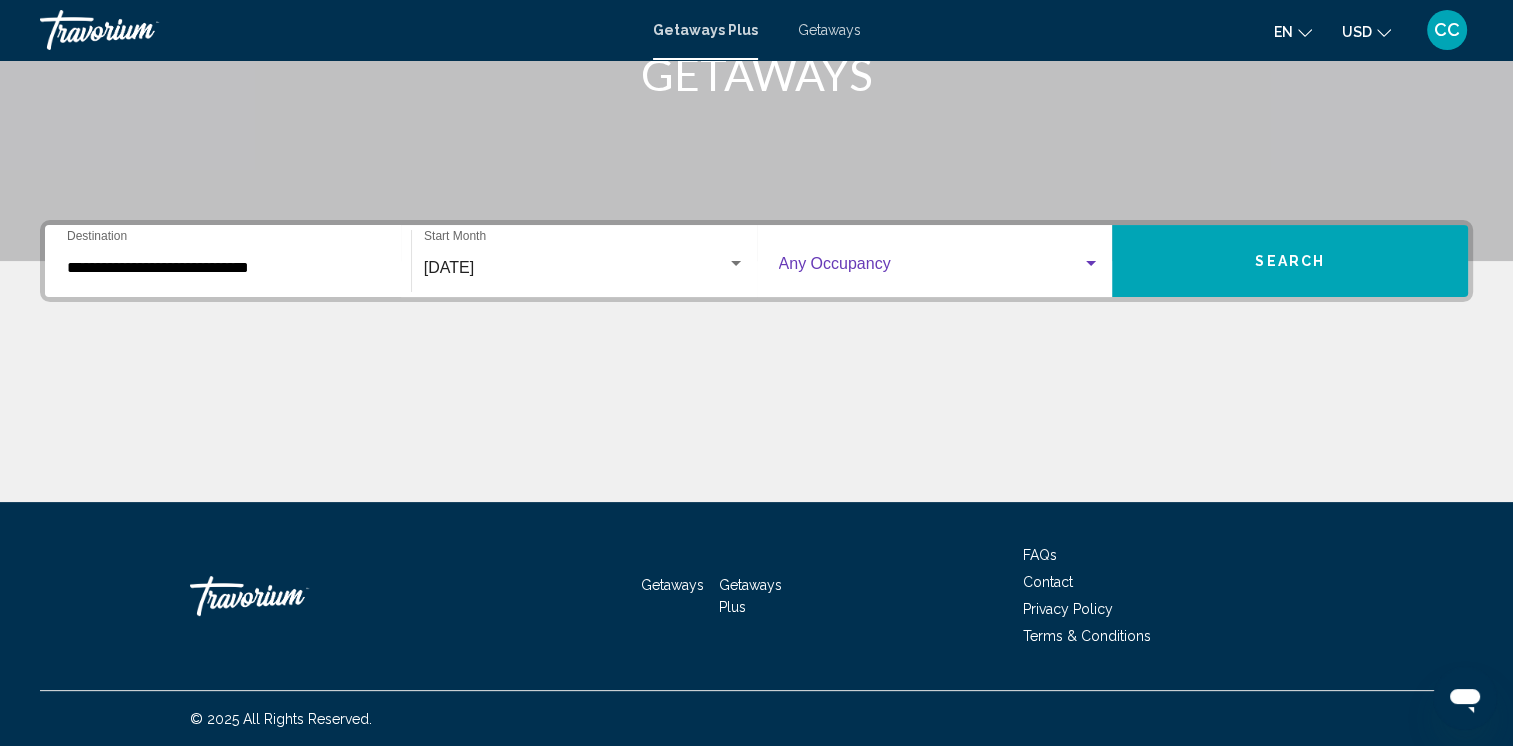 click at bounding box center (1091, 263) 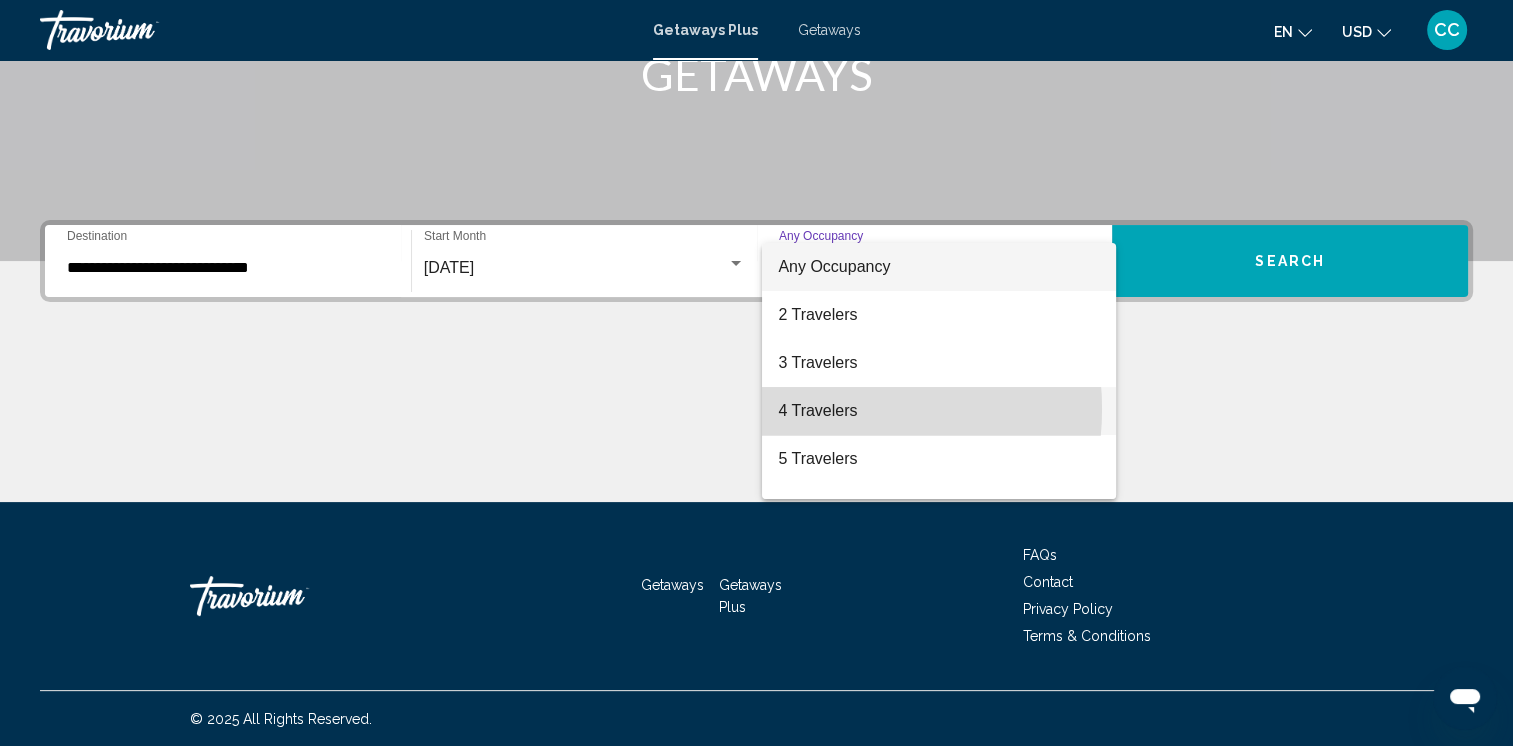 click on "4 Travelers" at bounding box center [939, 411] 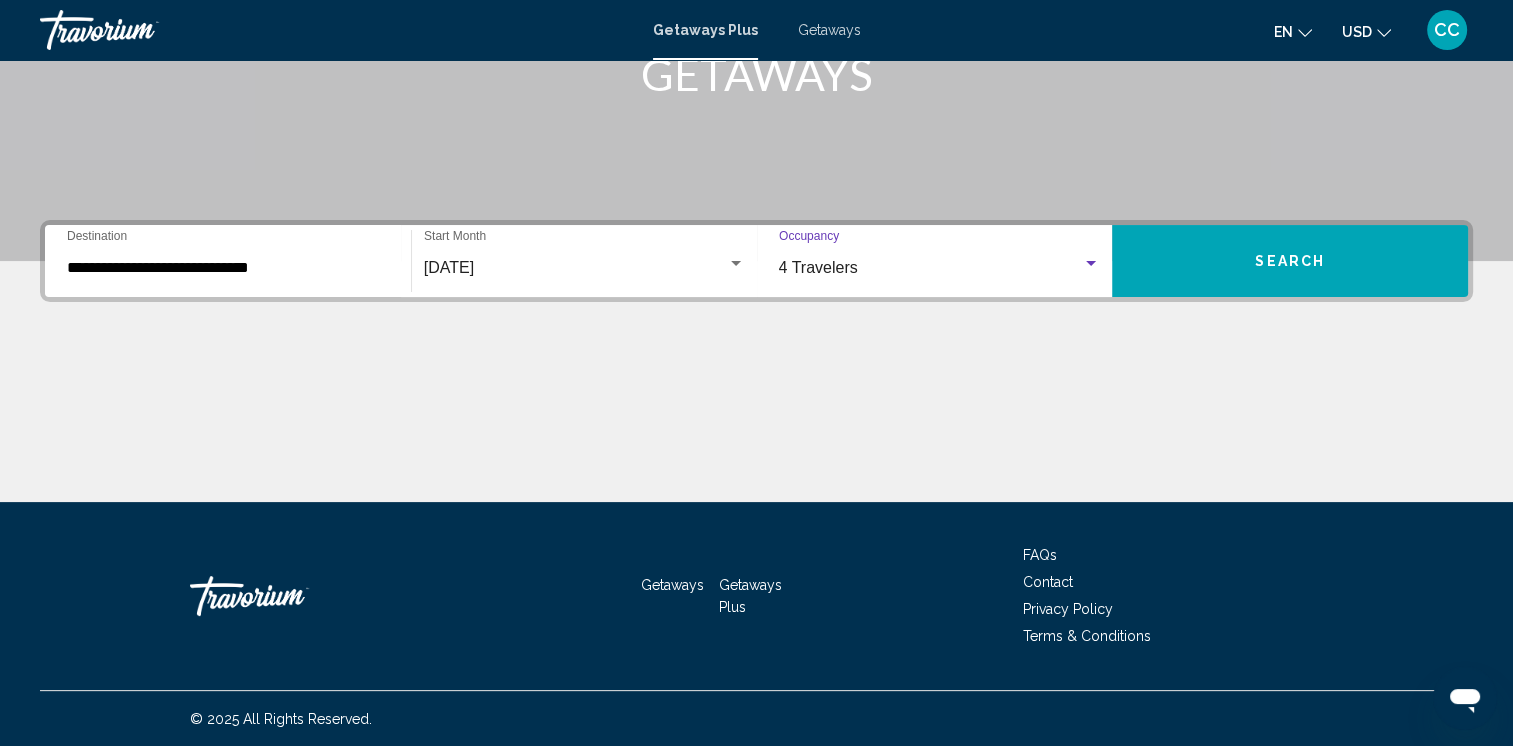 click on "Search" at bounding box center [1290, 261] 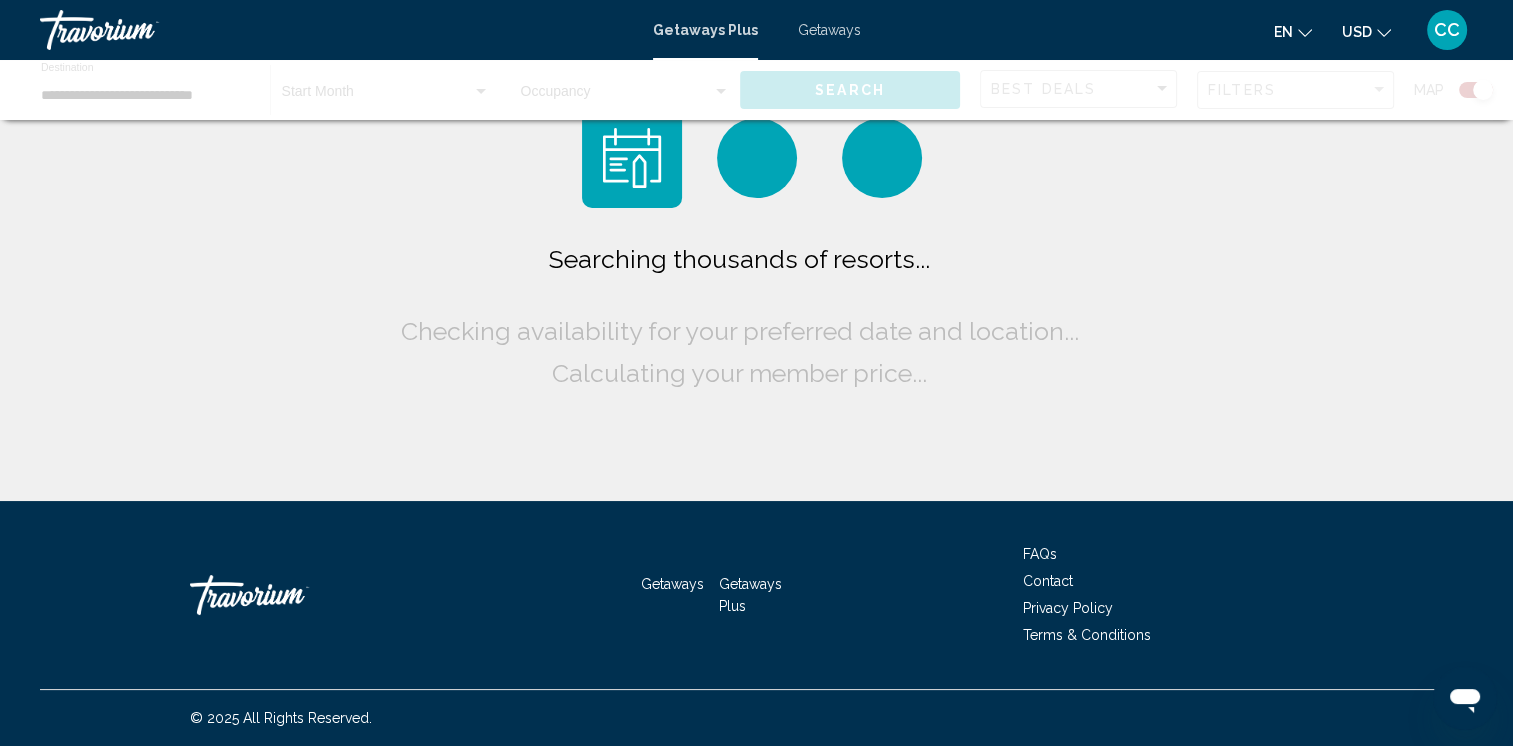 scroll, scrollTop: 0, scrollLeft: 0, axis: both 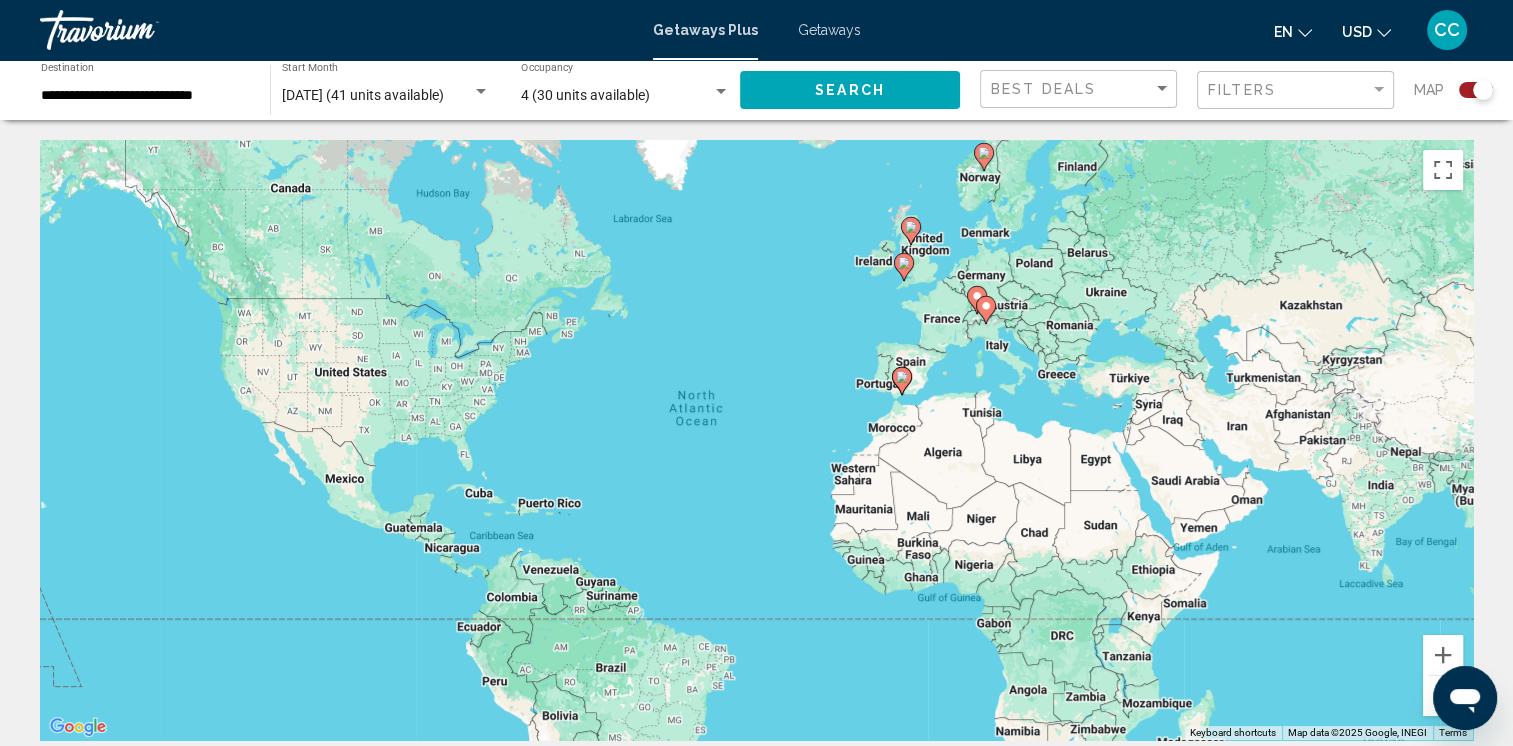 click 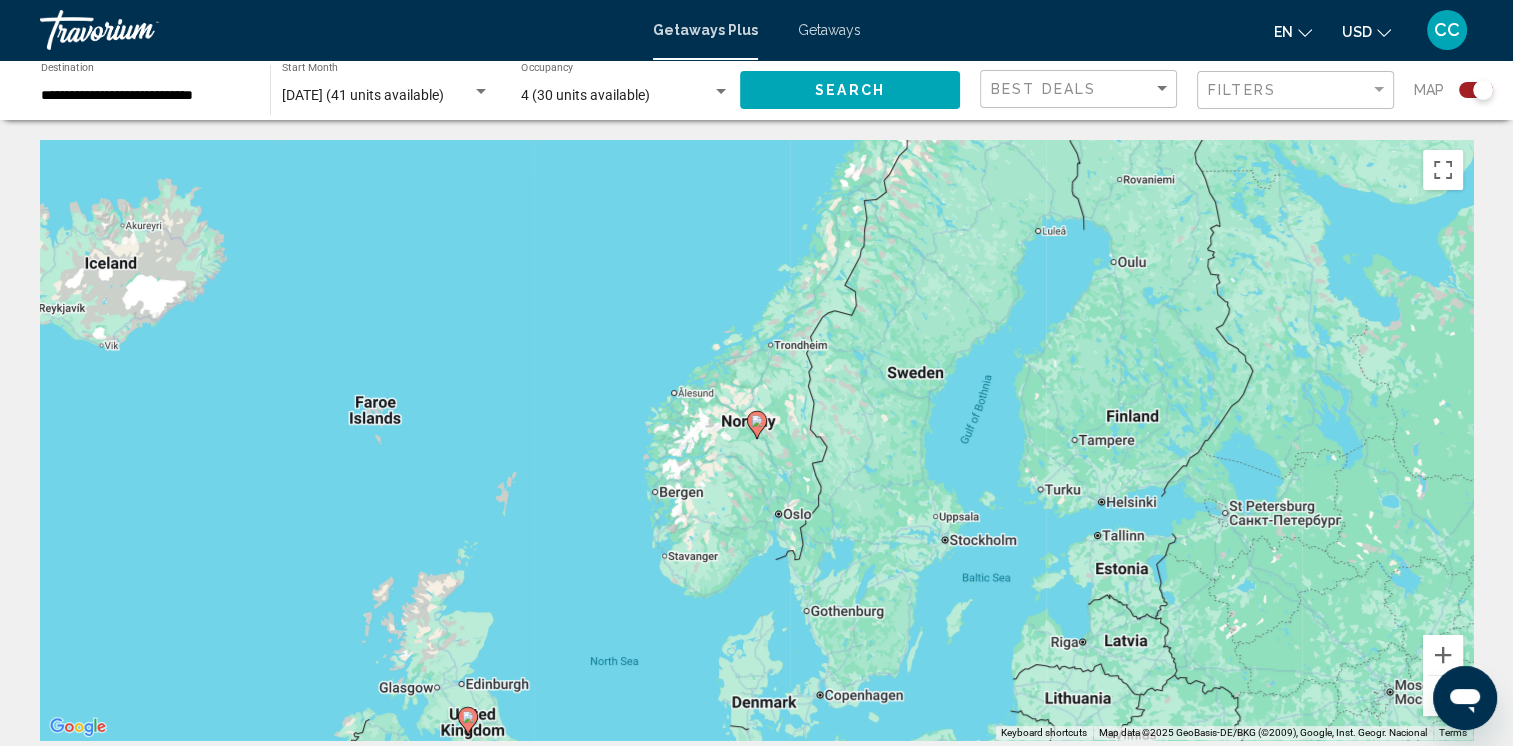 click 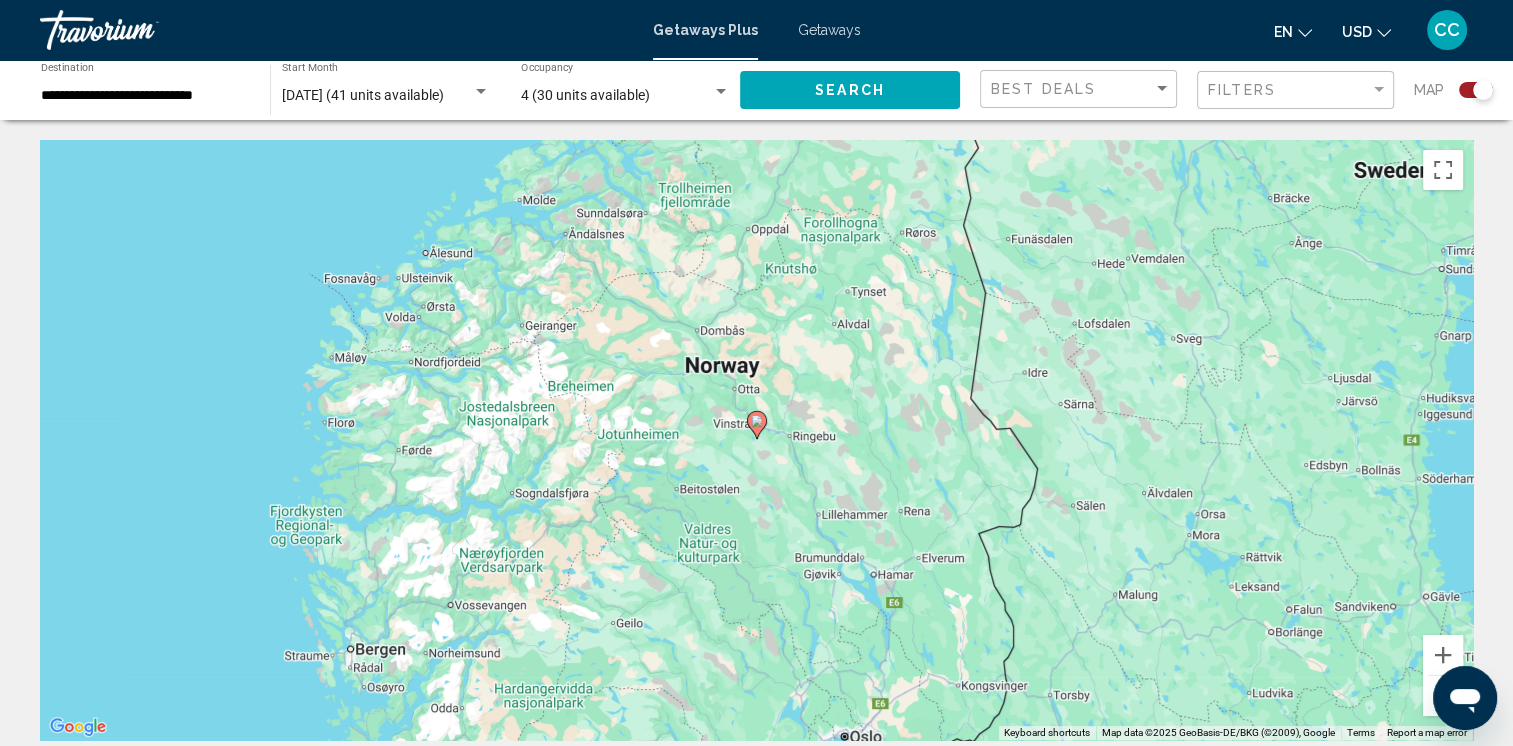 click 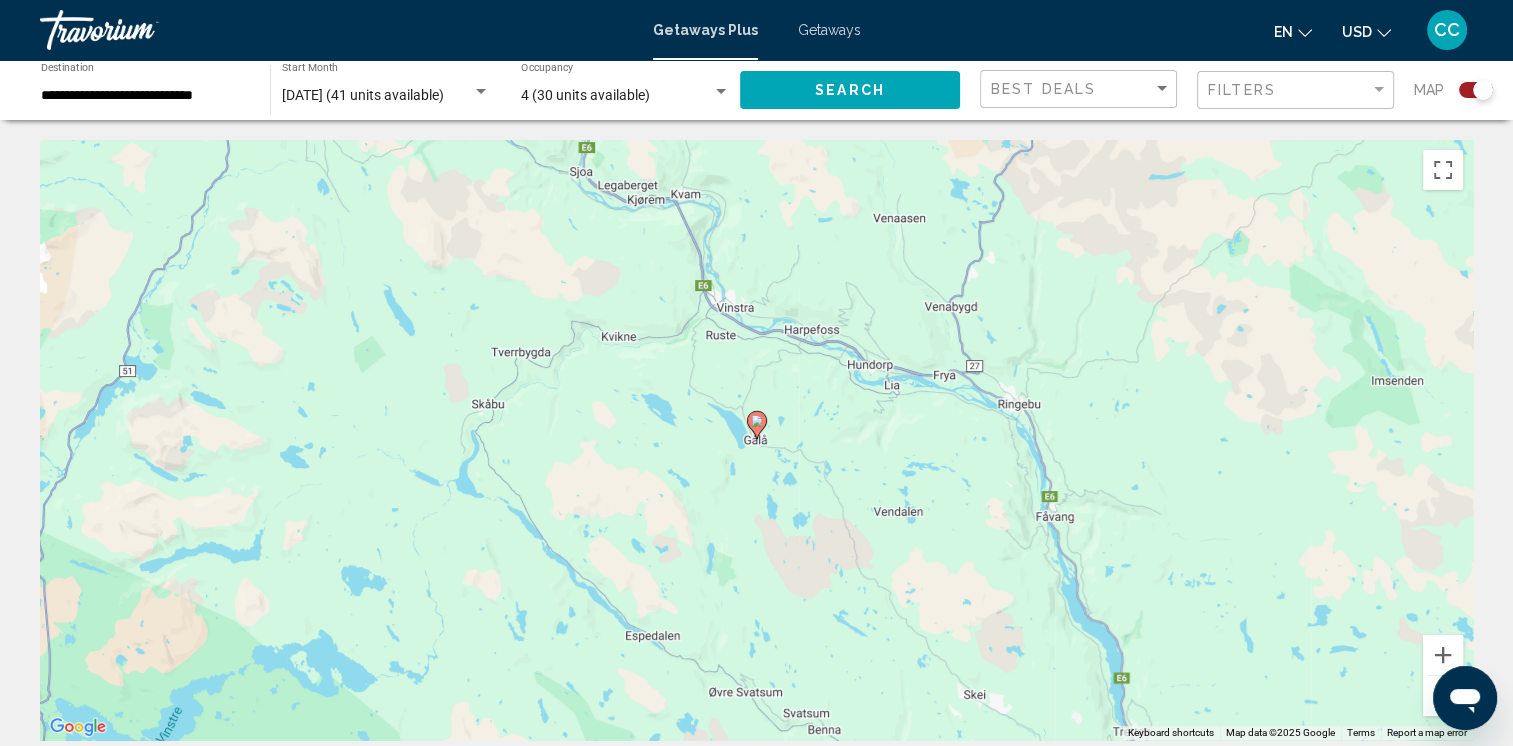 click 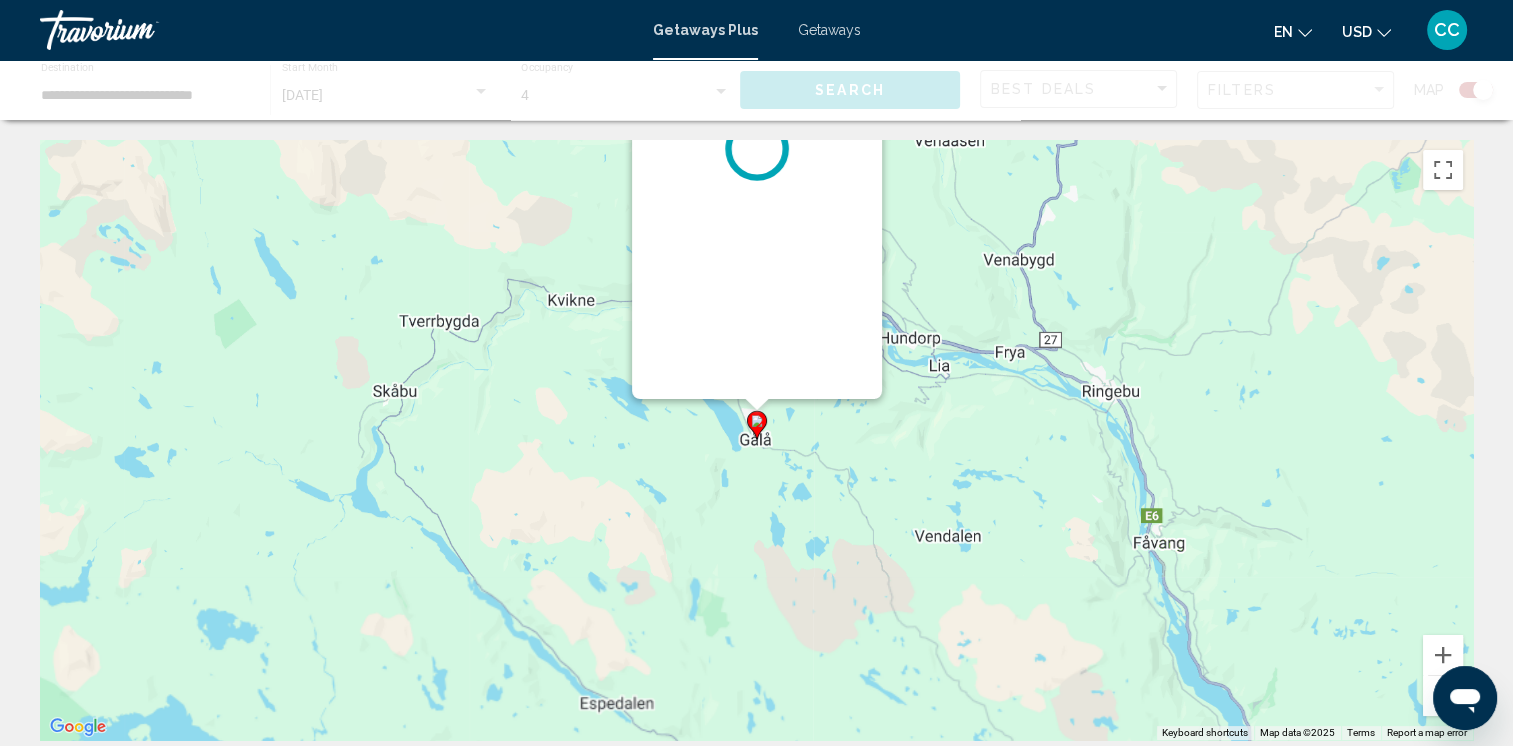 click on "To navigate, press the arrow keys. To activate drag with keyboard, press Alt + Enter. Once in keyboard drag state, use the arrow keys to move the marker. To complete the drag, press the Enter key. To cancel, press Escape." at bounding box center (1473, 440) 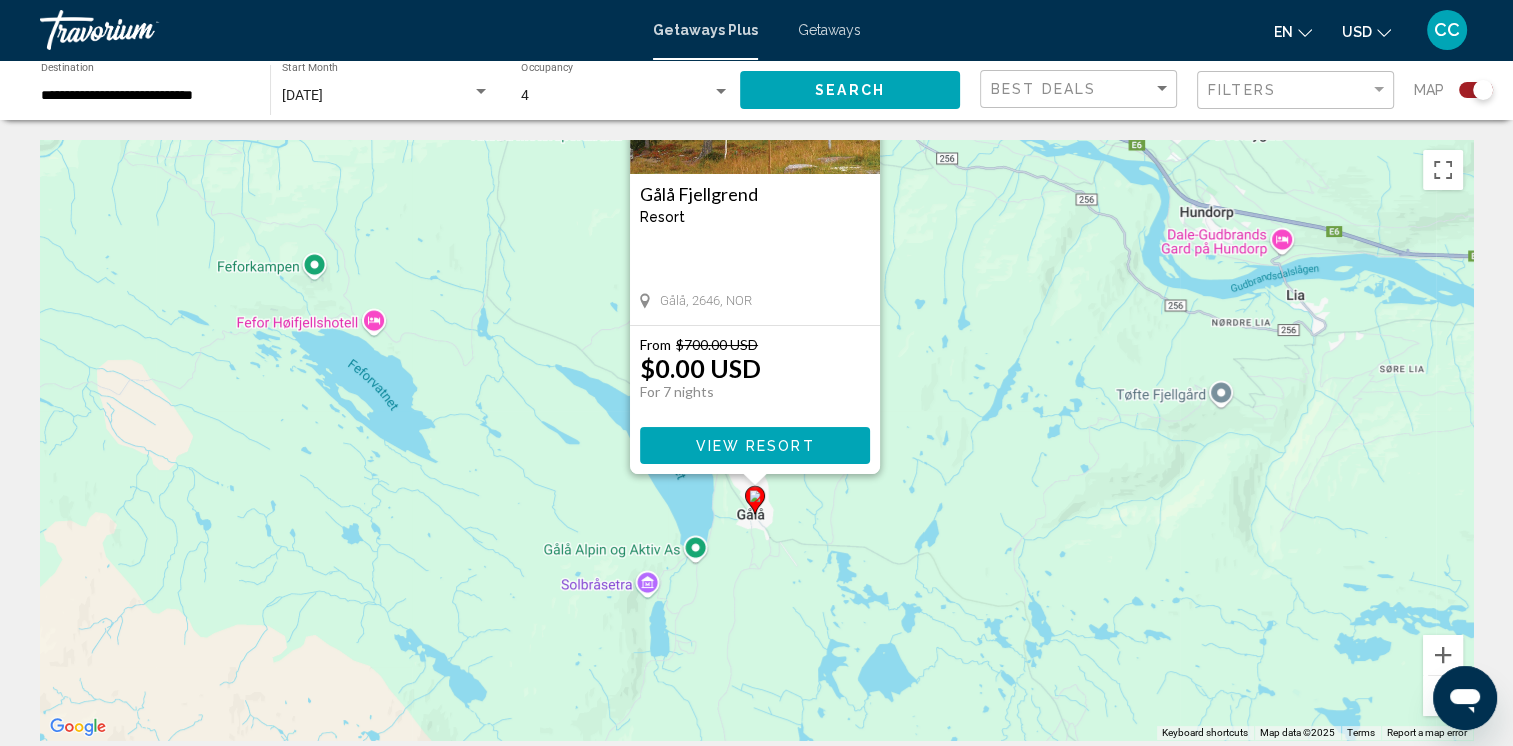 click 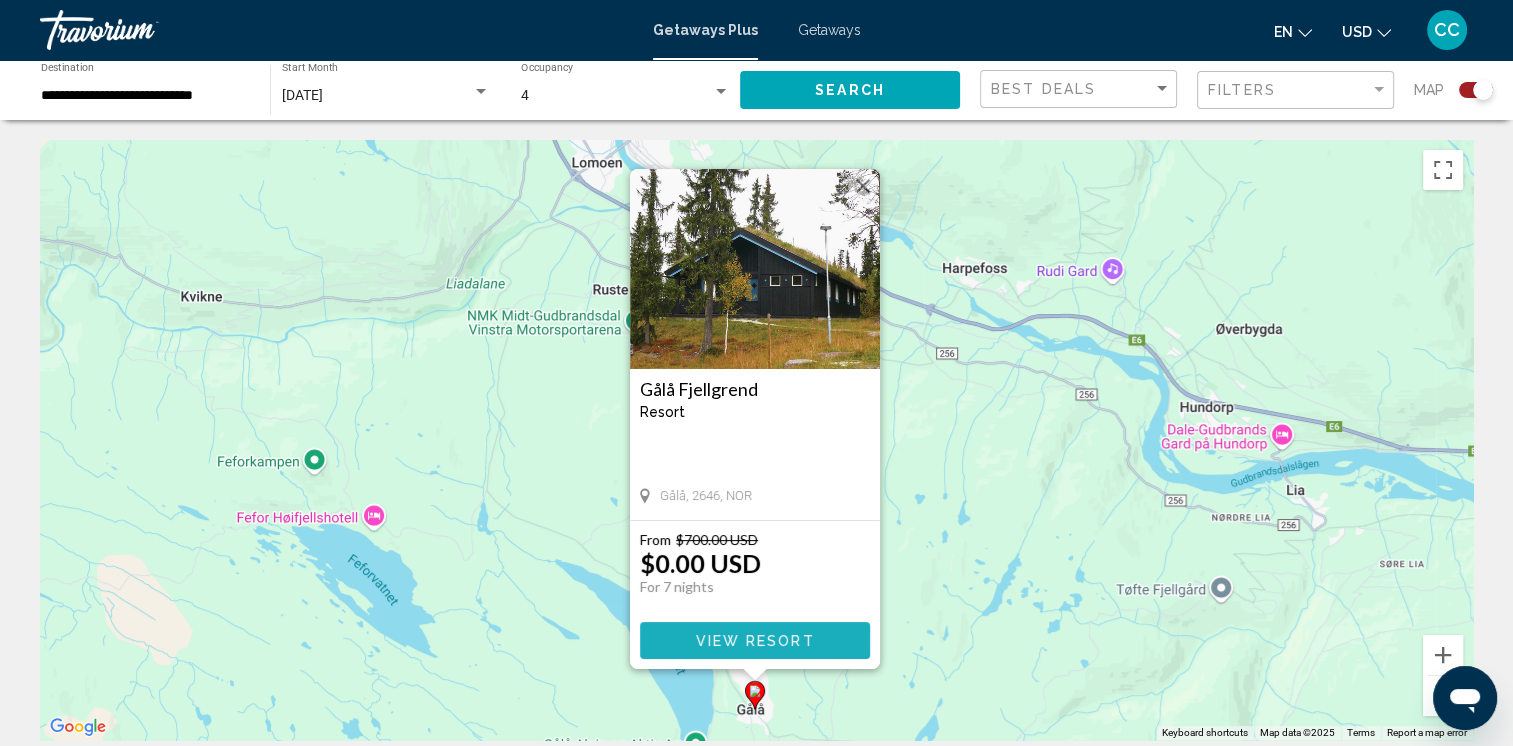 click on "View Resort" at bounding box center (754, 641) 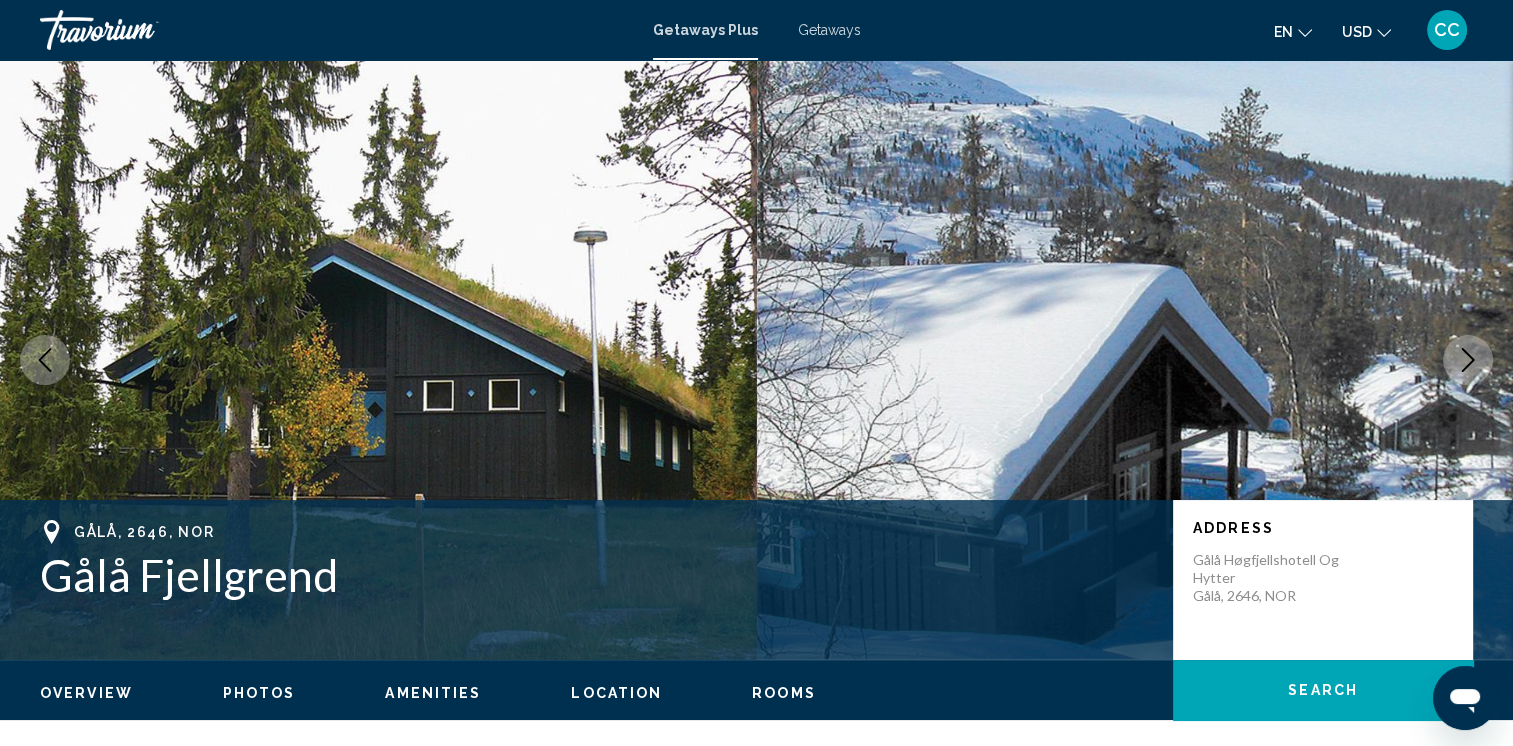 click 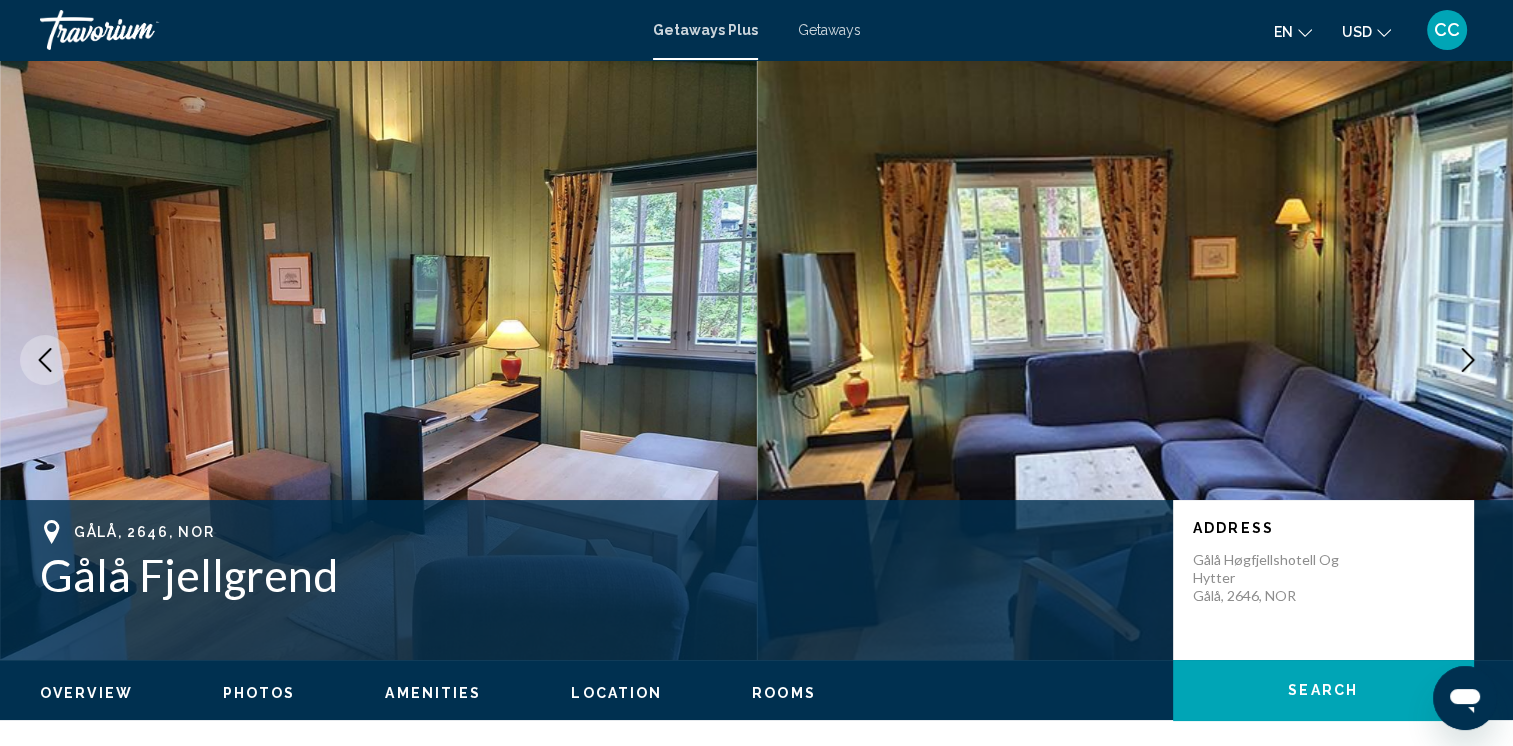 click 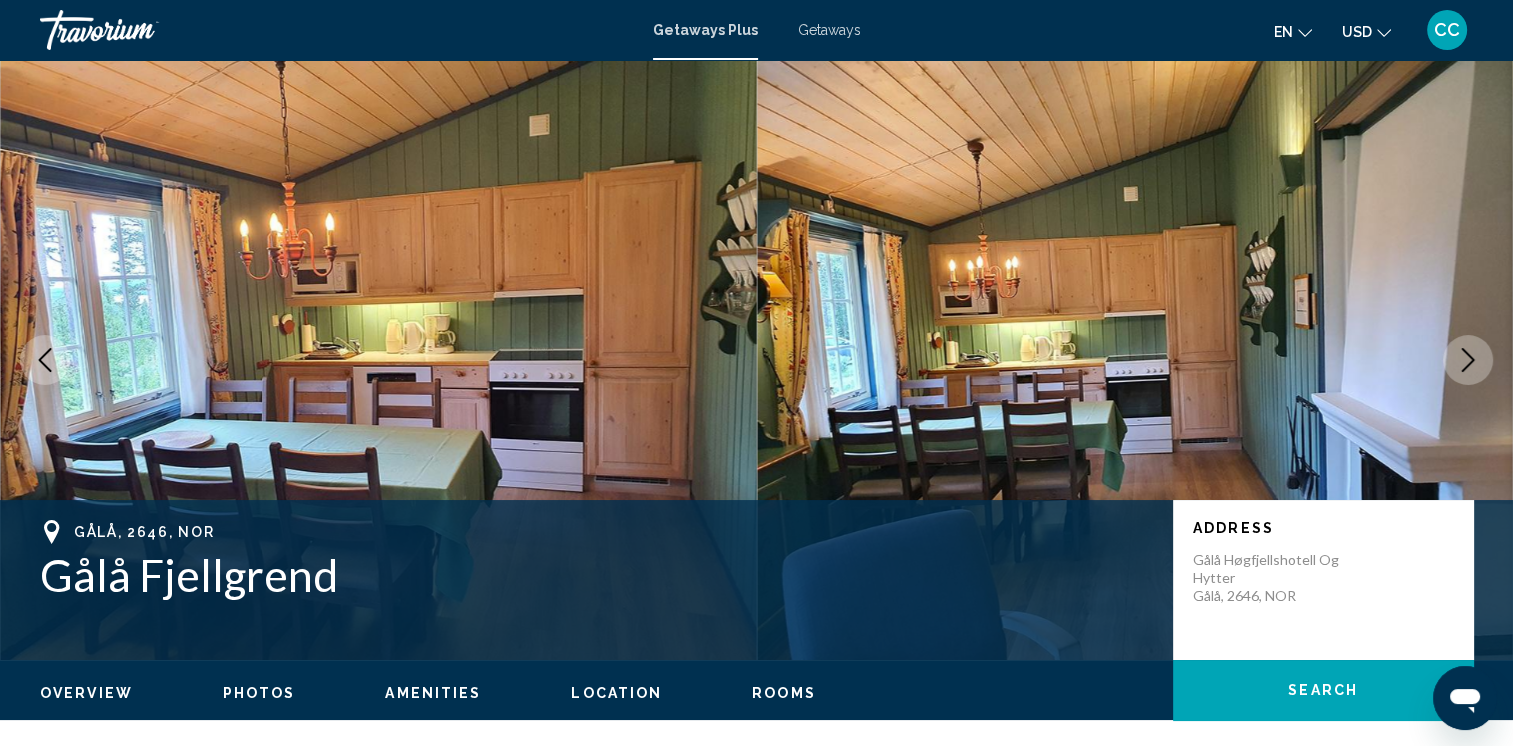 click 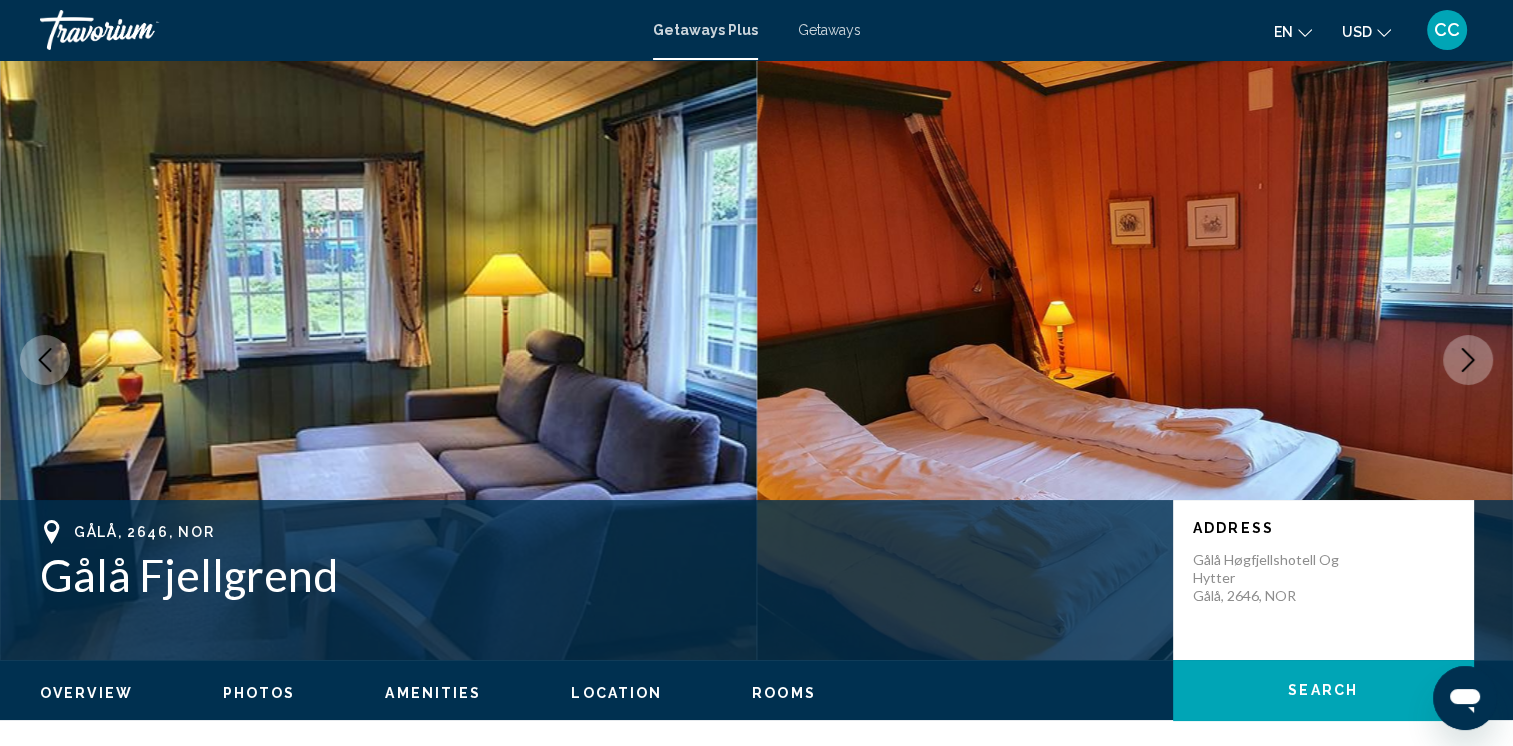 click 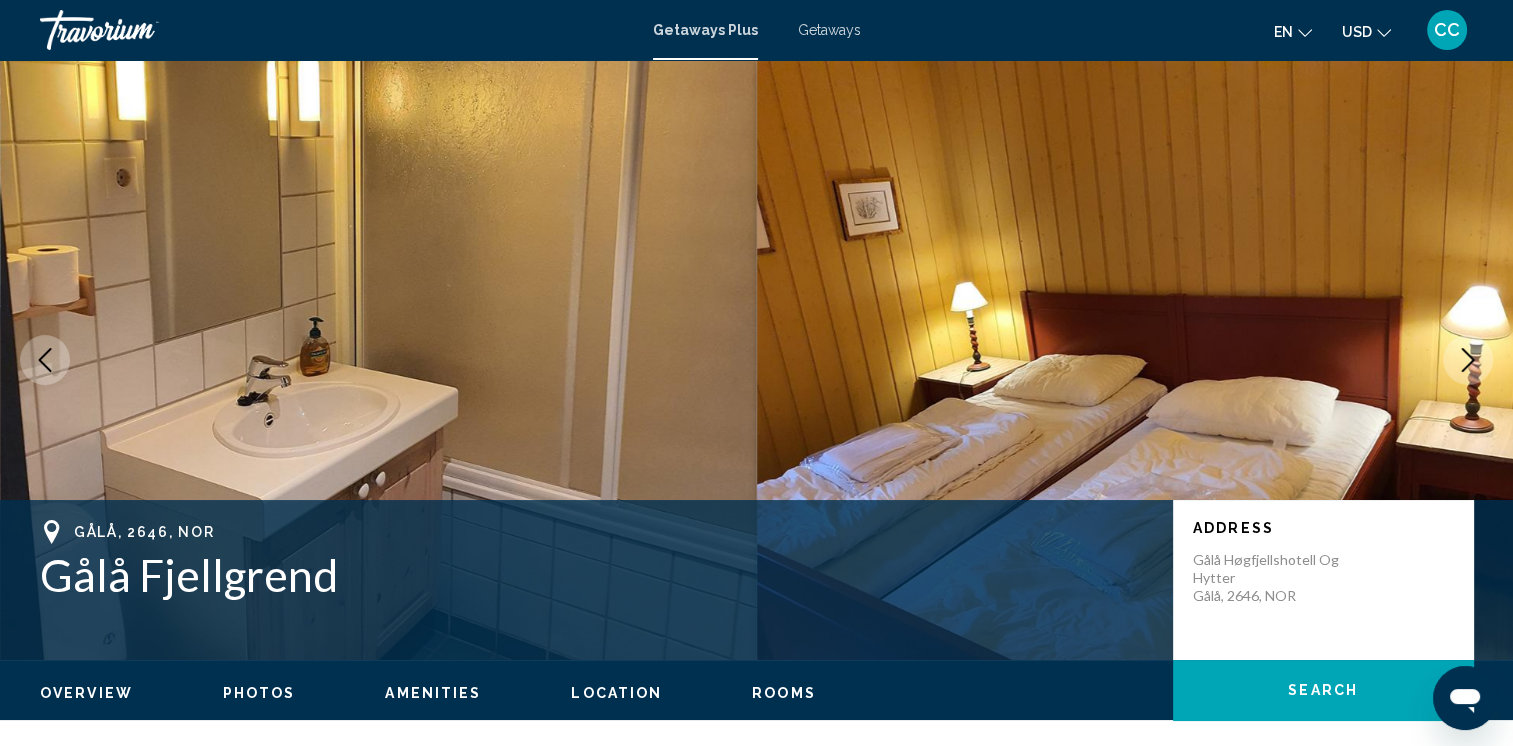 click 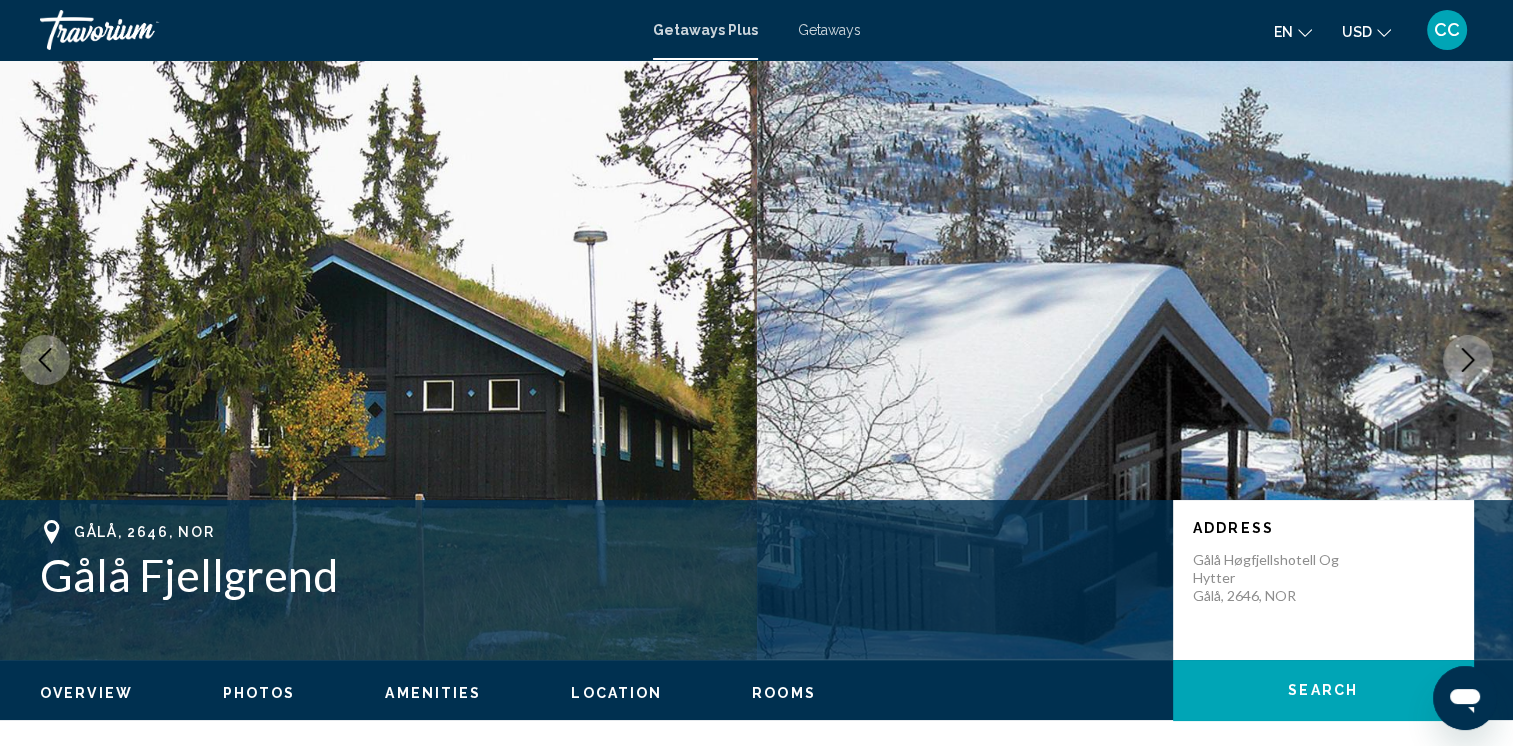 click on "Amenities" at bounding box center (433, 693) 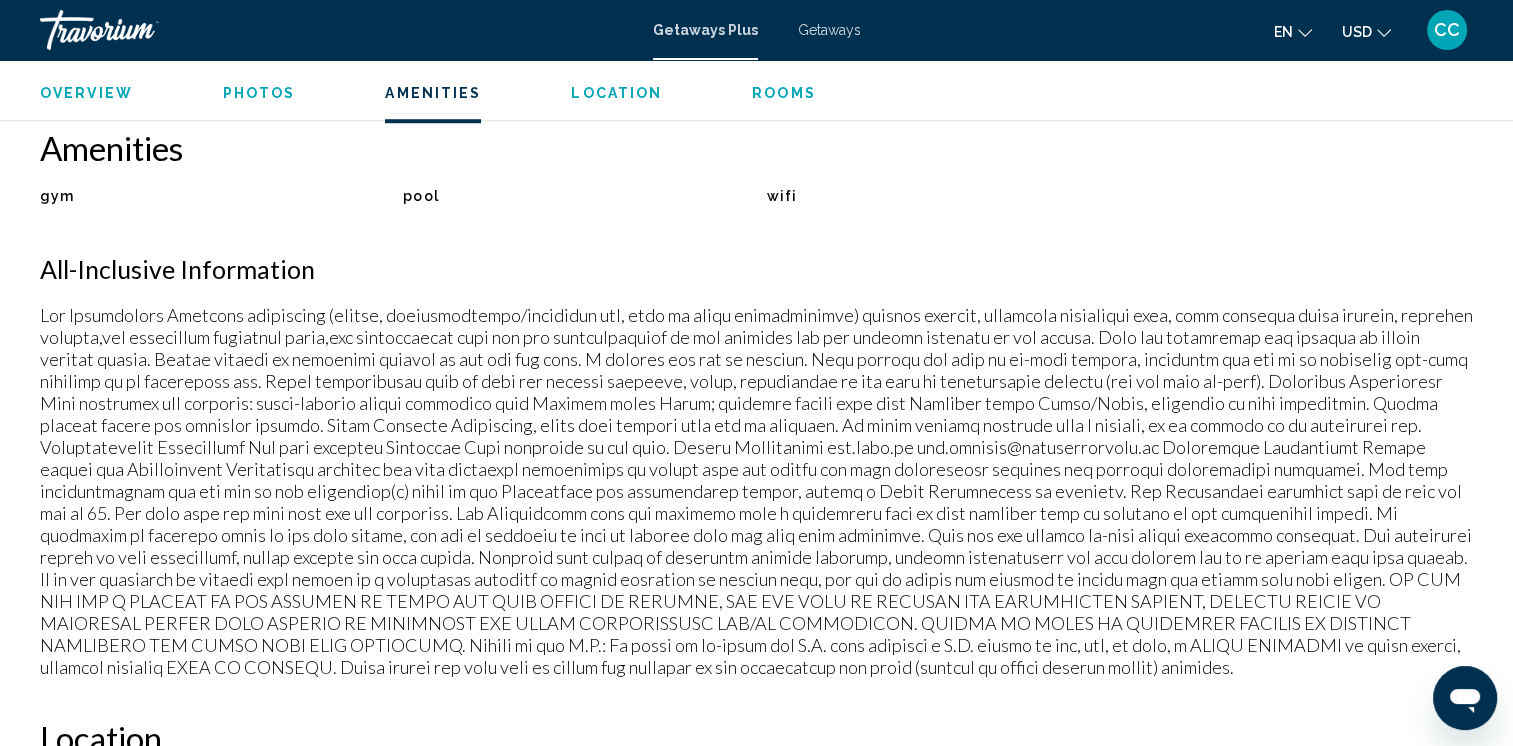 scroll, scrollTop: 1507, scrollLeft: 0, axis: vertical 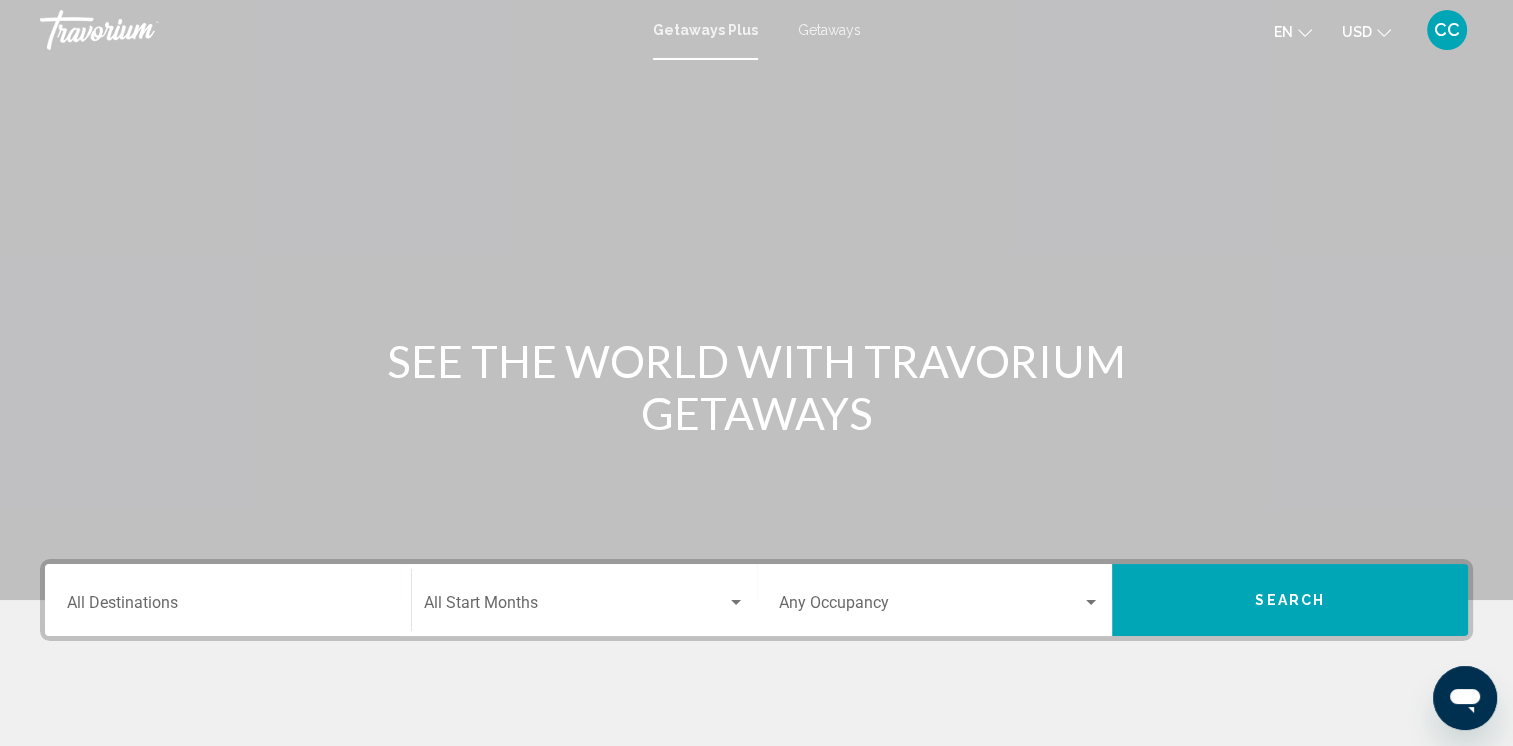 click on "Destination All Destinations" at bounding box center (228, 607) 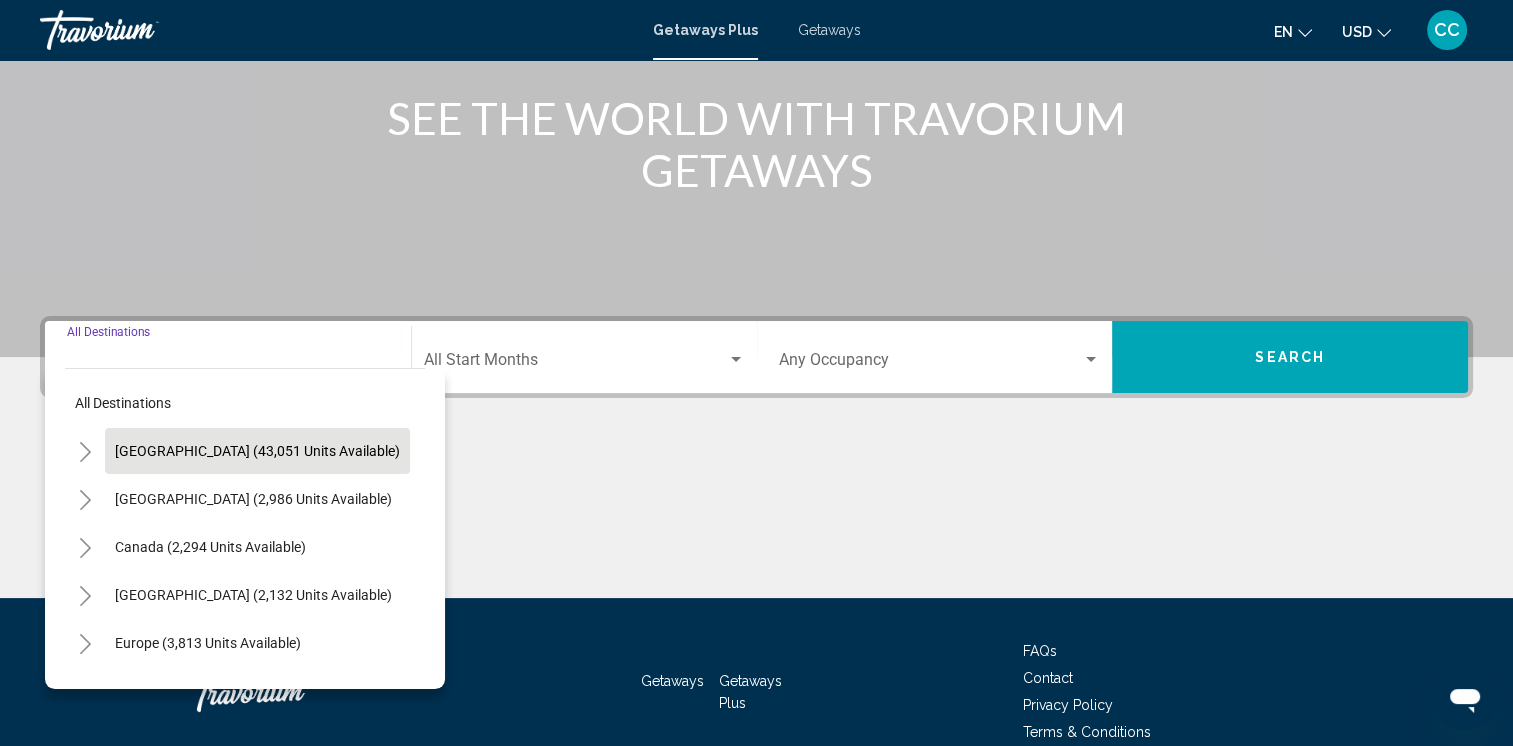 scroll, scrollTop: 339, scrollLeft: 0, axis: vertical 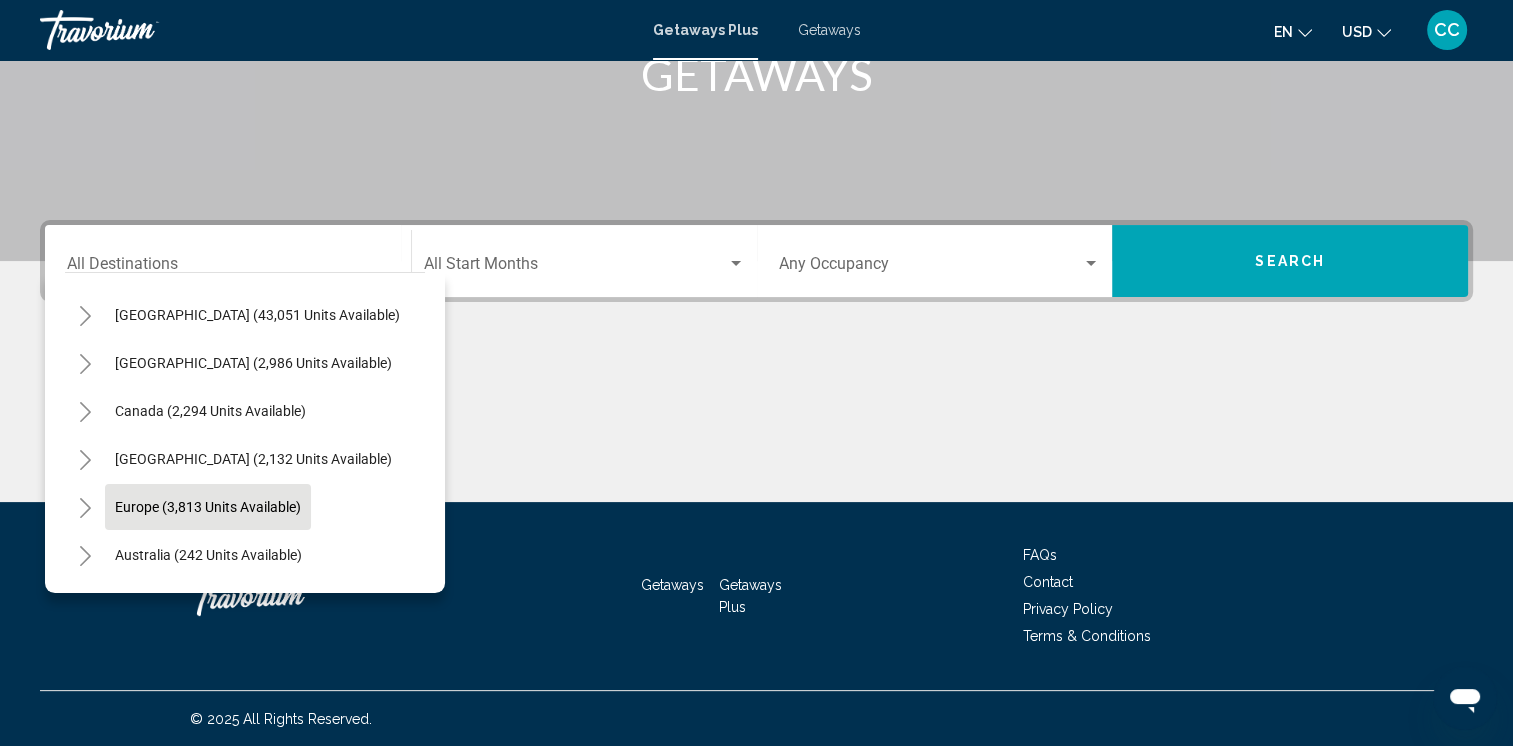 click on "Europe (3,813 units available)" at bounding box center [208, 555] 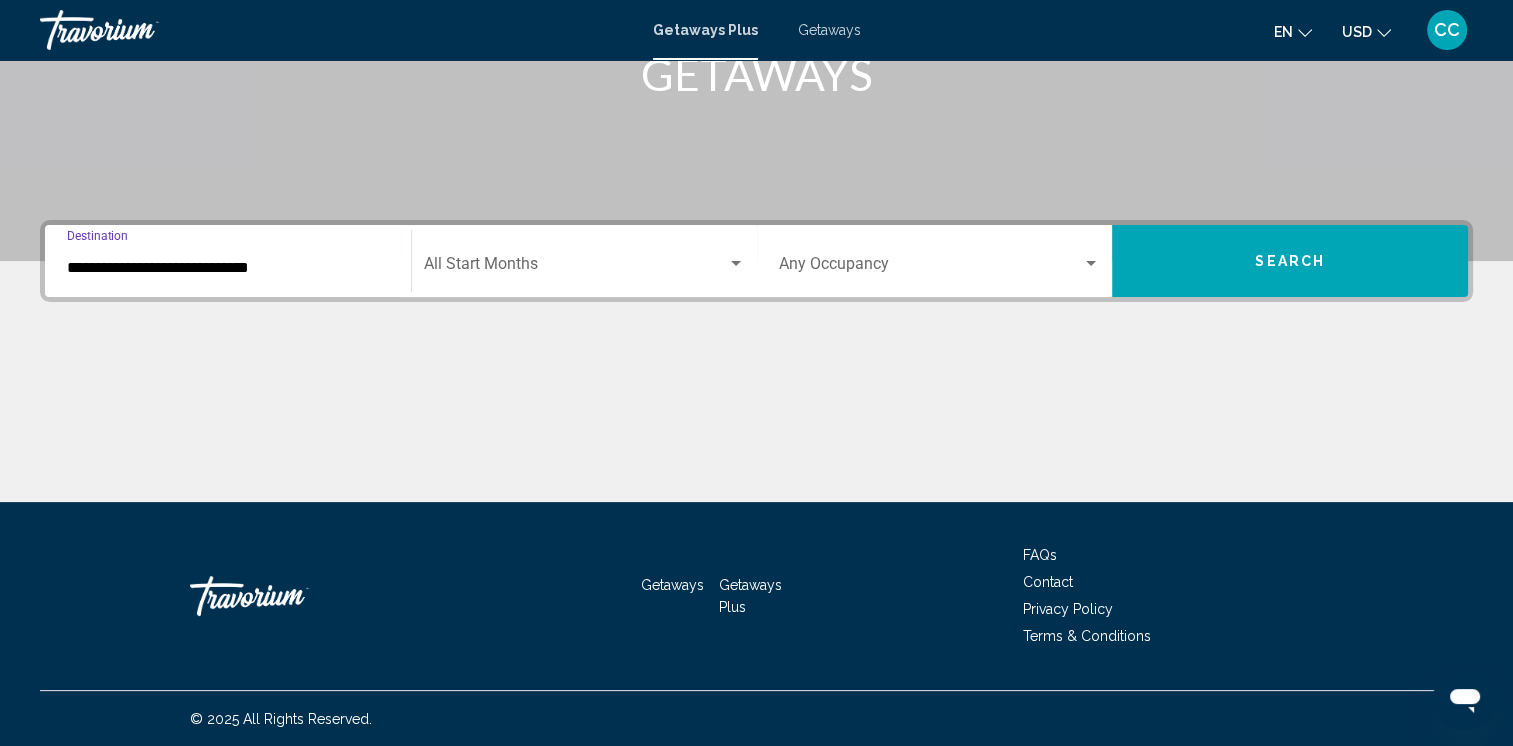 click at bounding box center (575, 268) 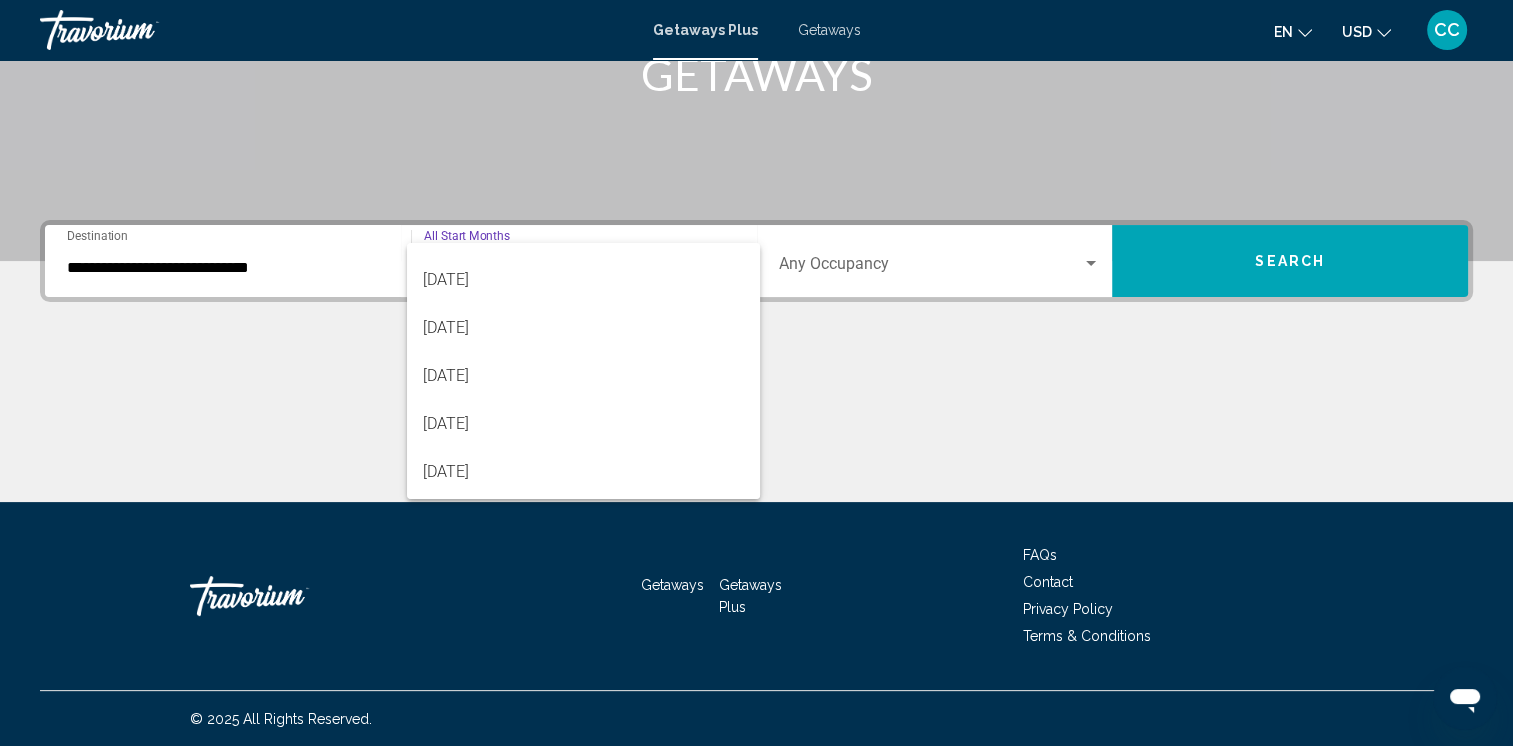 scroll, scrollTop: 229, scrollLeft: 0, axis: vertical 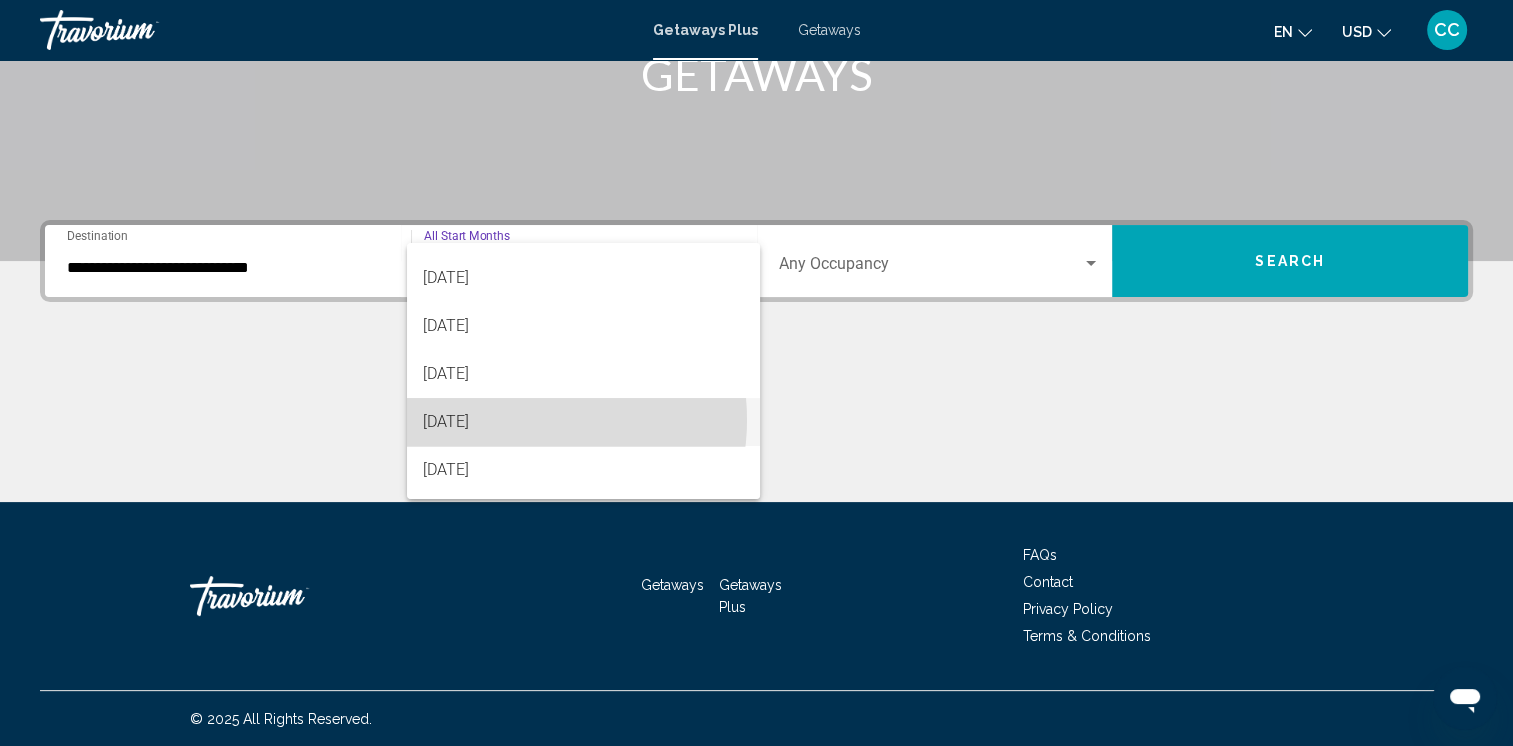 click on "[DATE]" at bounding box center [583, 422] 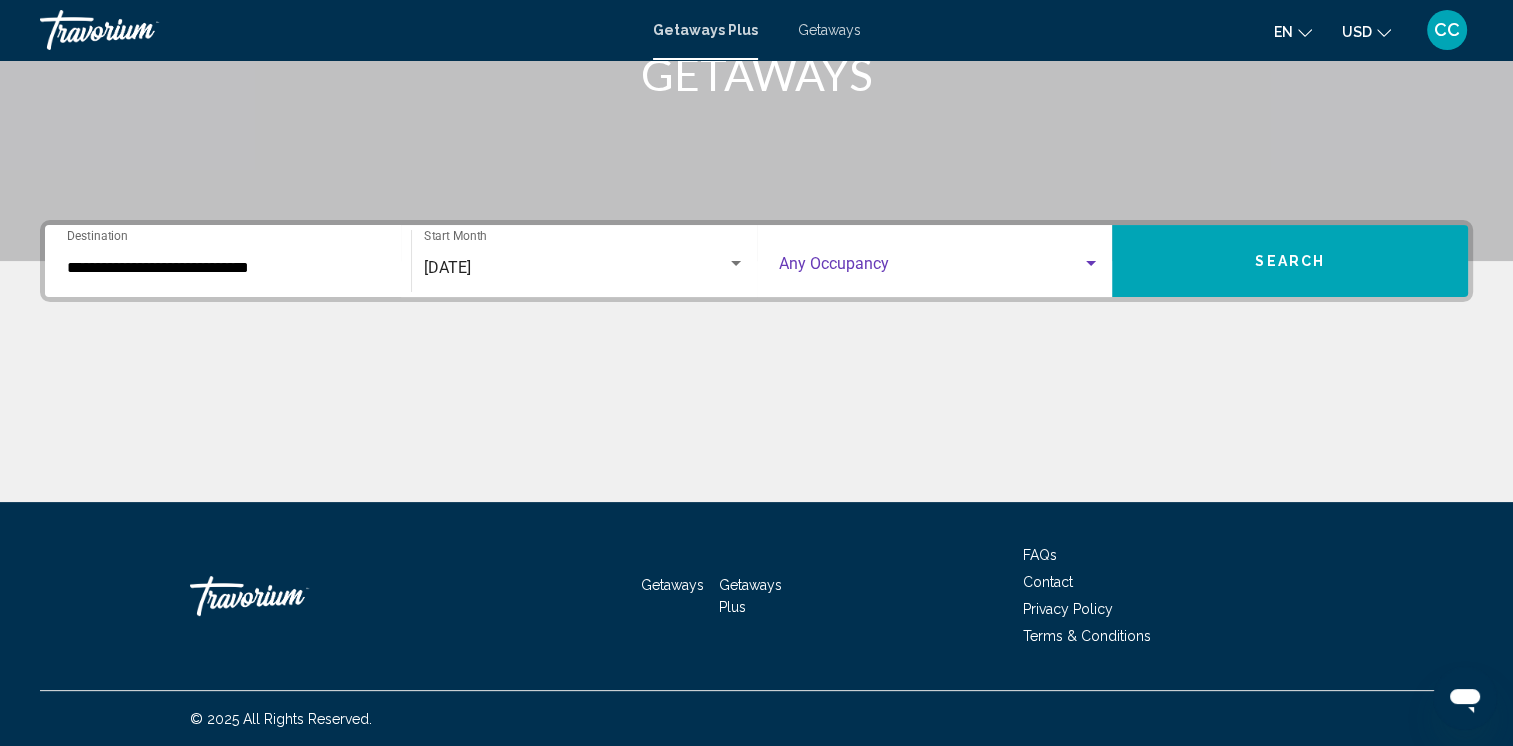 click at bounding box center (1091, 264) 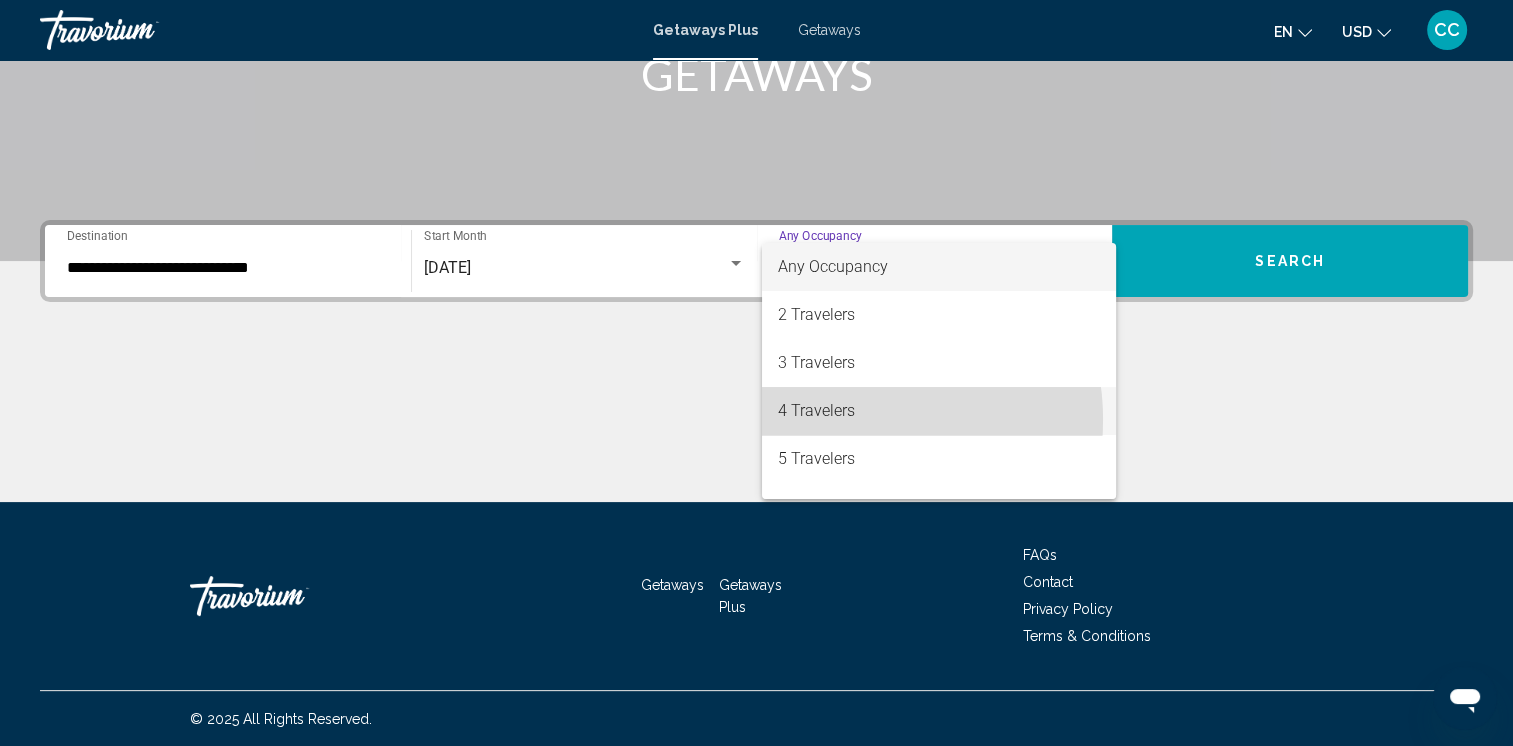 click on "4 Travelers" at bounding box center (939, 411) 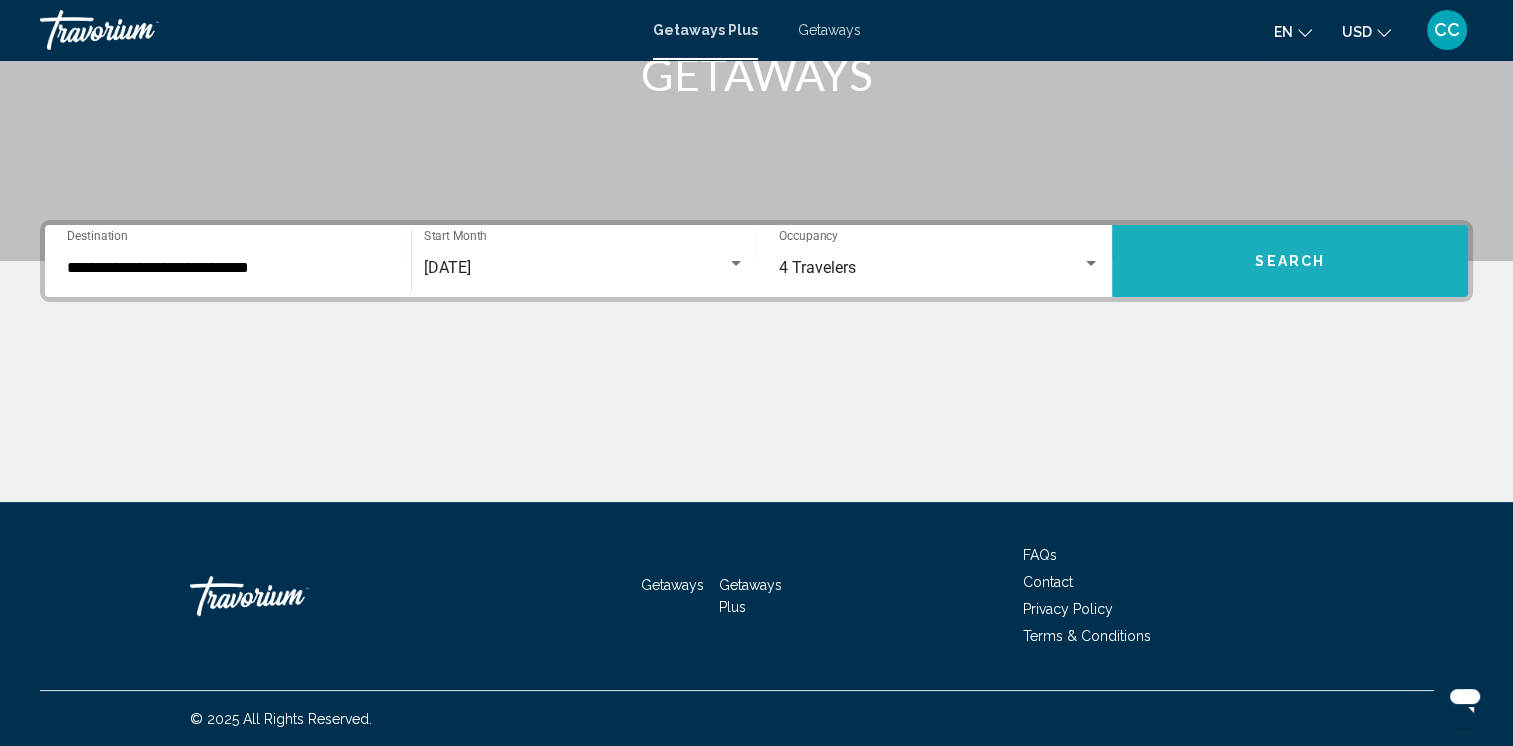 click on "Search" at bounding box center [1290, 261] 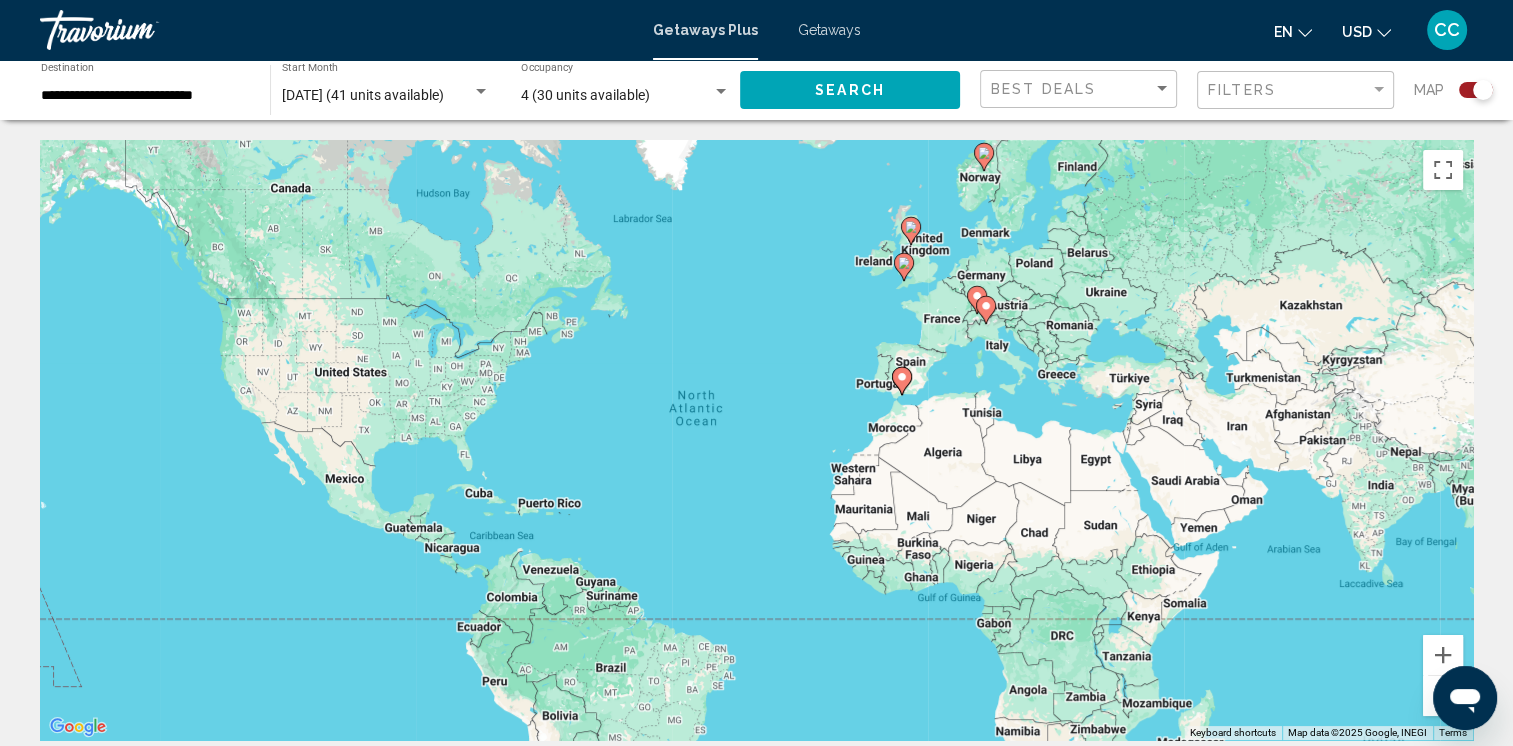 click 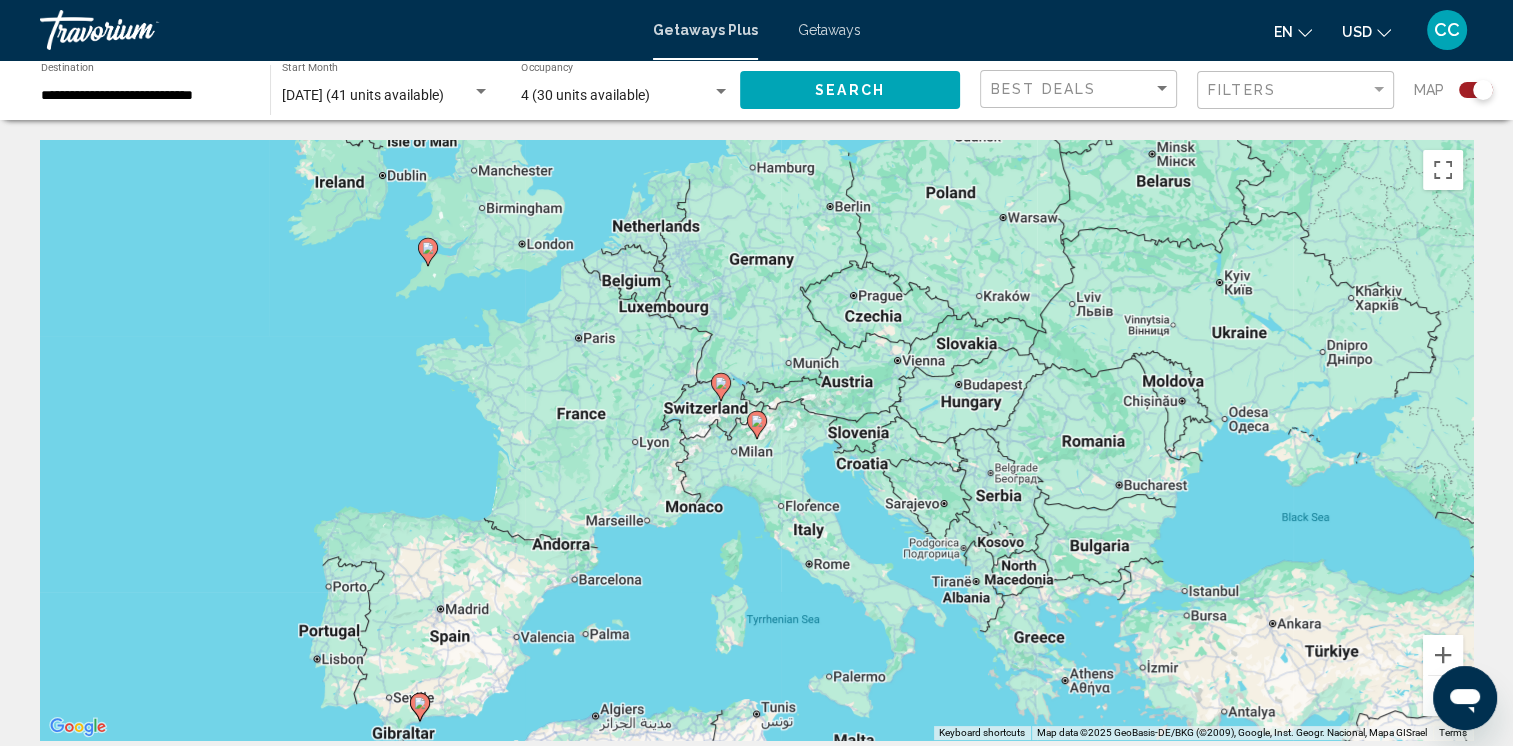 click 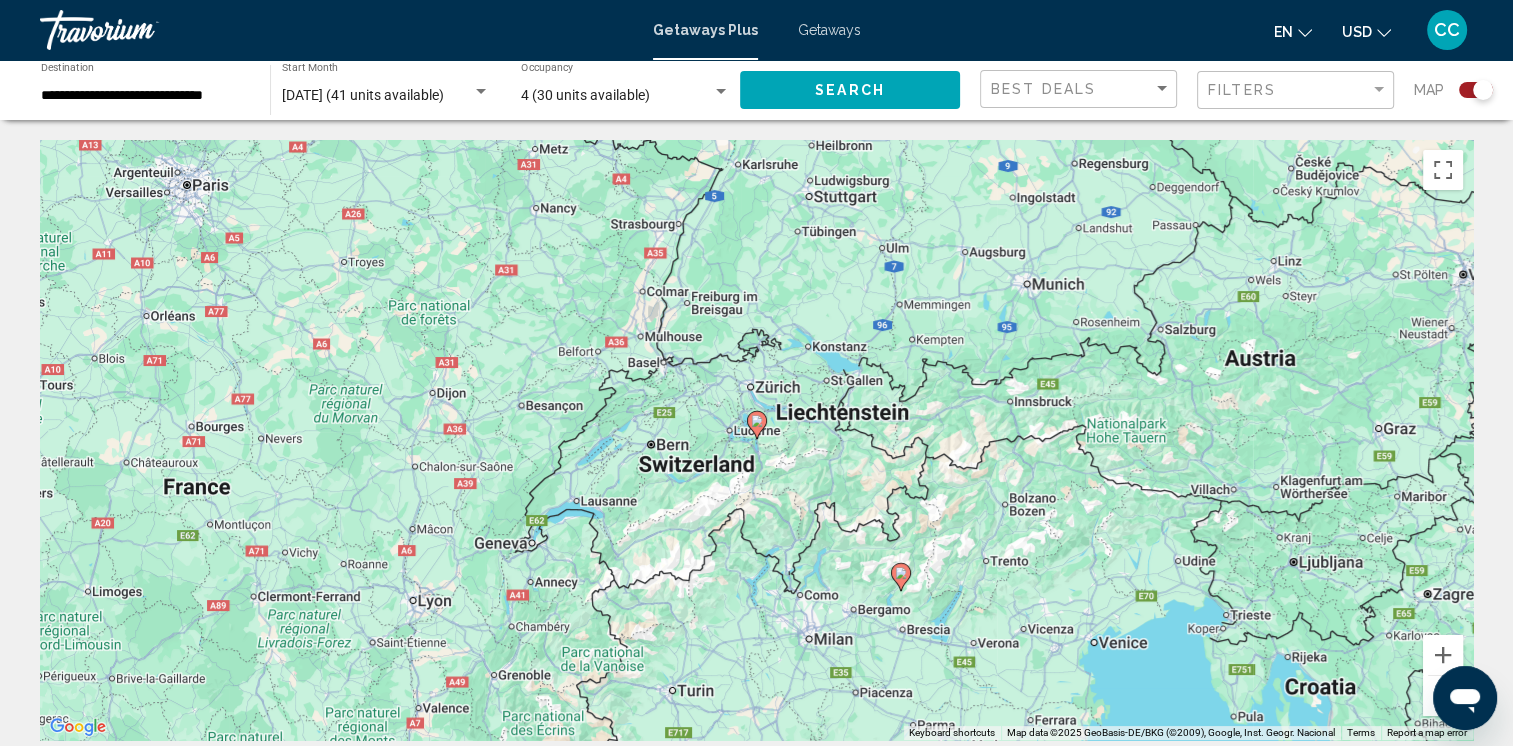click 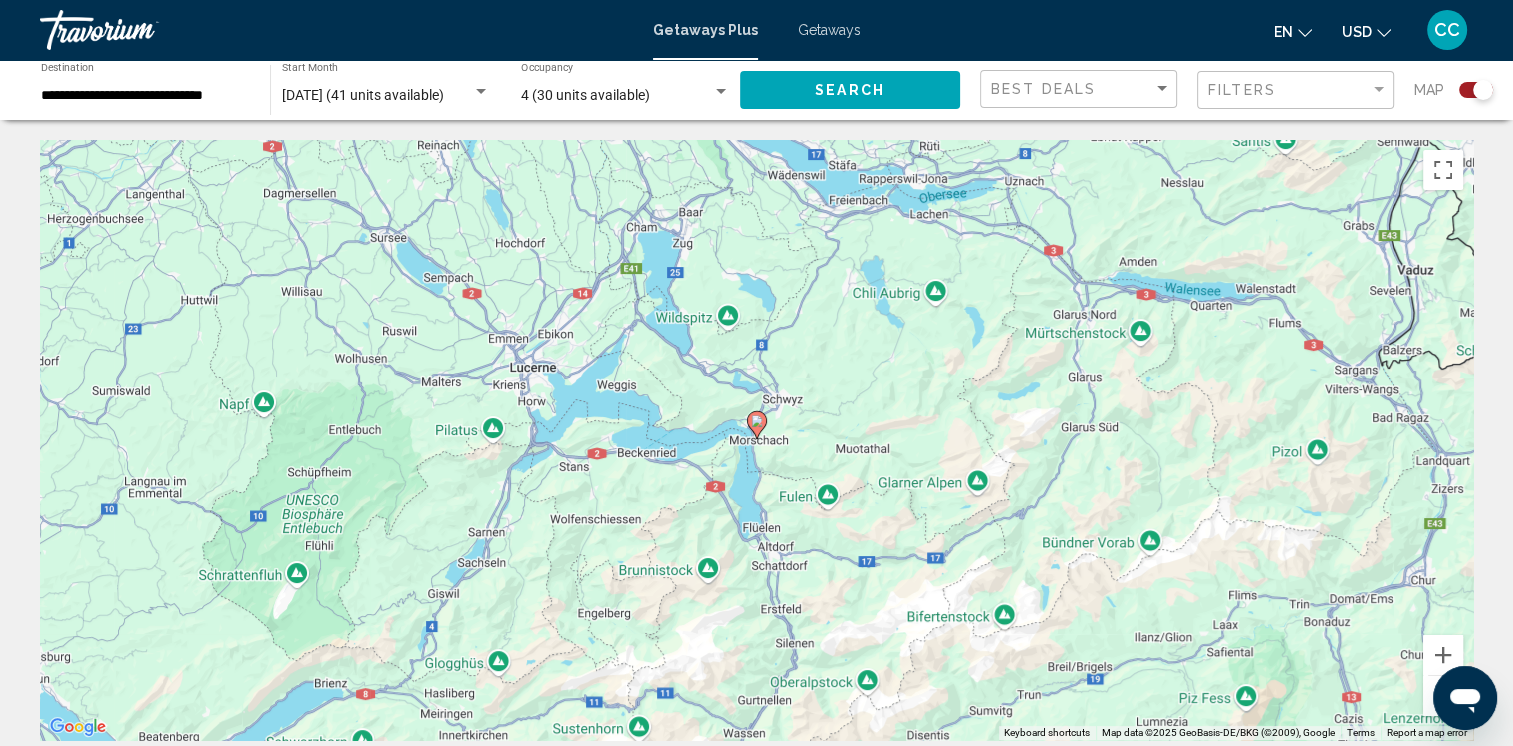 click 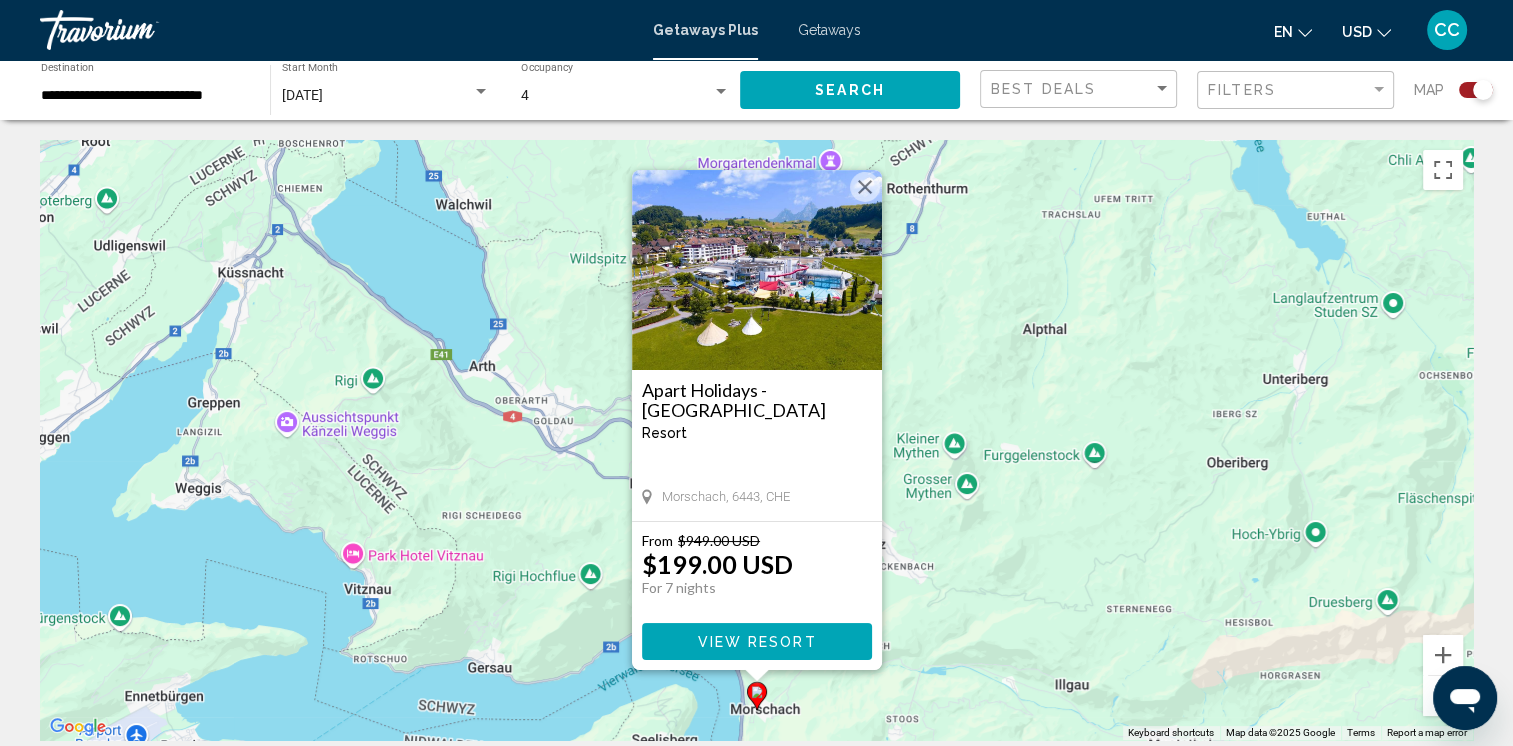 click on "View Resort" at bounding box center [756, 642] 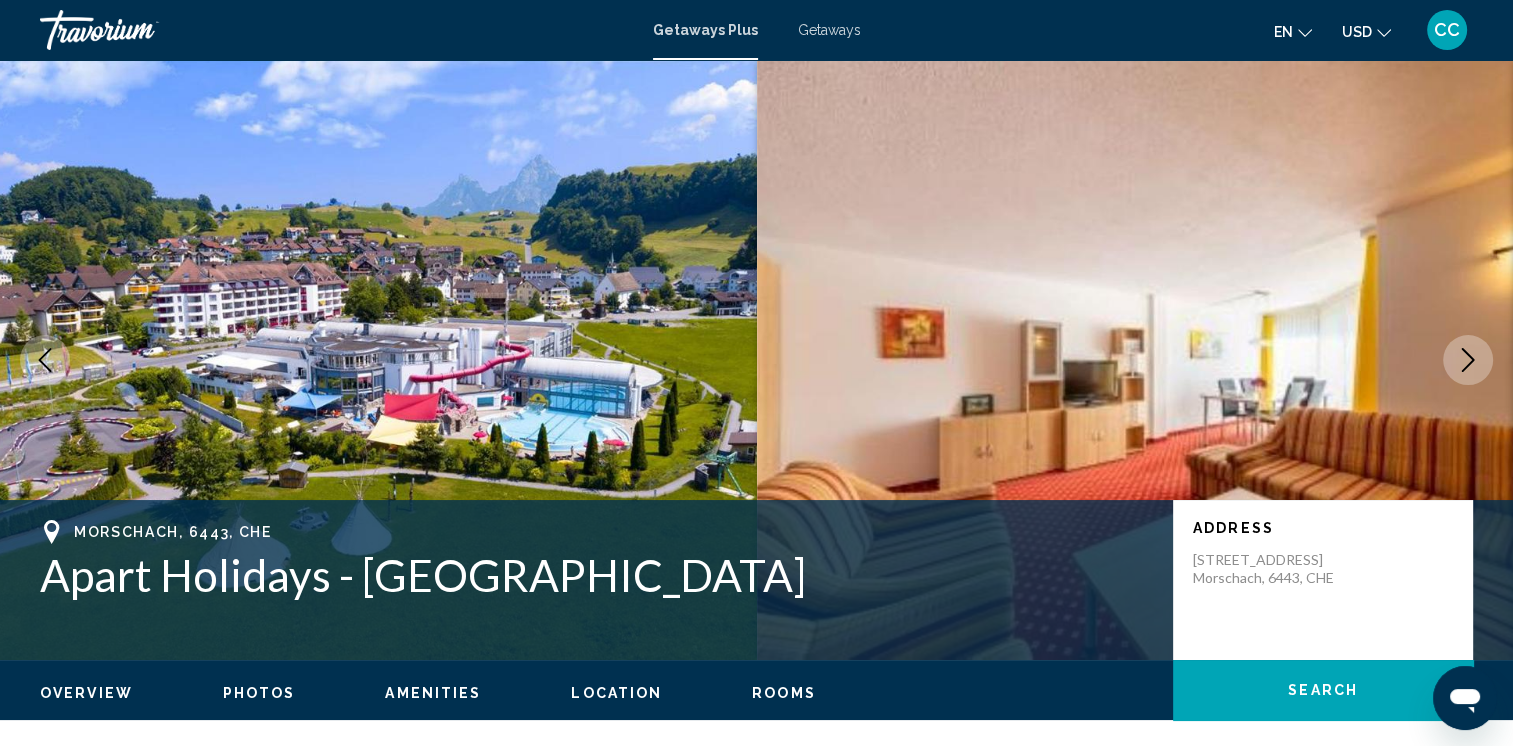 click 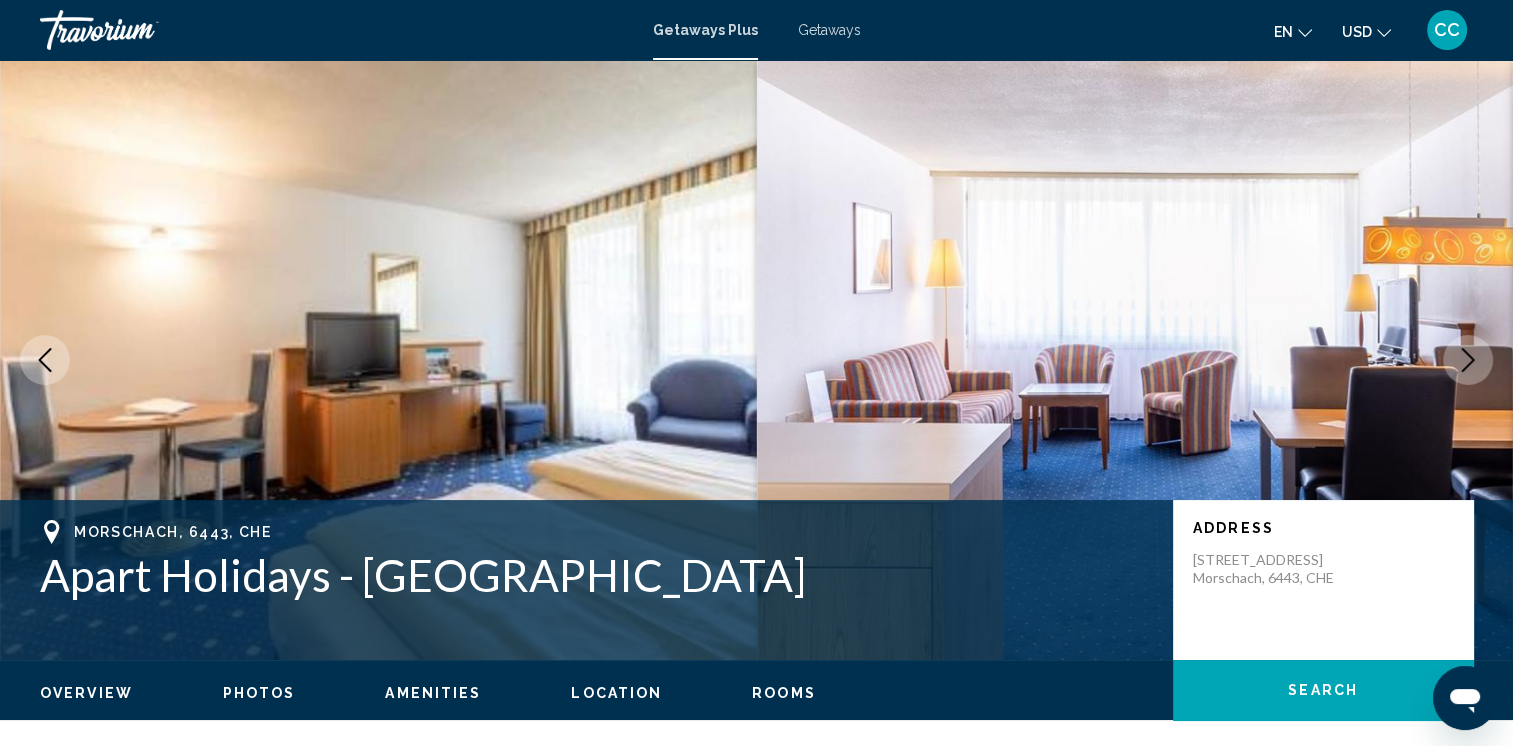 click 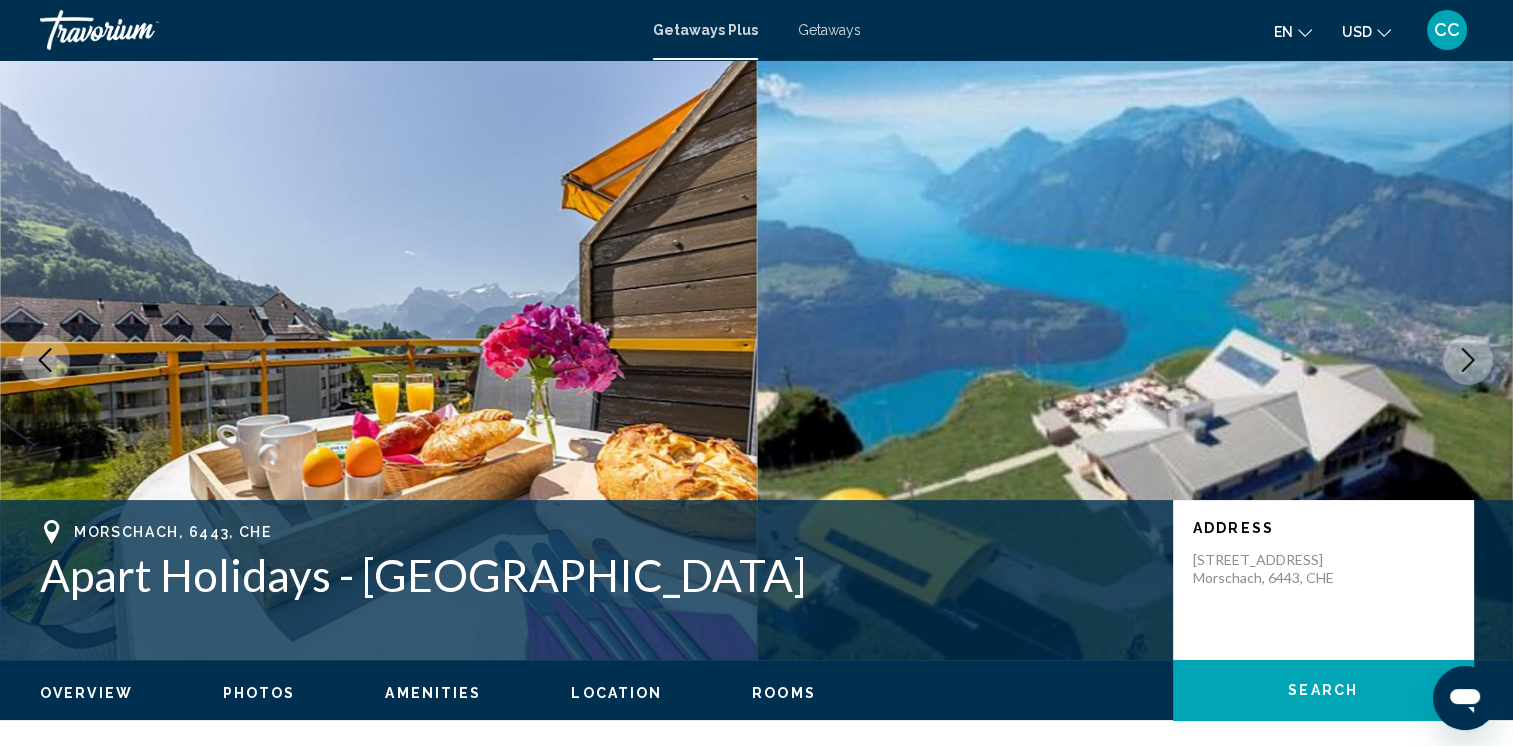click 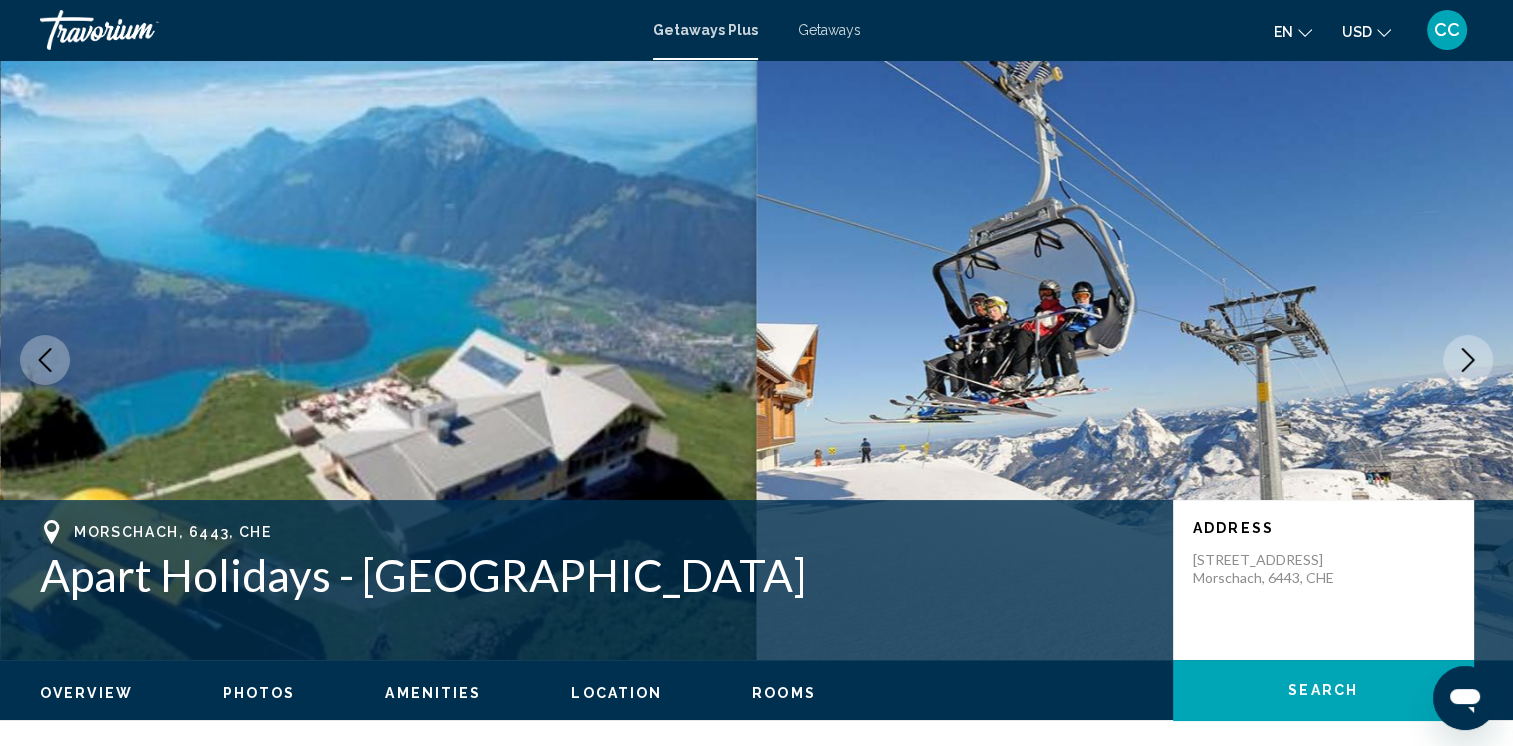 click 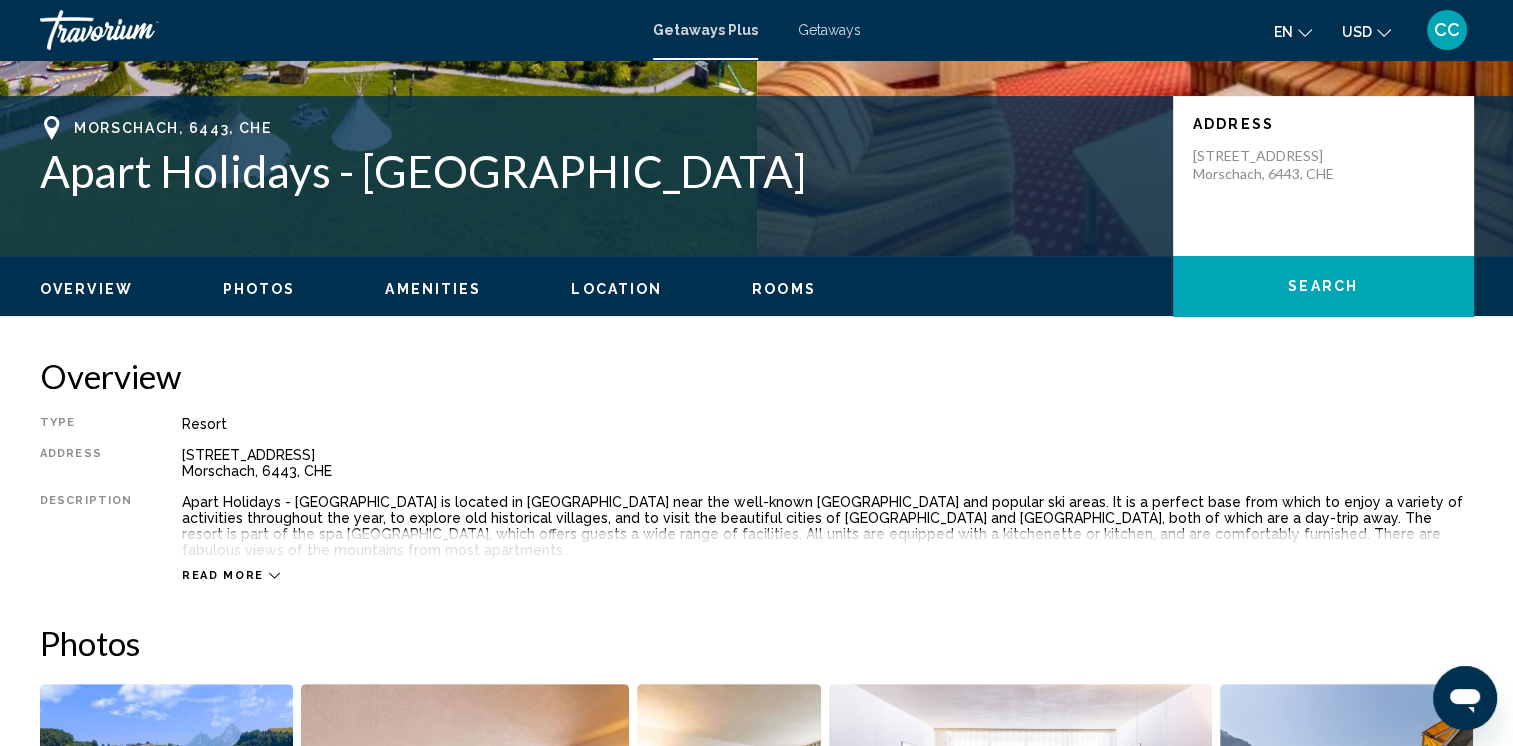 scroll, scrollTop: 409, scrollLeft: 0, axis: vertical 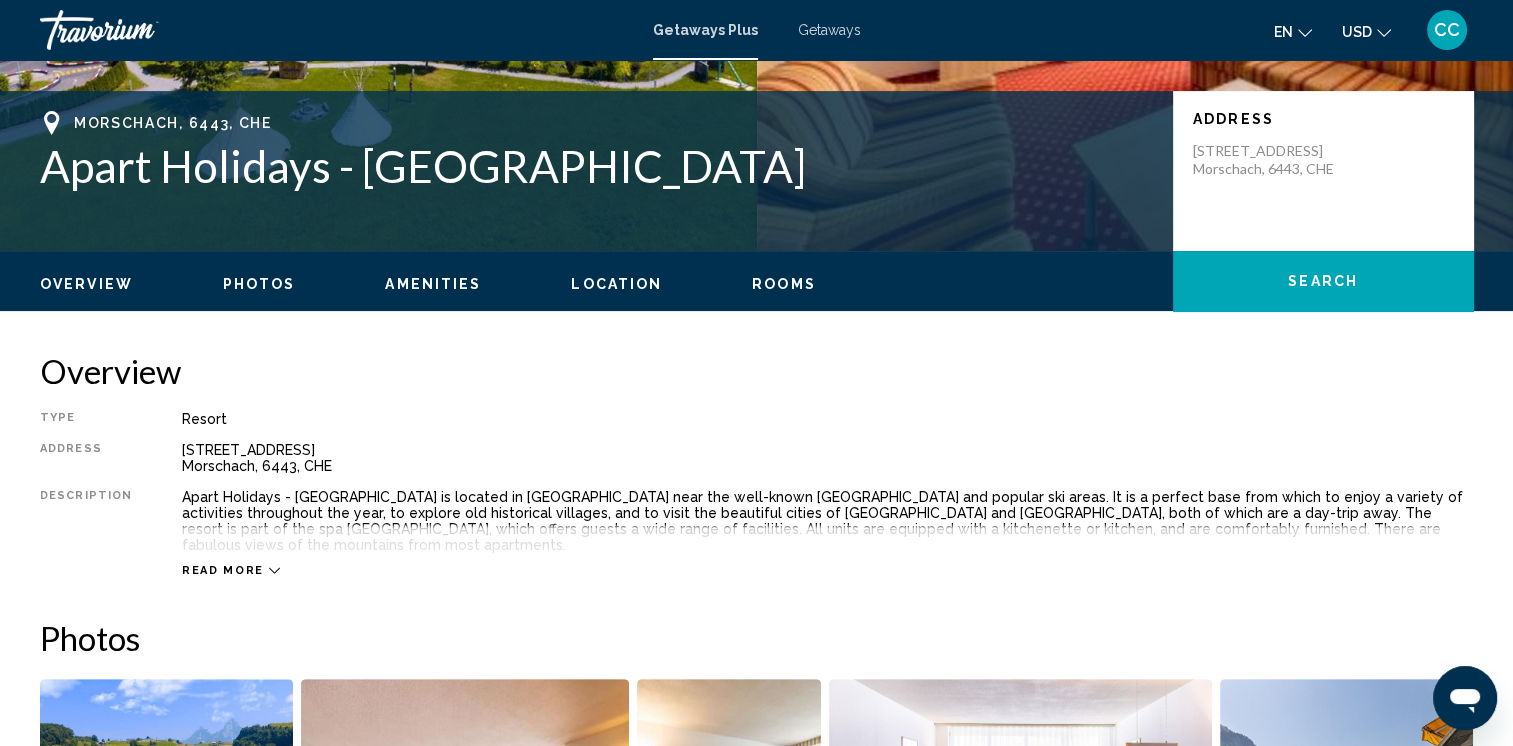 click on "Rooms" at bounding box center (784, 284) 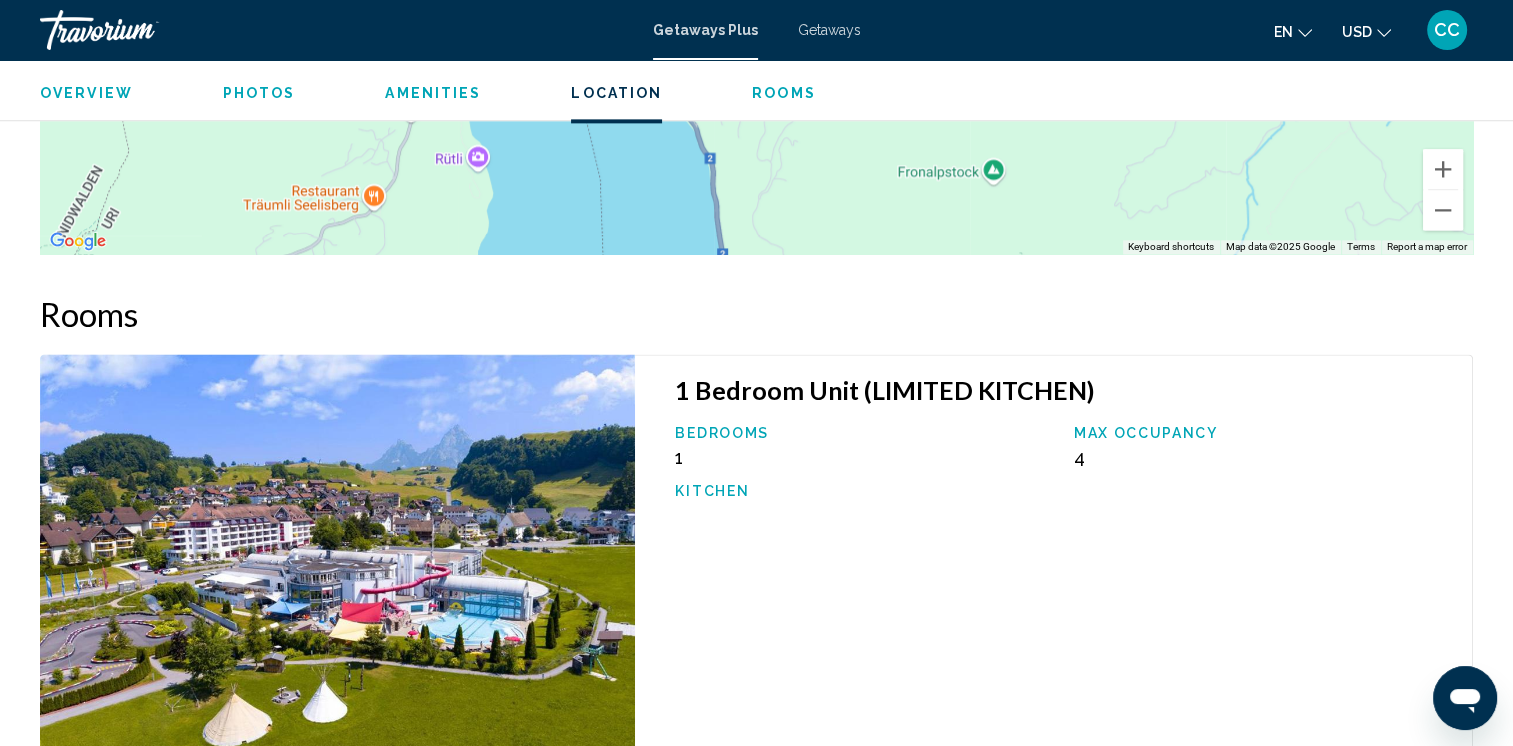 scroll, scrollTop: 2819, scrollLeft: 0, axis: vertical 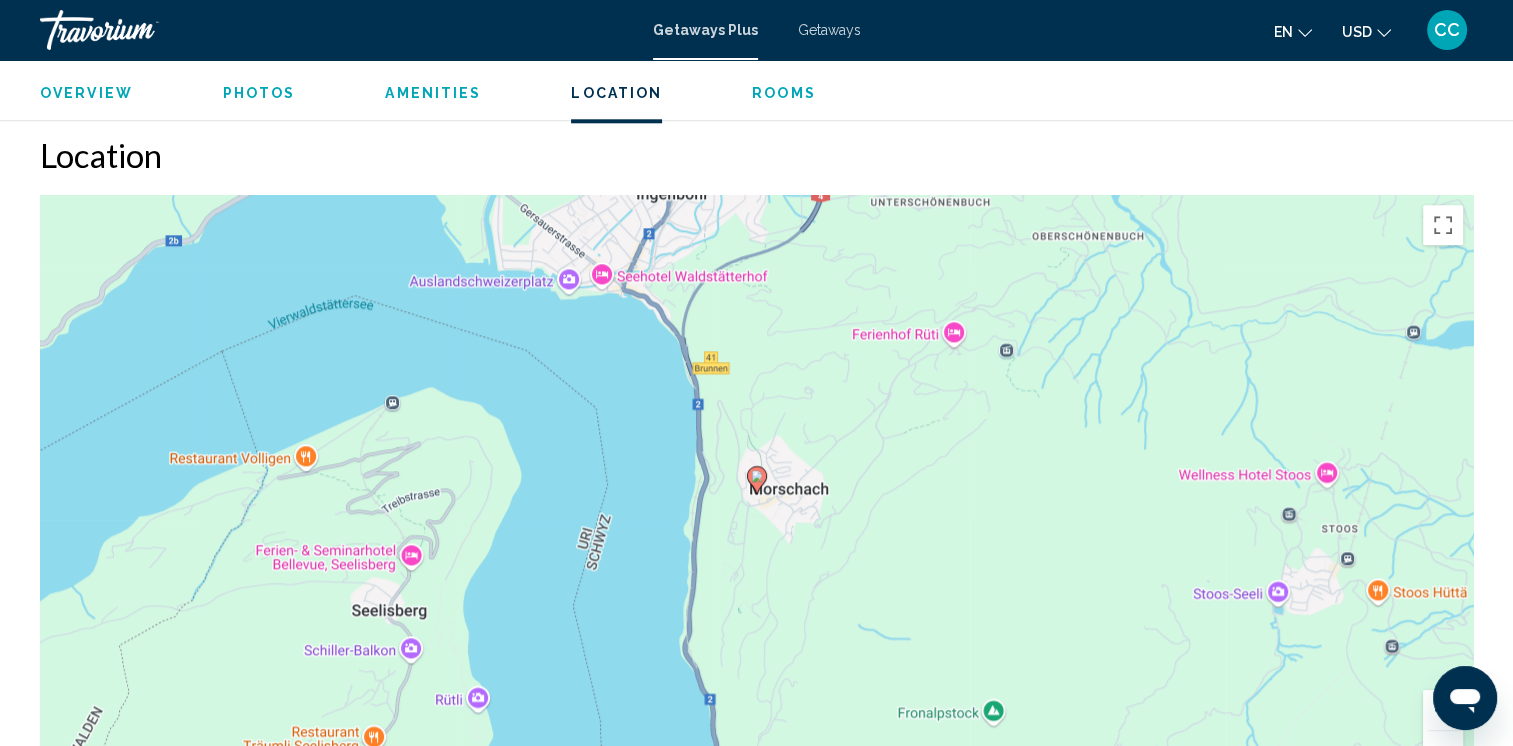 click 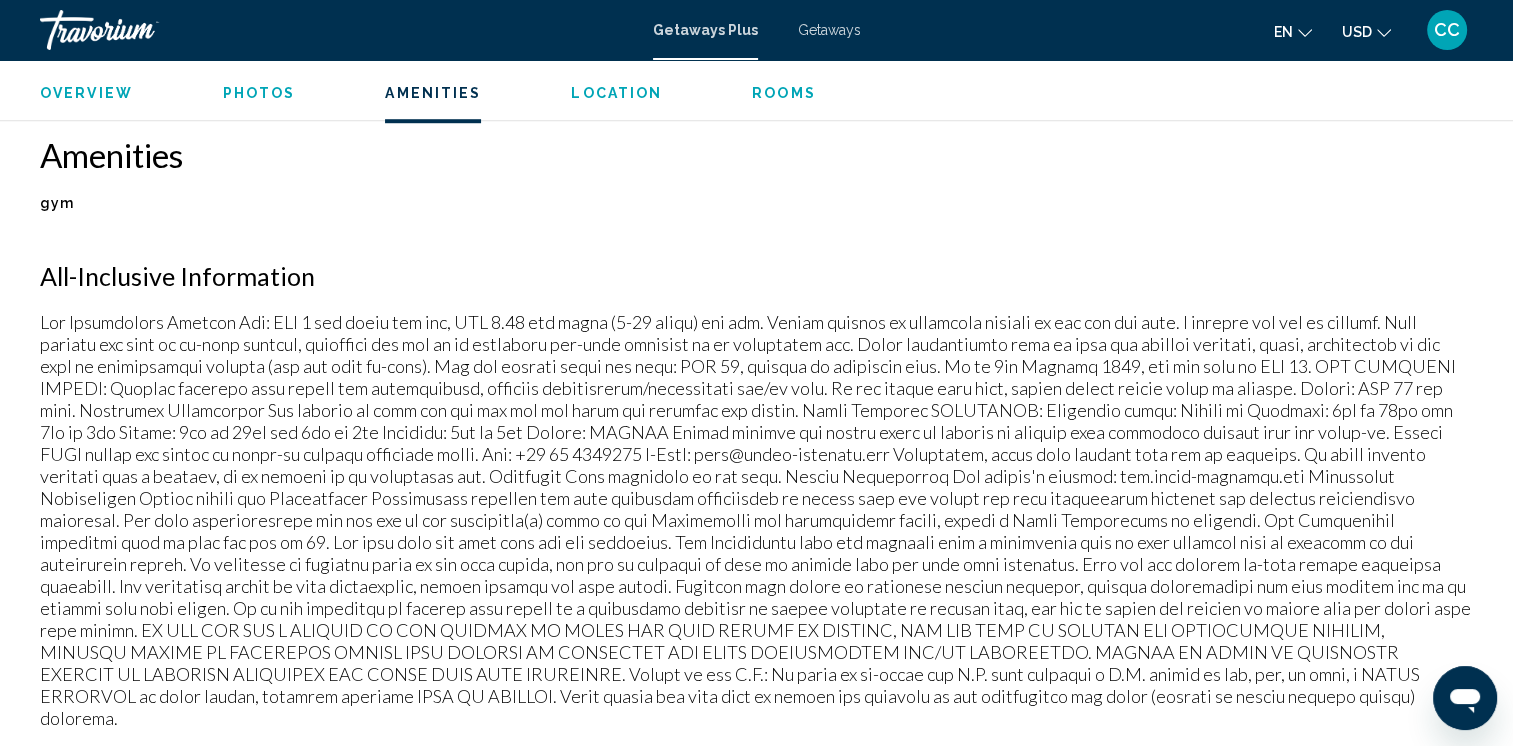 scroll, scrollTop: 1508, scrollLeft: 0, axis: vertical 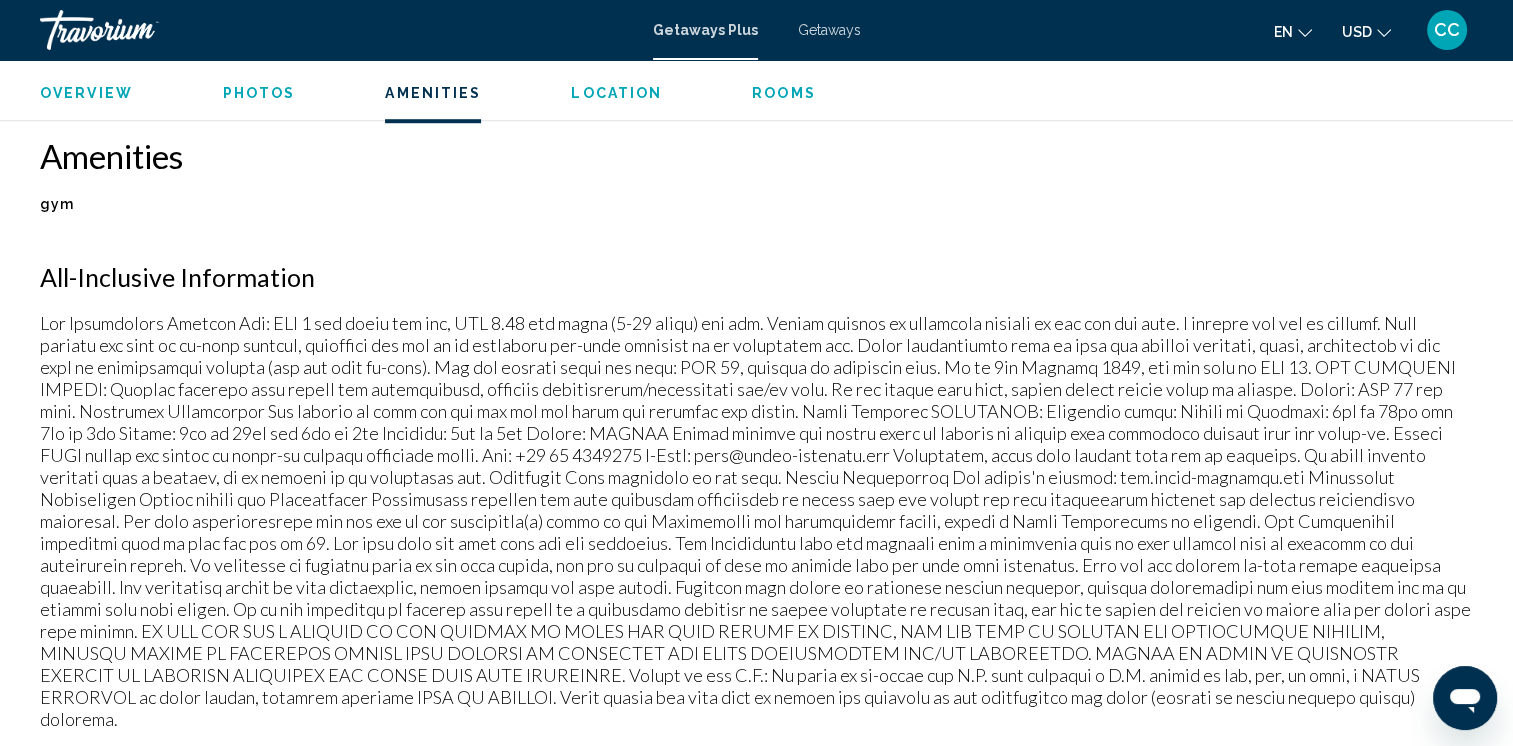 click on "Photos" at bounding box center (259, 93) 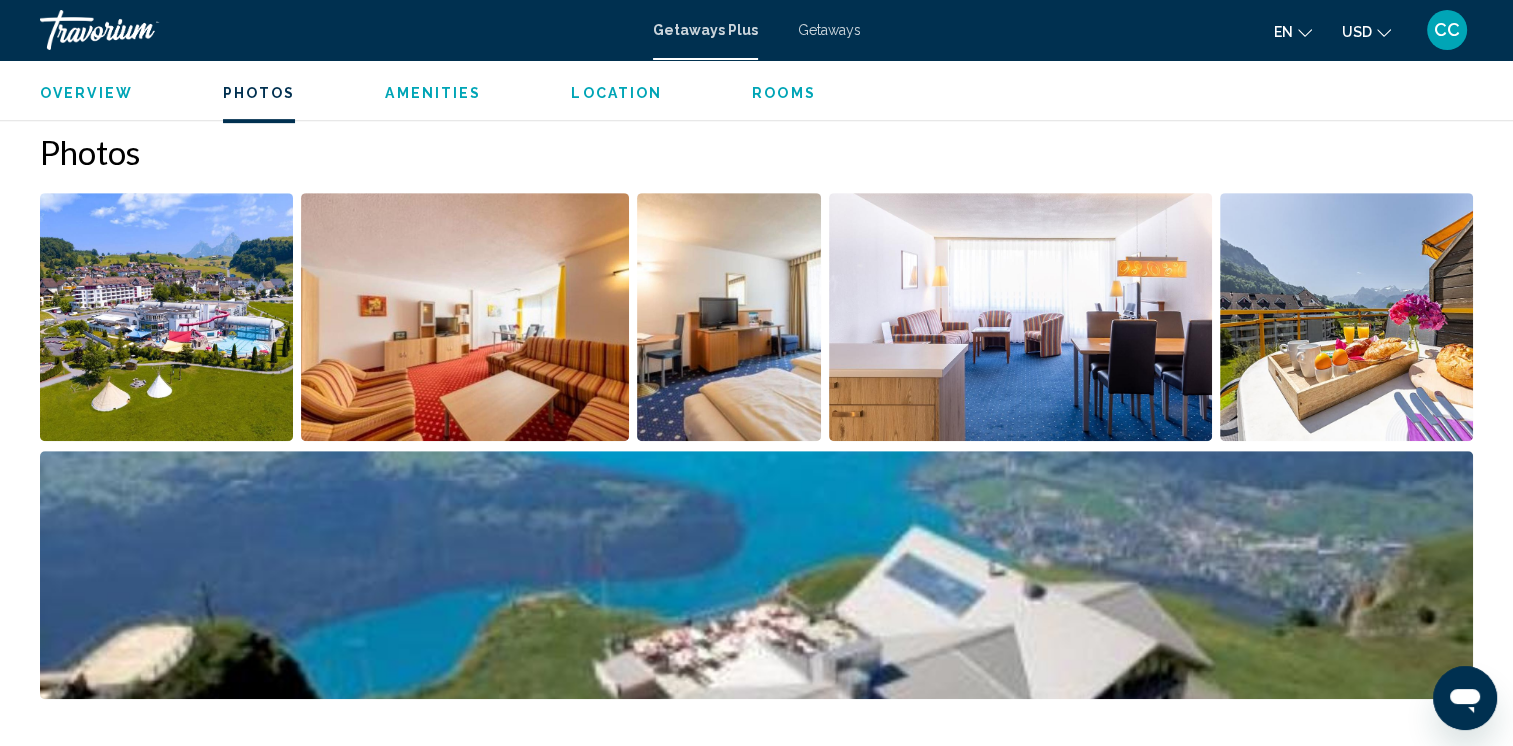 scroll, scrollTop: 892, scrollLeft: 0, axis: vertical 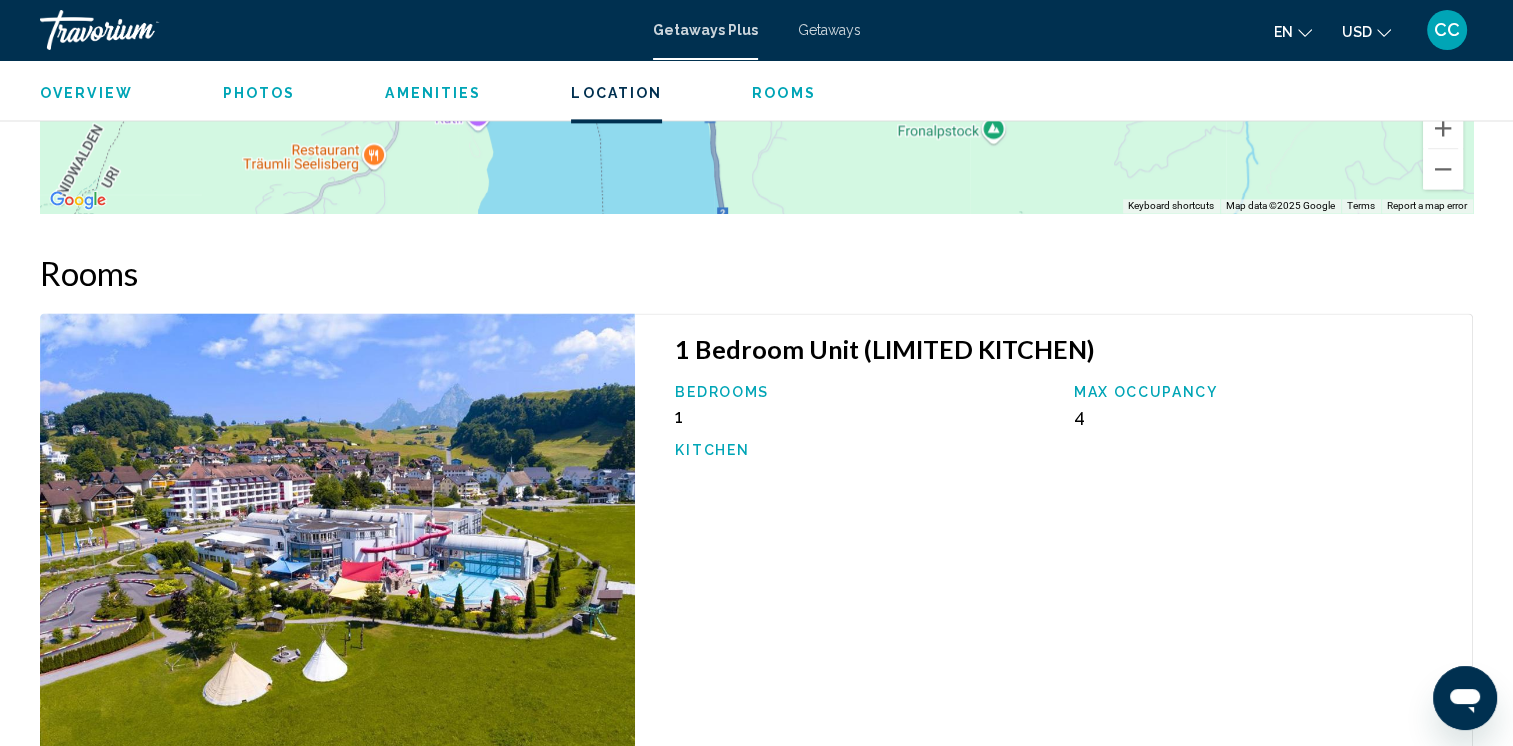 click at bounding box center (337, 536) 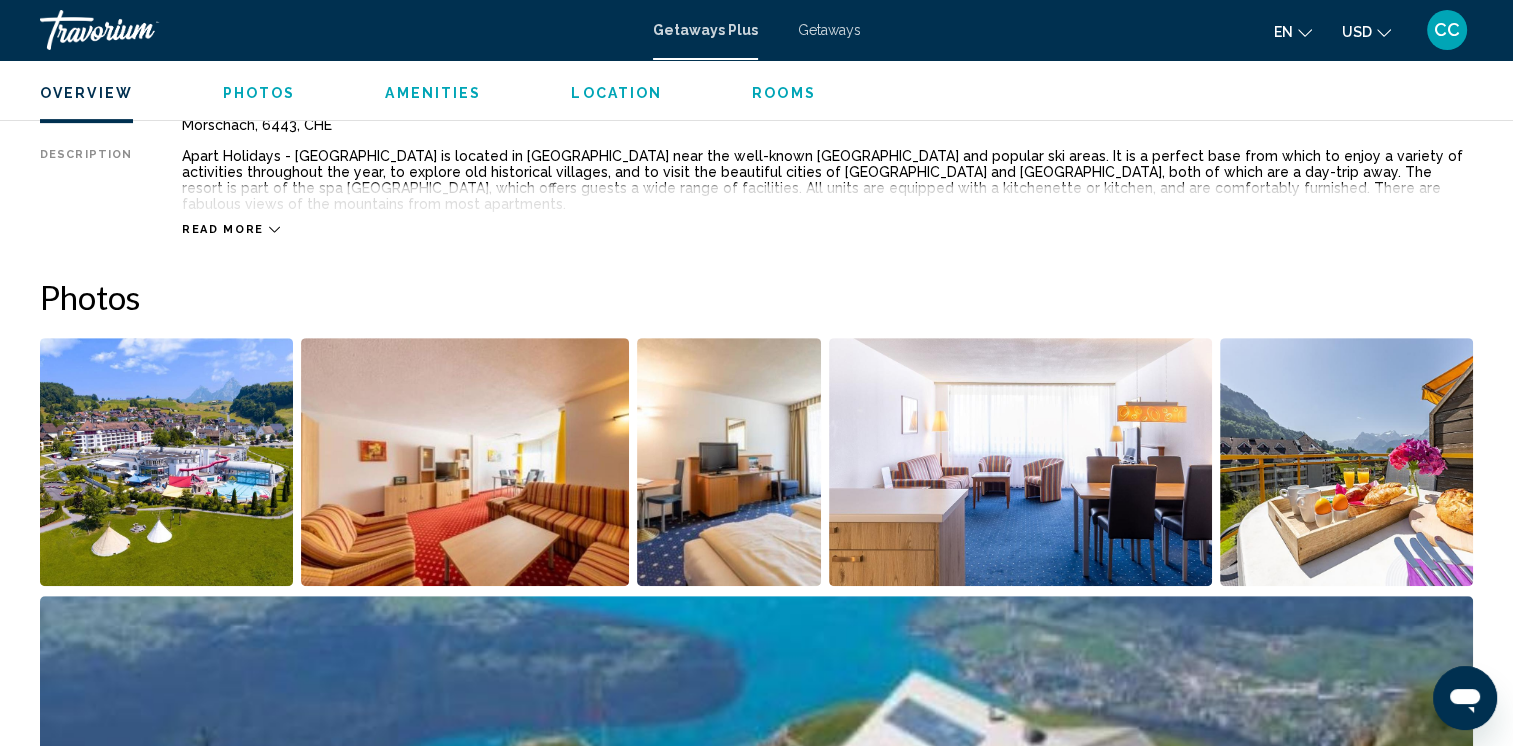 scroll, scrollTop: 792, scrollLeft: 0, axis: vertical 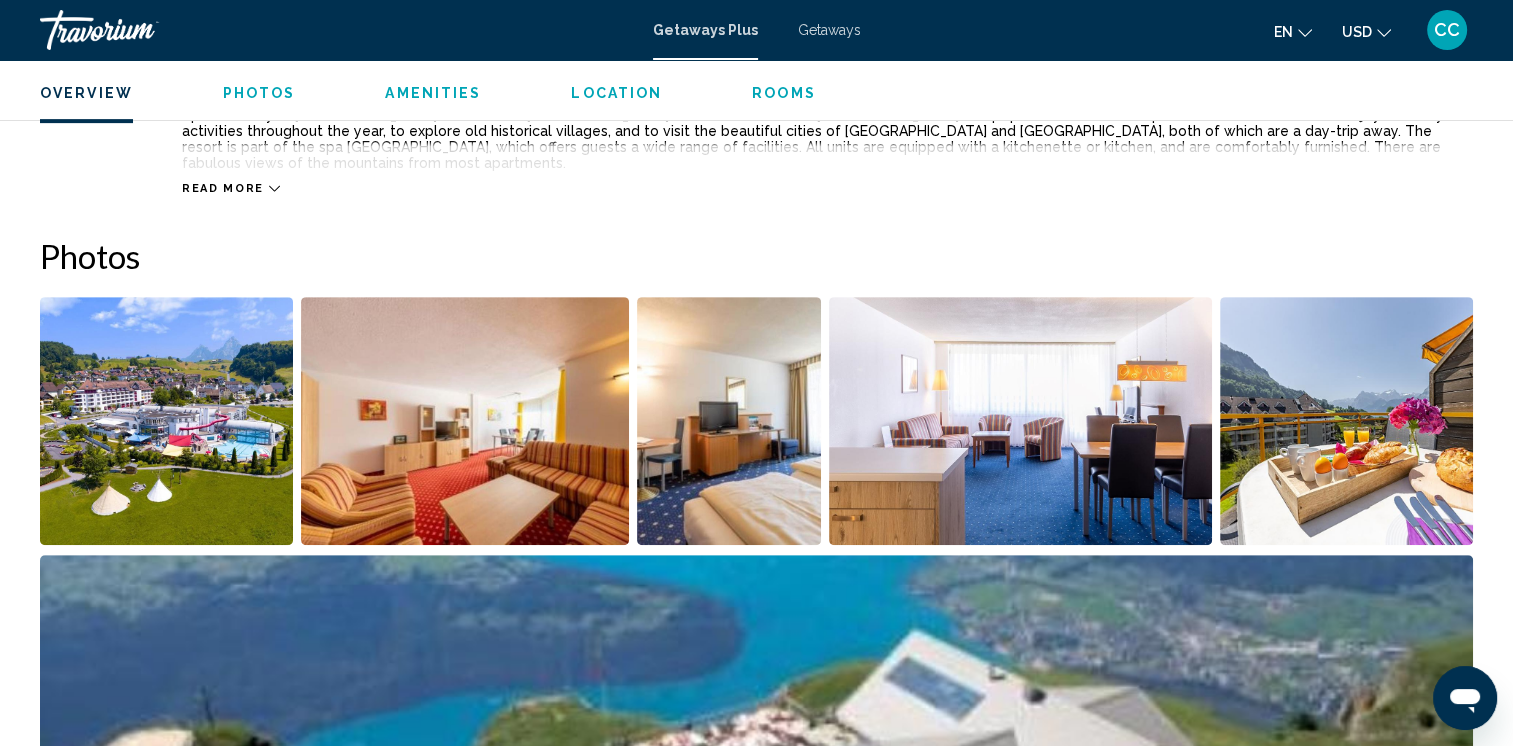 click at bounding box center [166, 421] 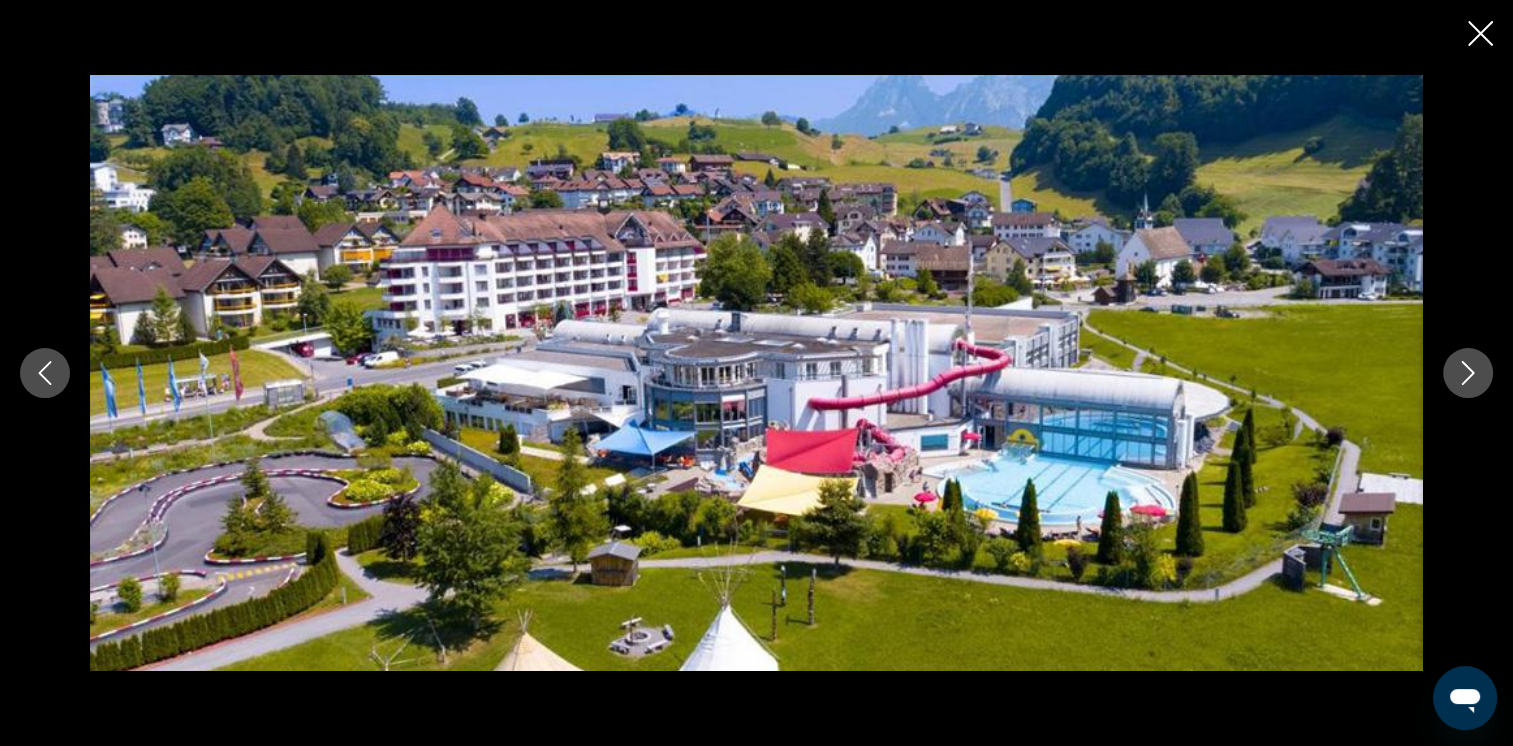 click 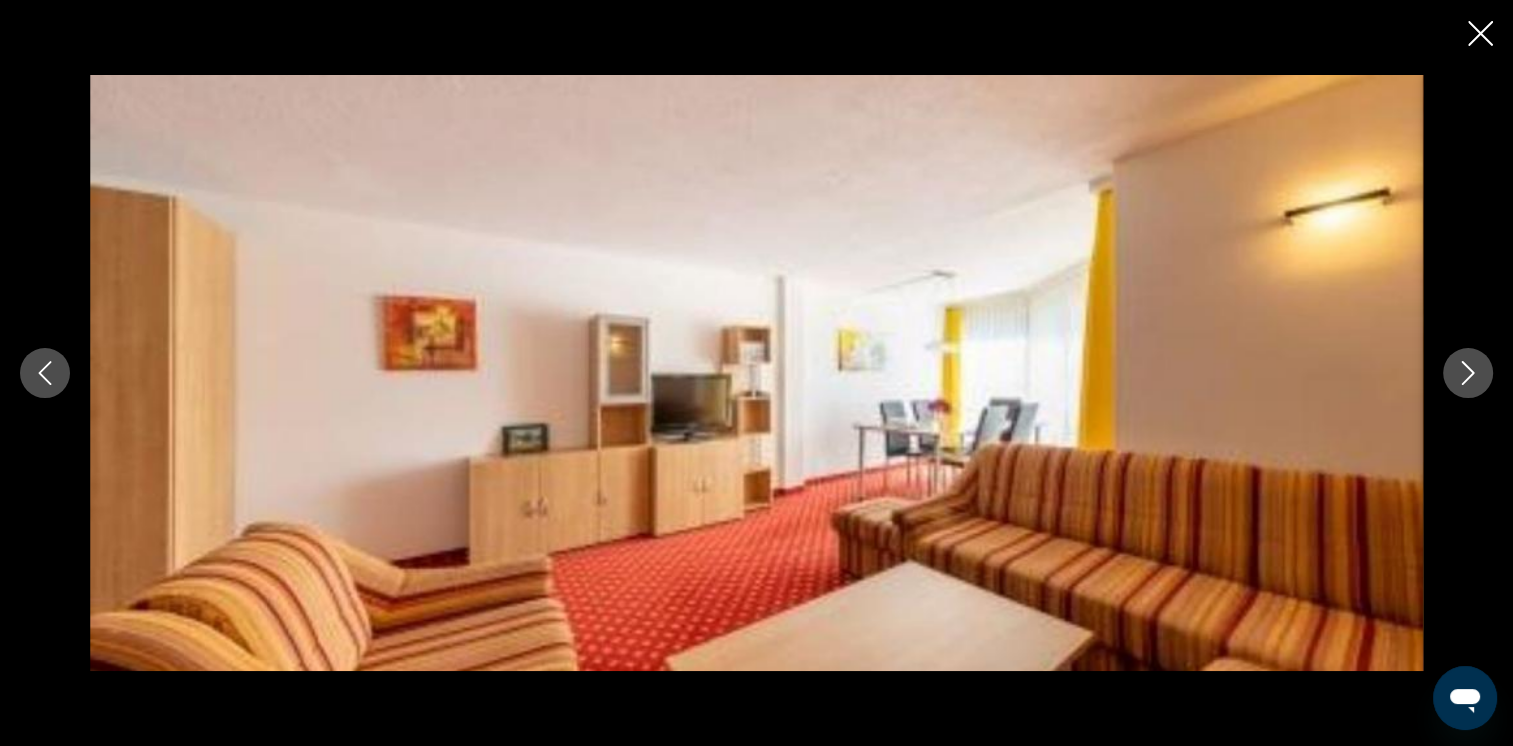 click 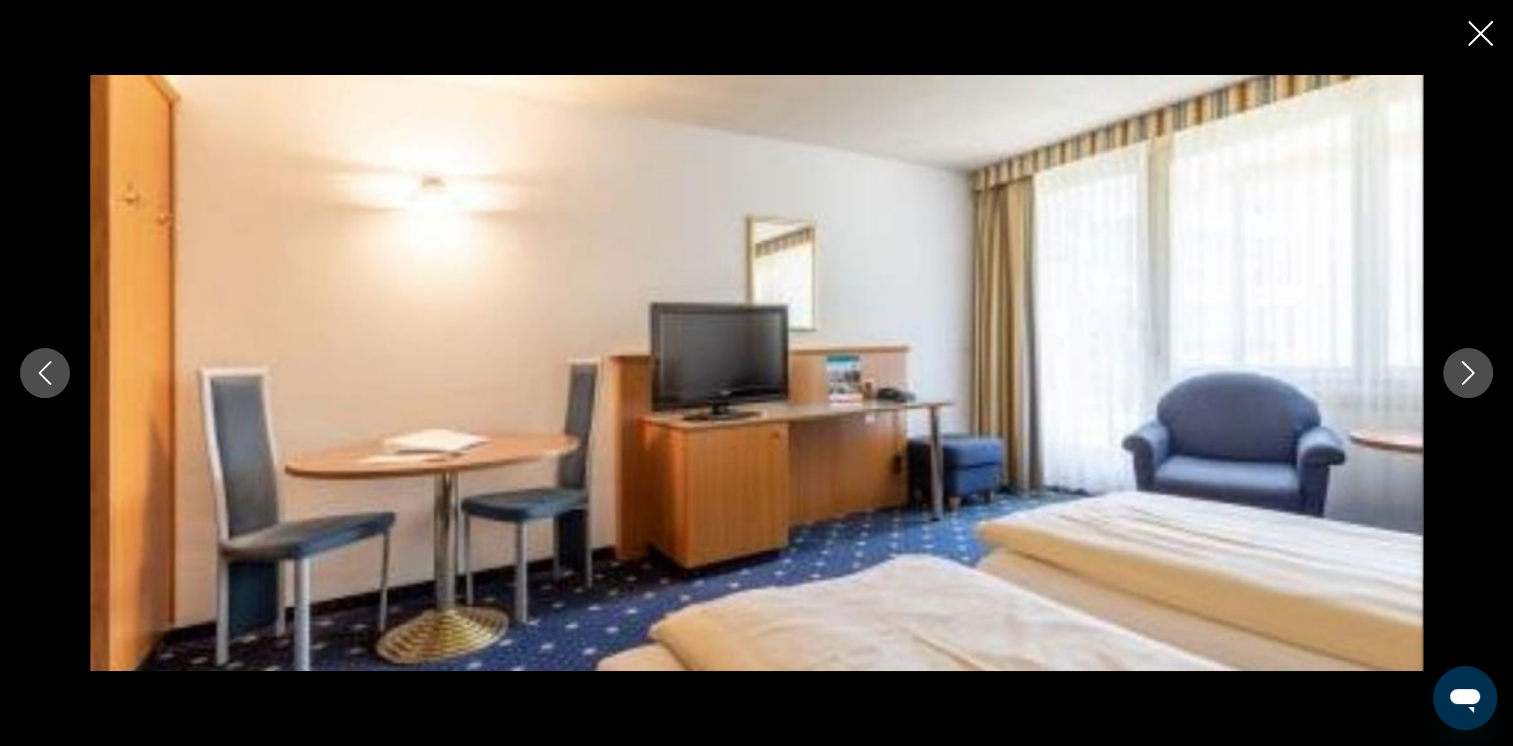 click 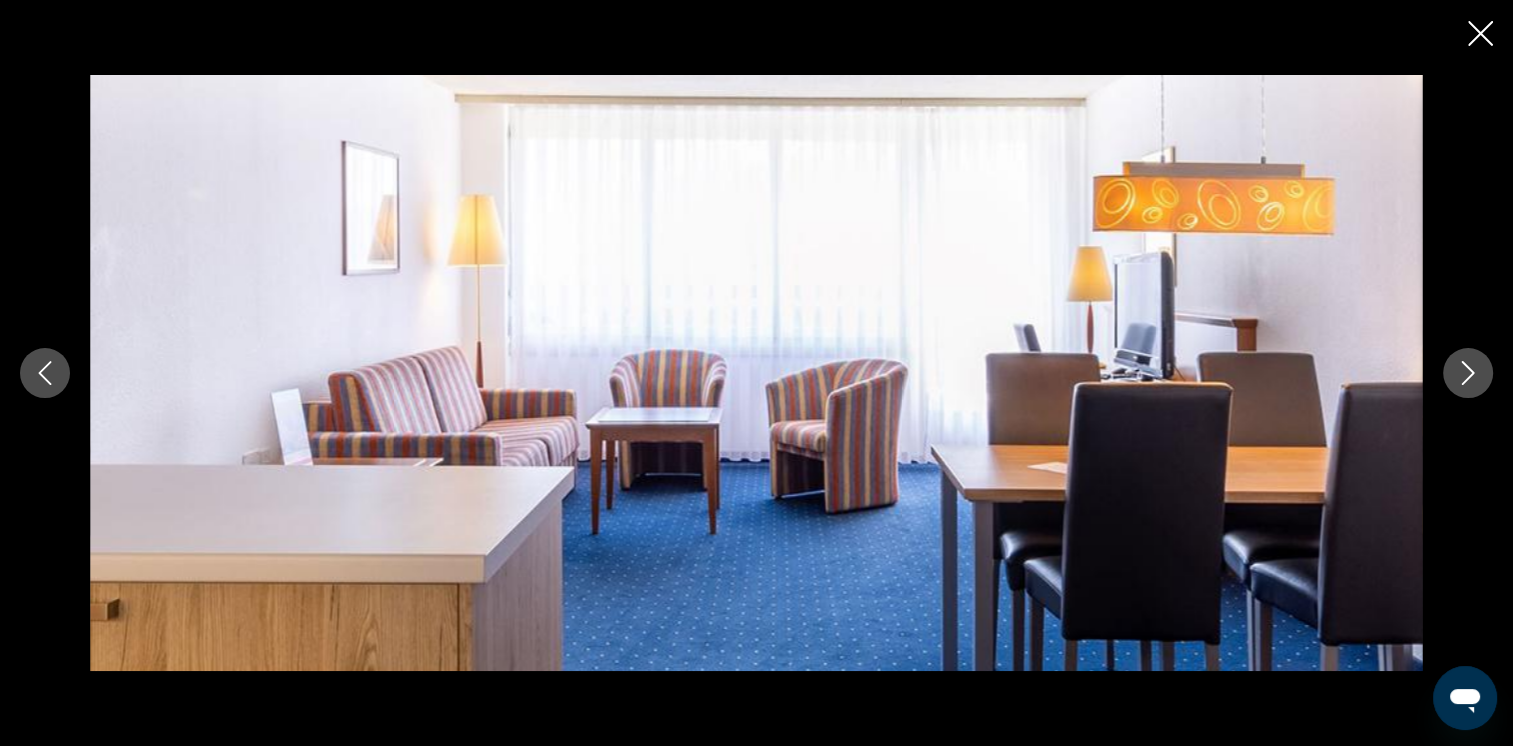 click 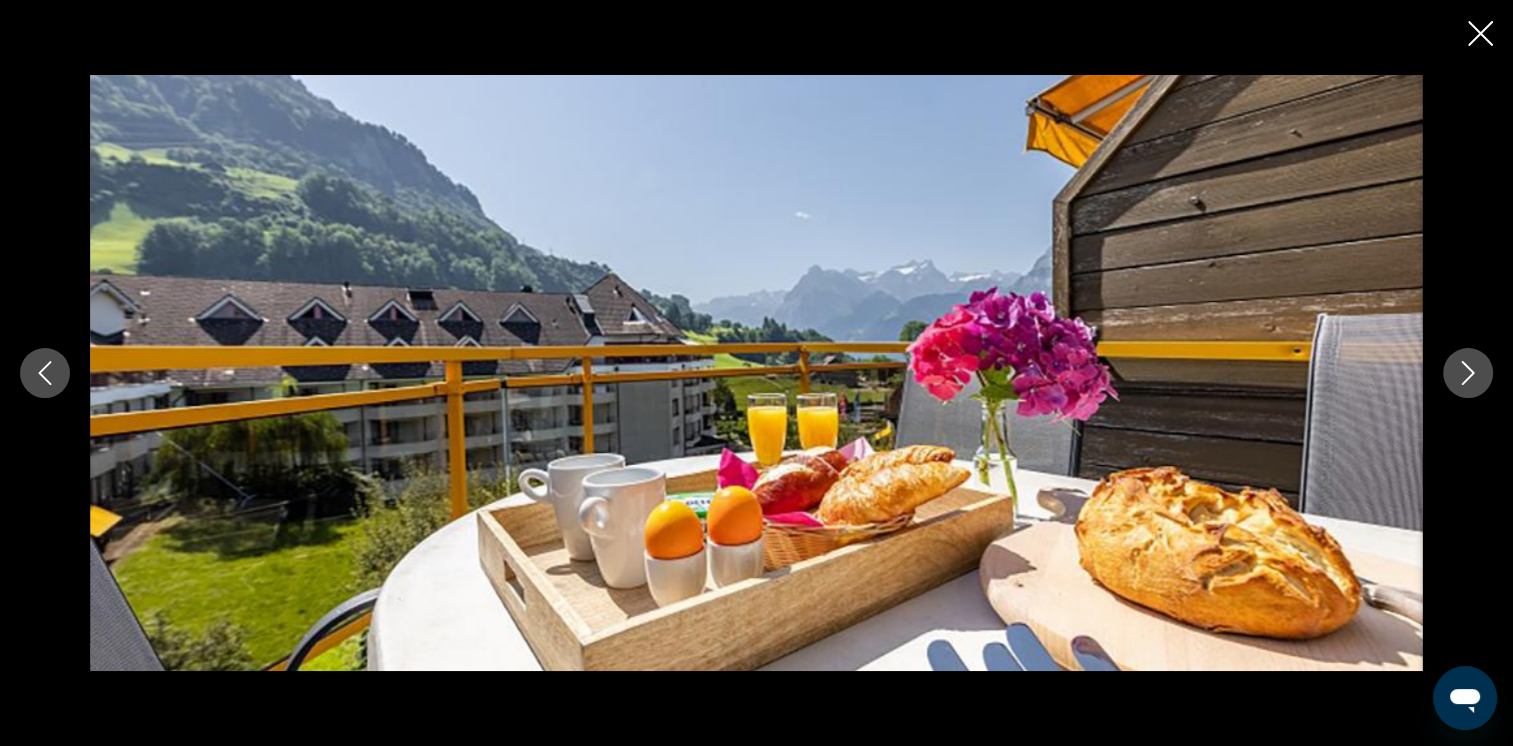 click 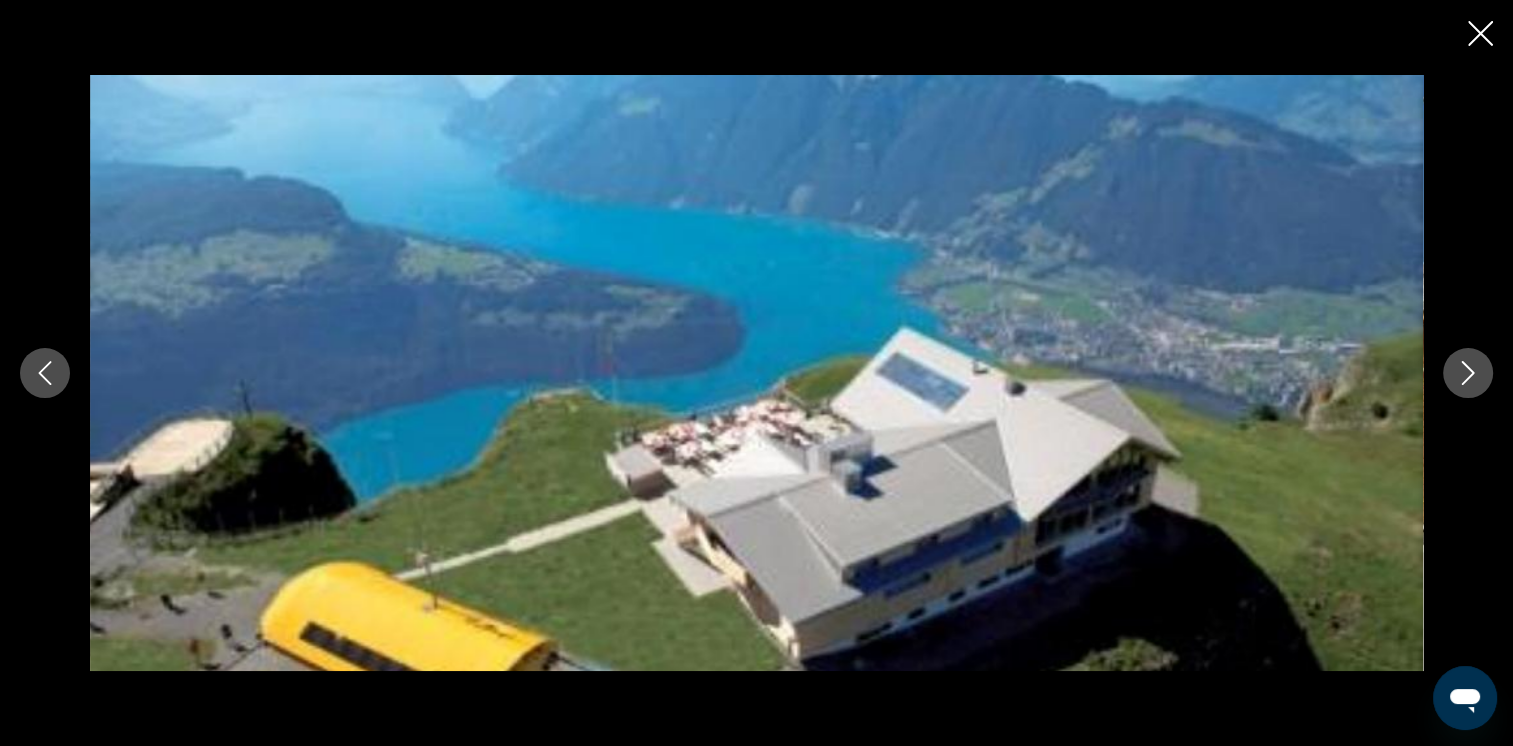 click 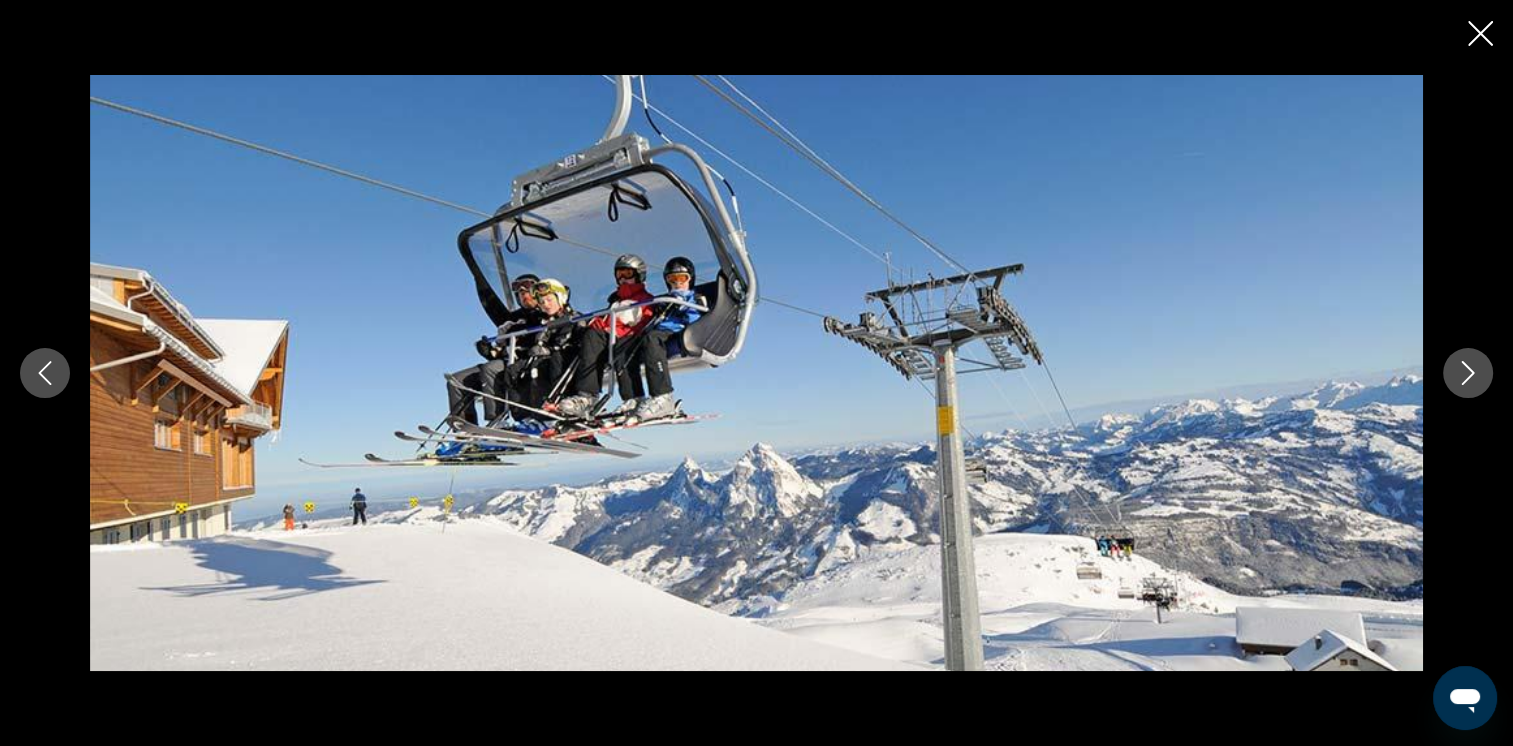 click 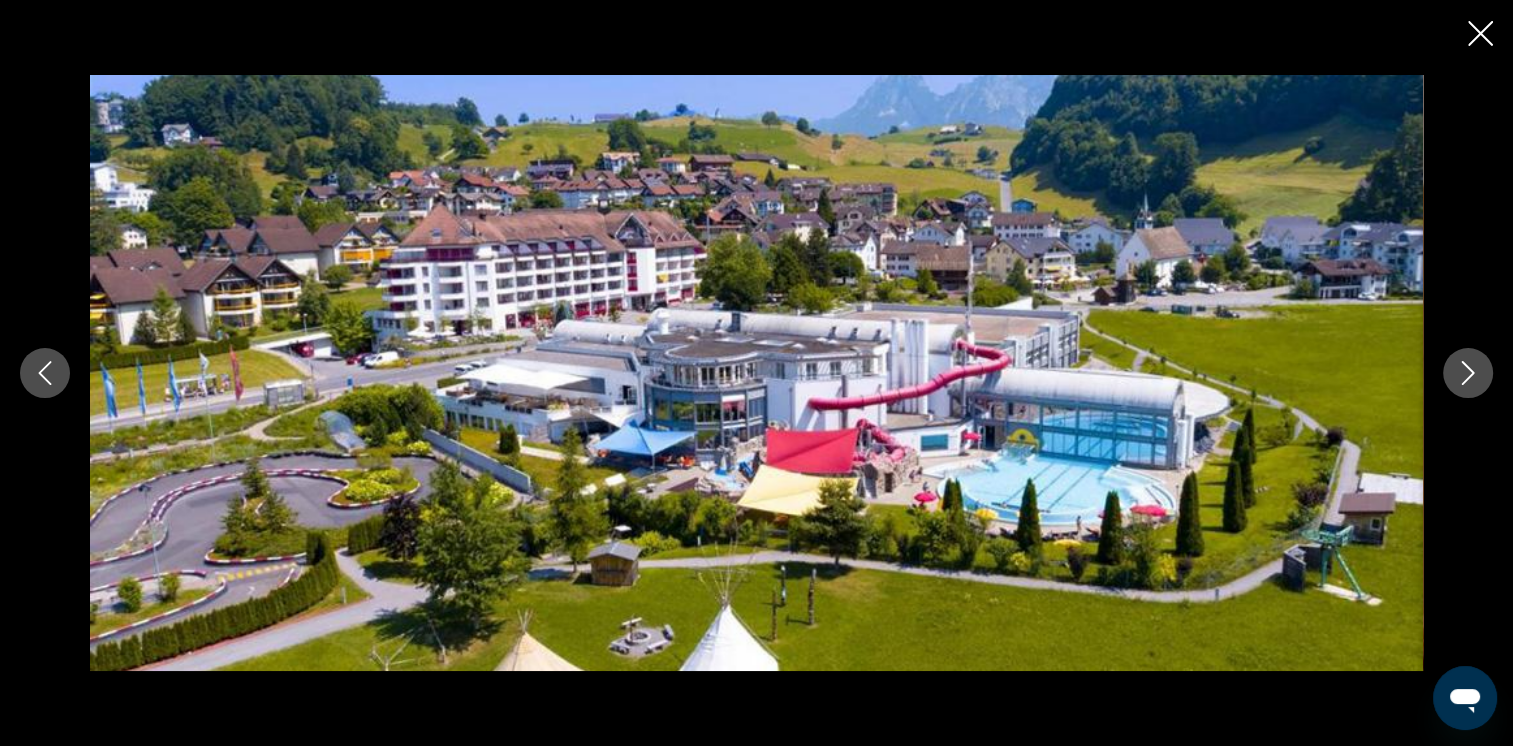 click 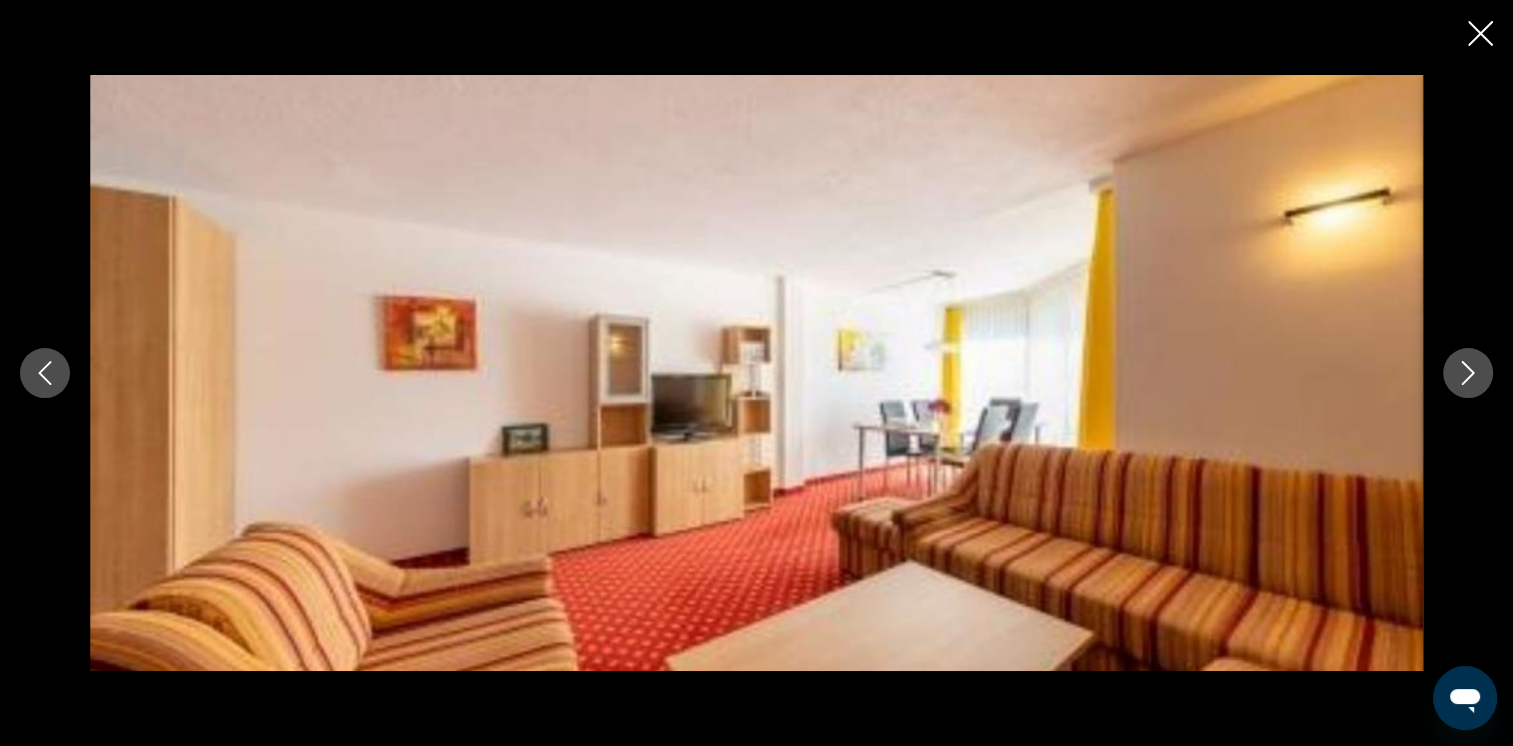 click 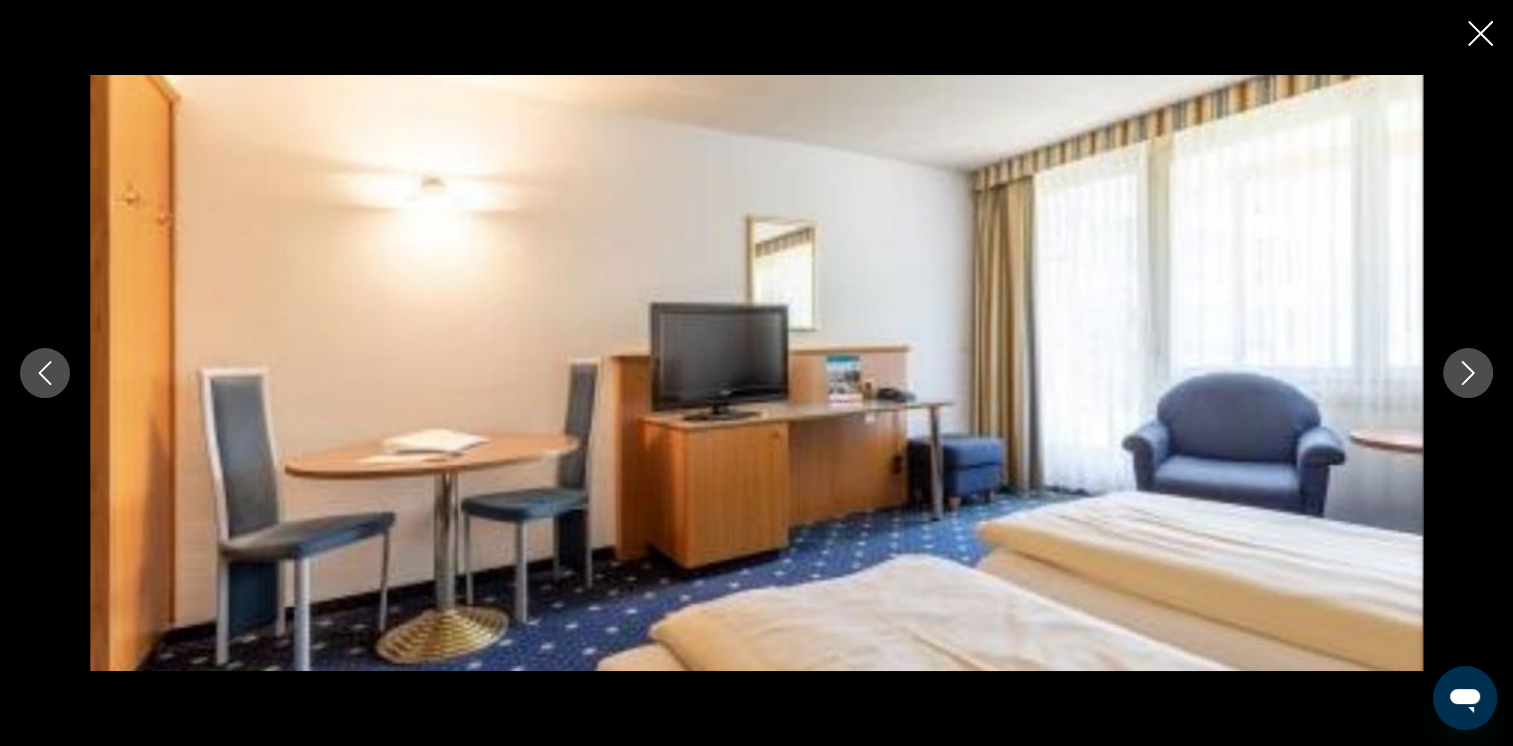 click 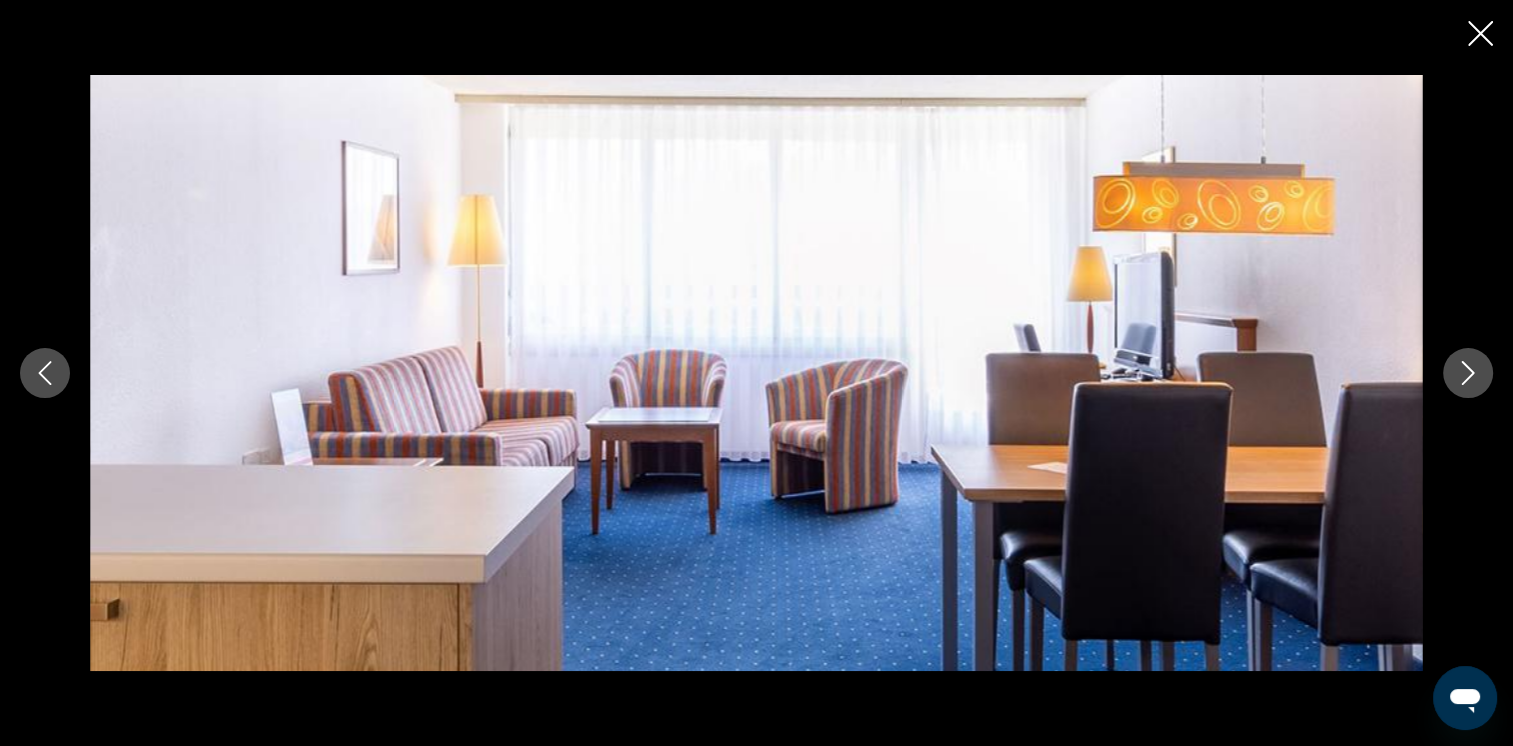 click 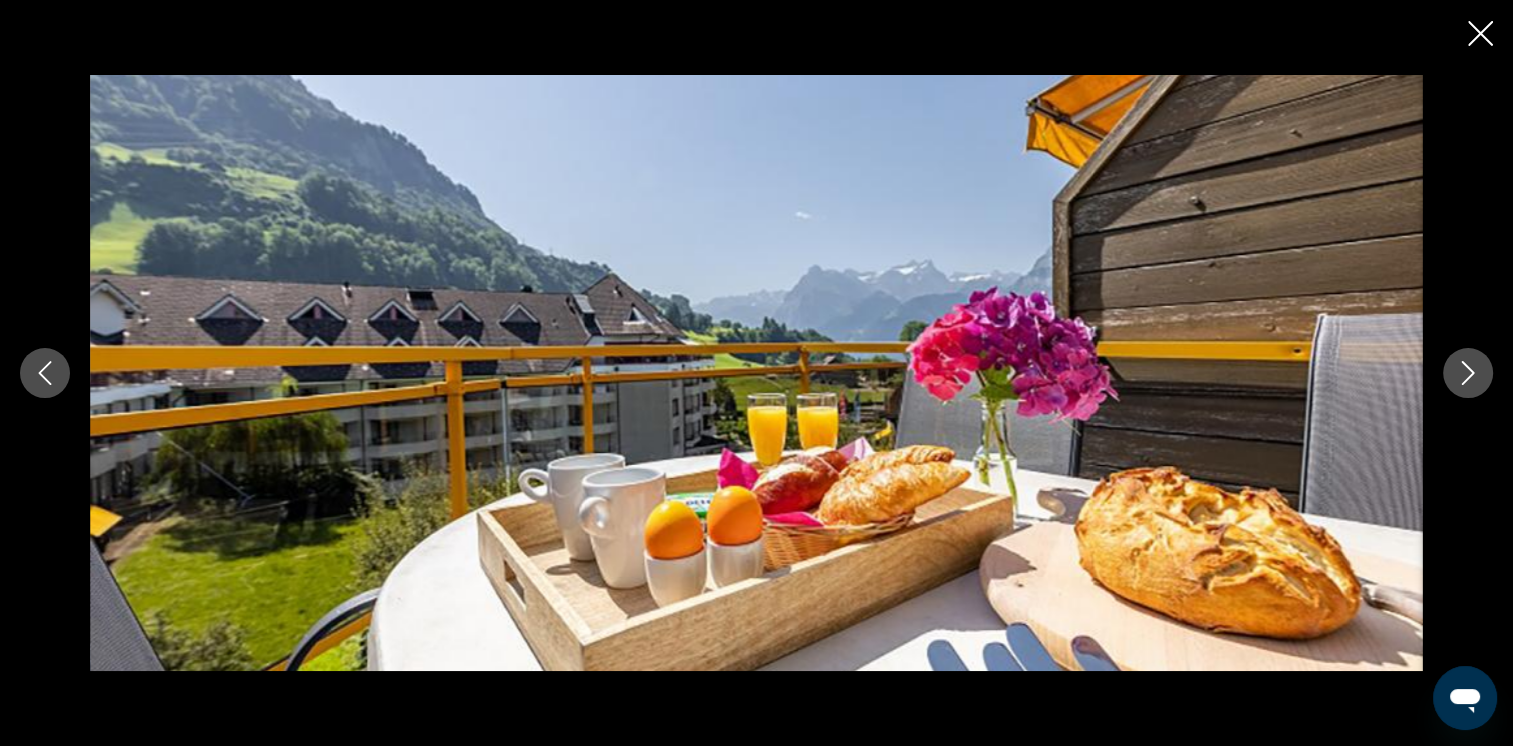 click 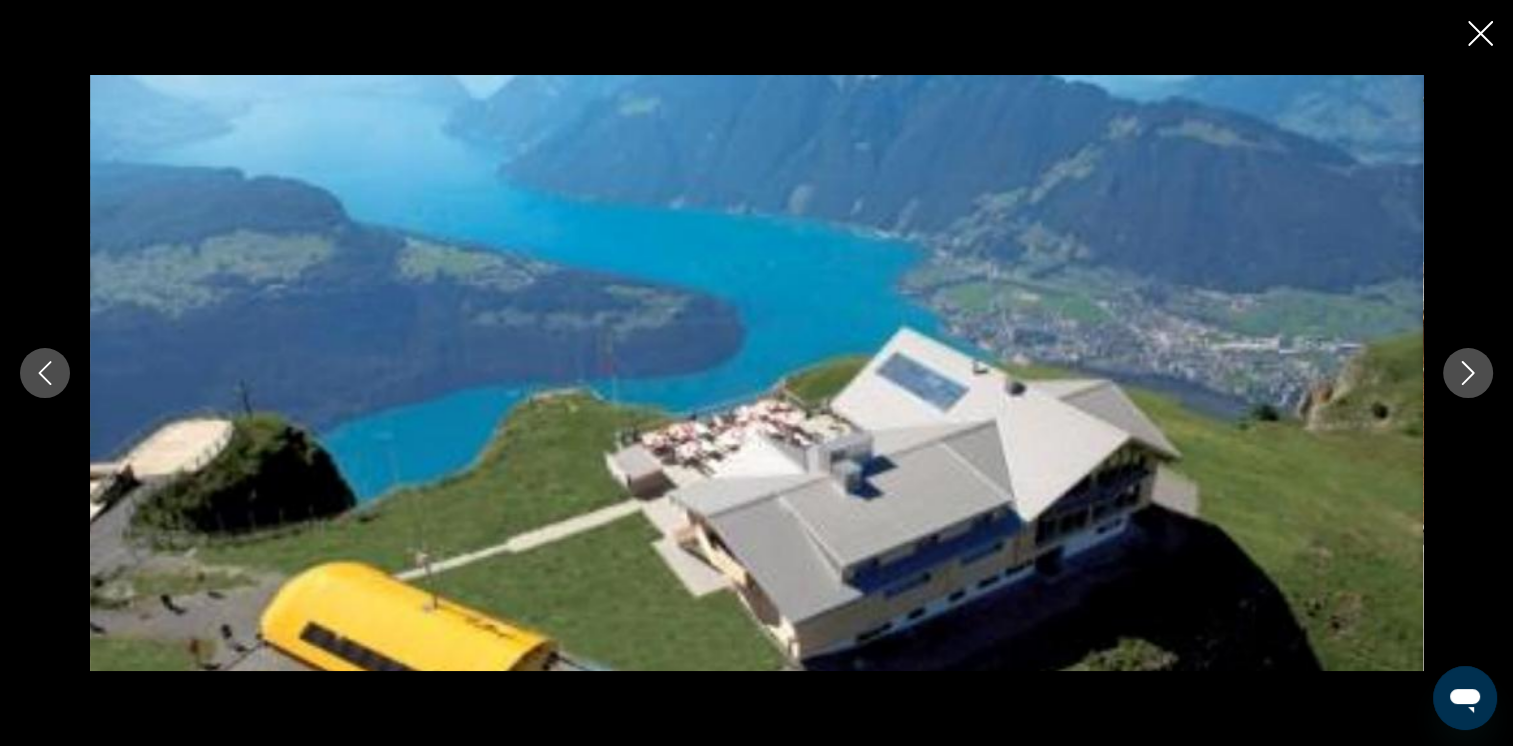 click 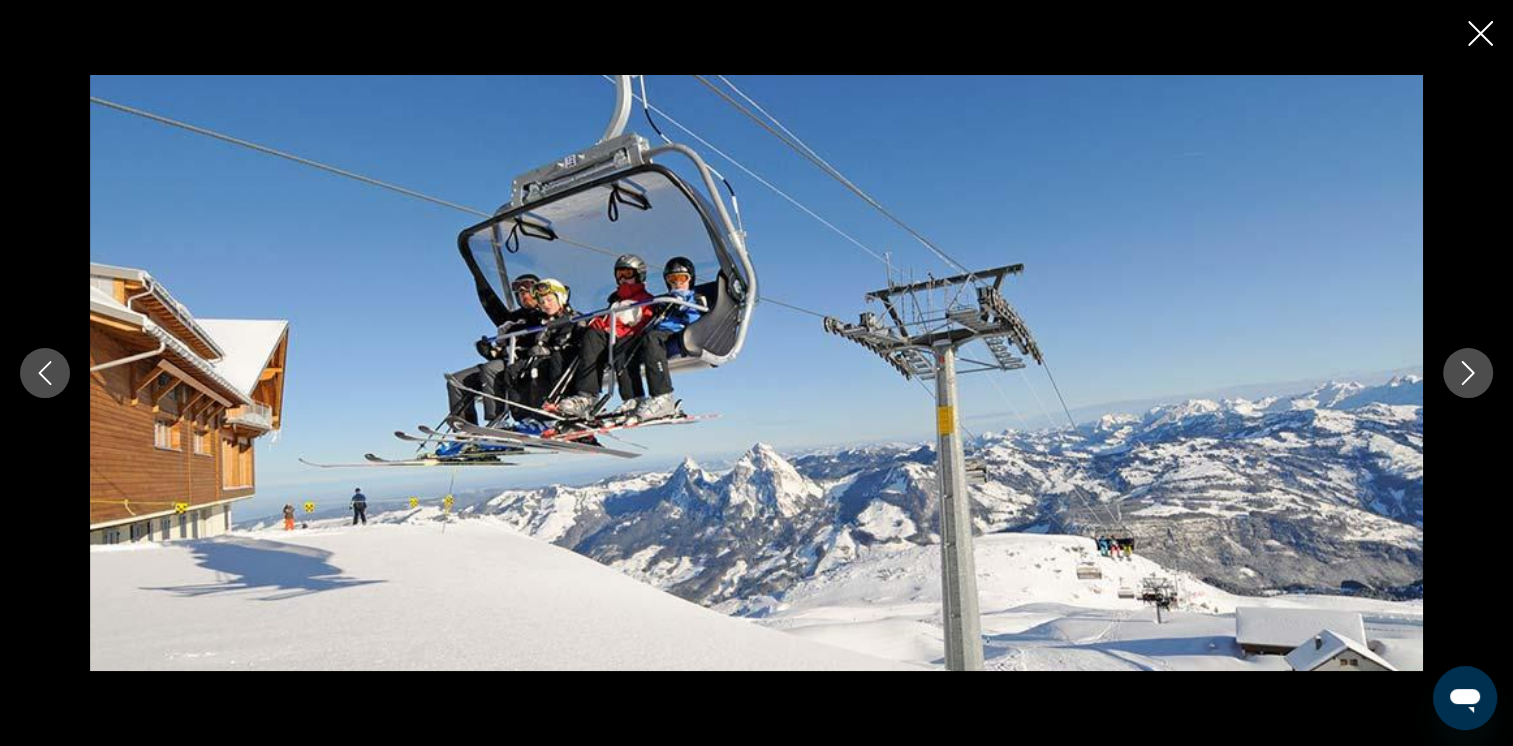 click 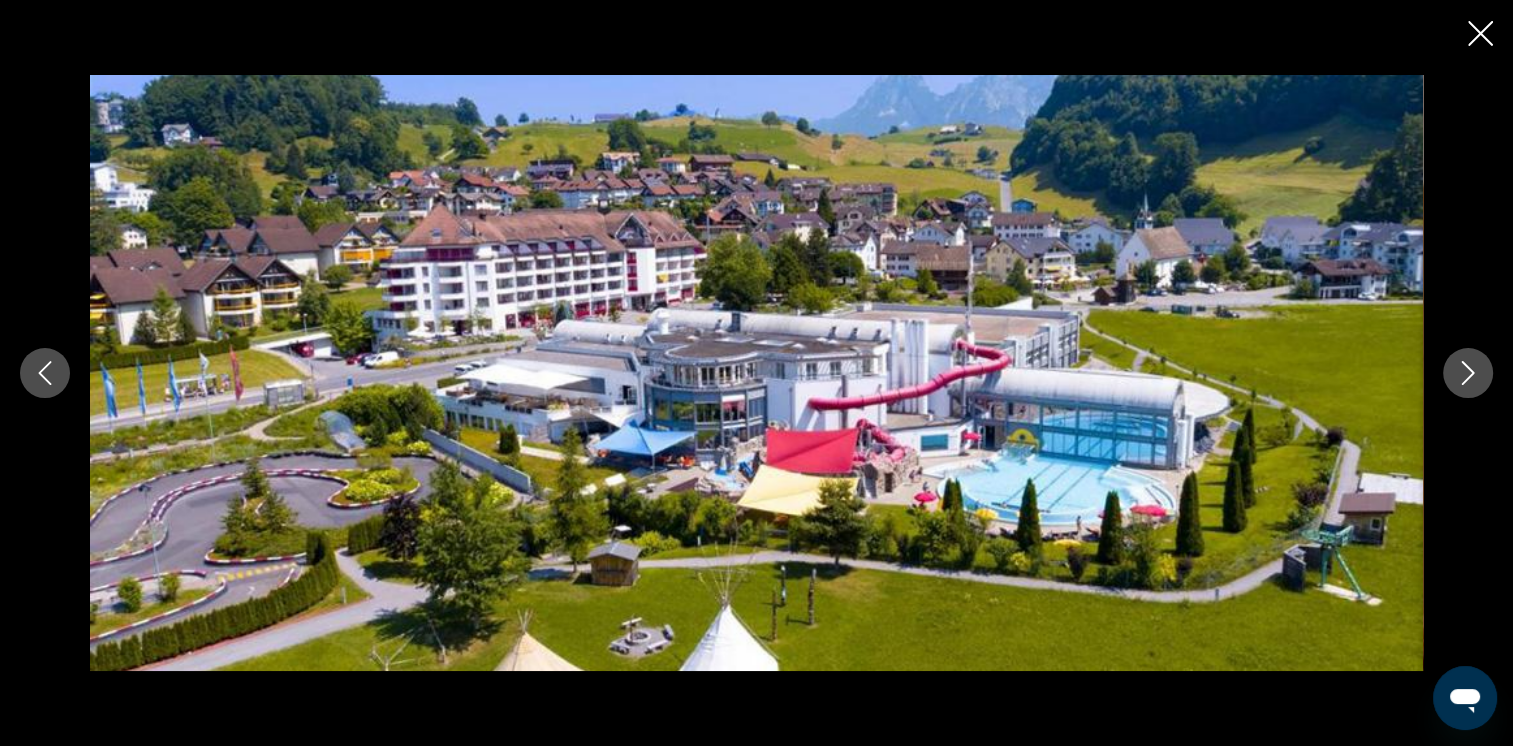 click 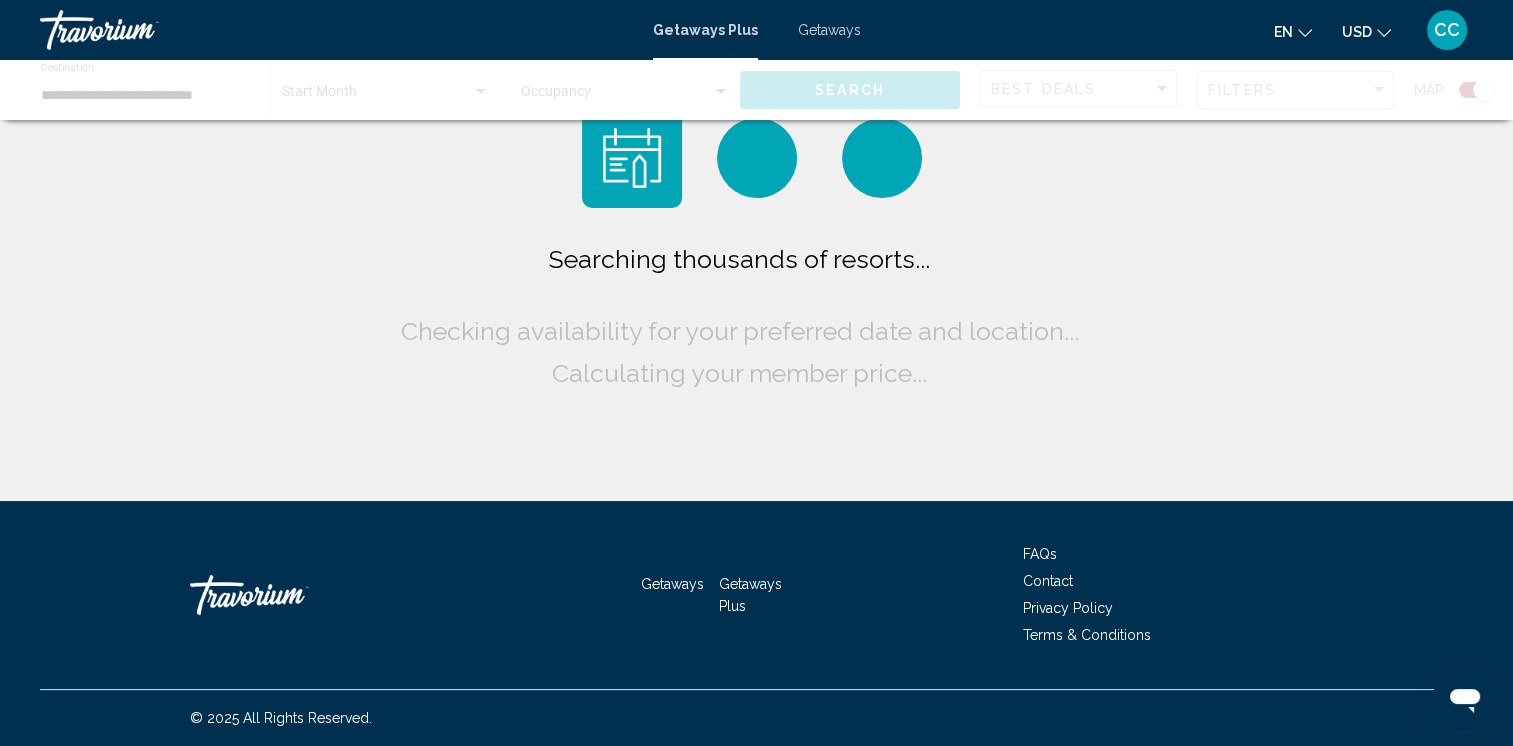 scroll, scrollTop: 0, scrollLeft: 0, axis: both 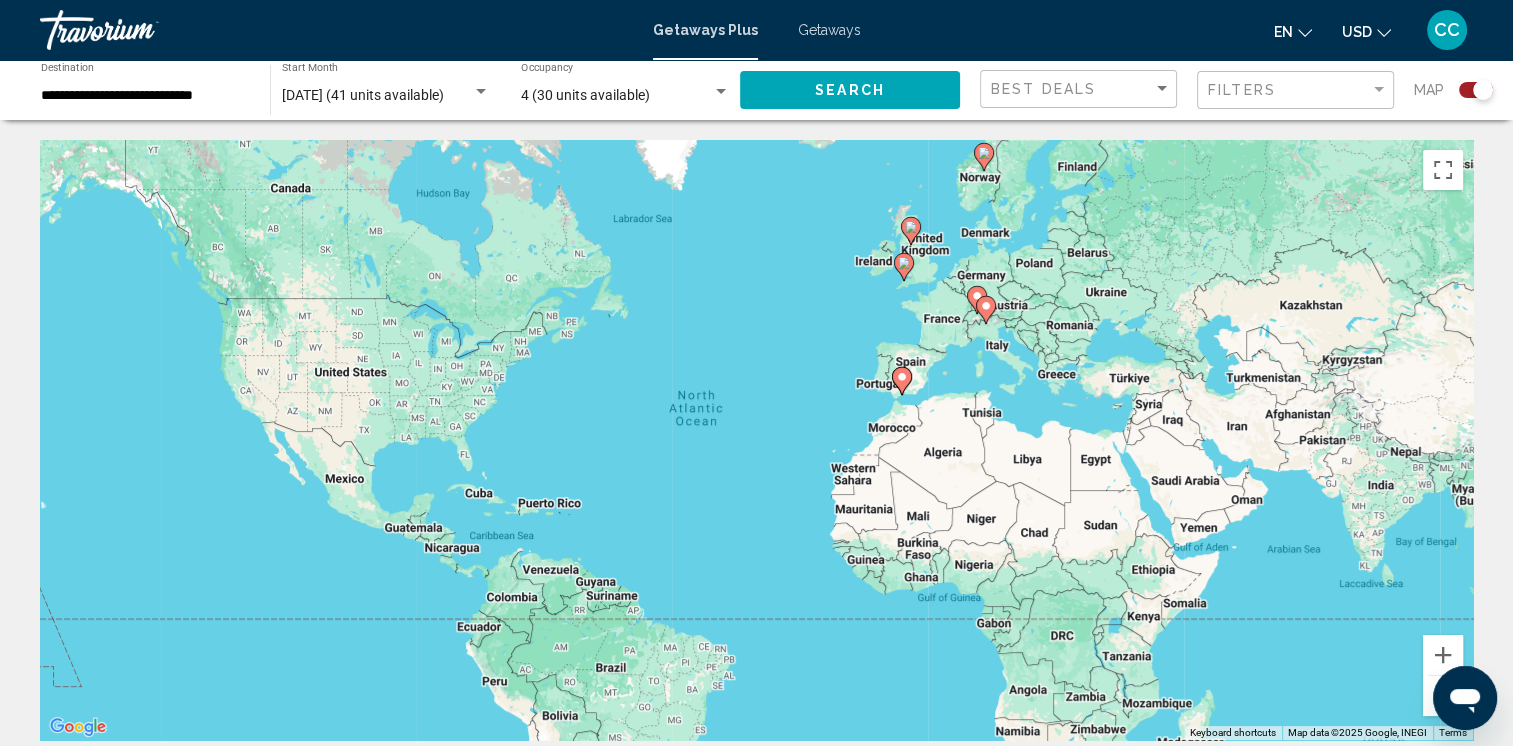 click 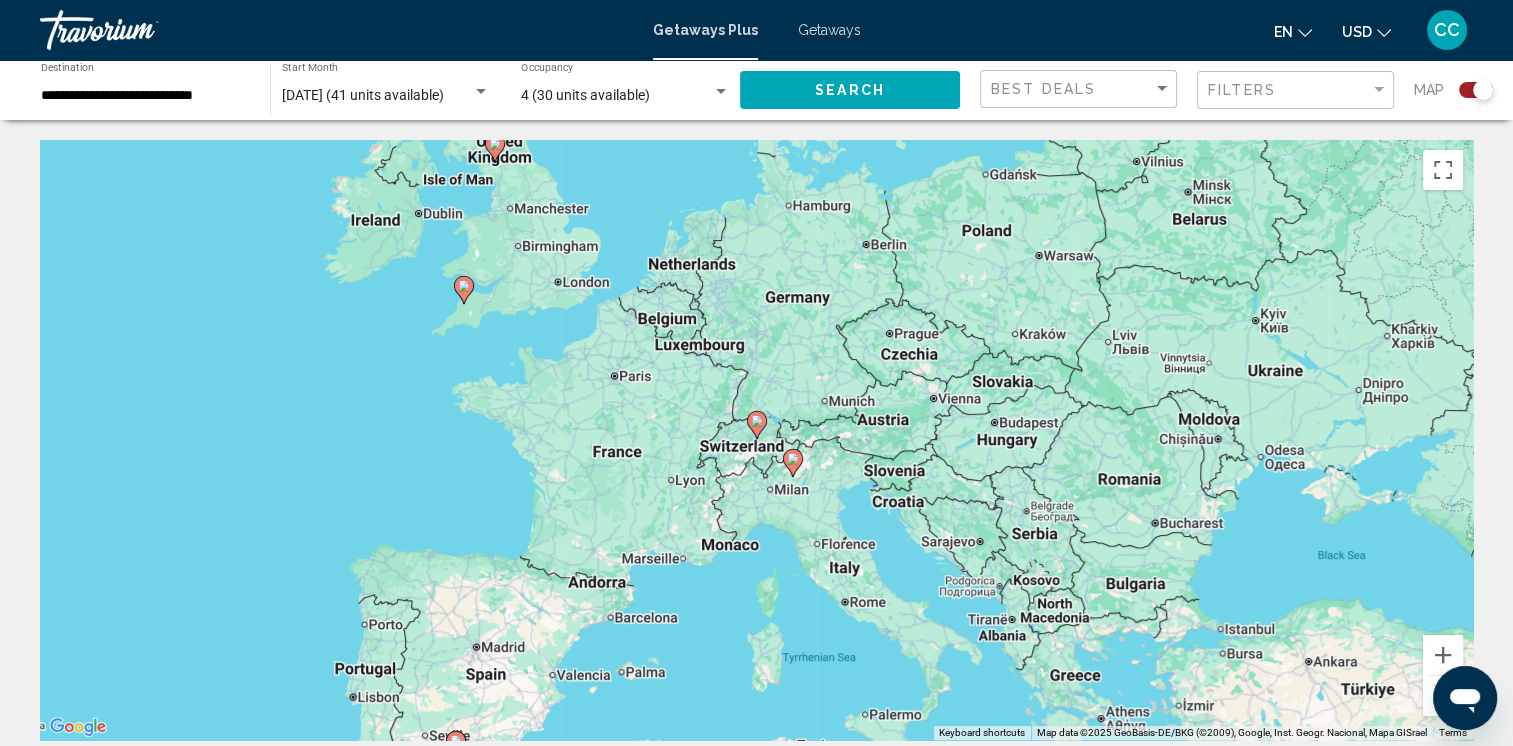 click 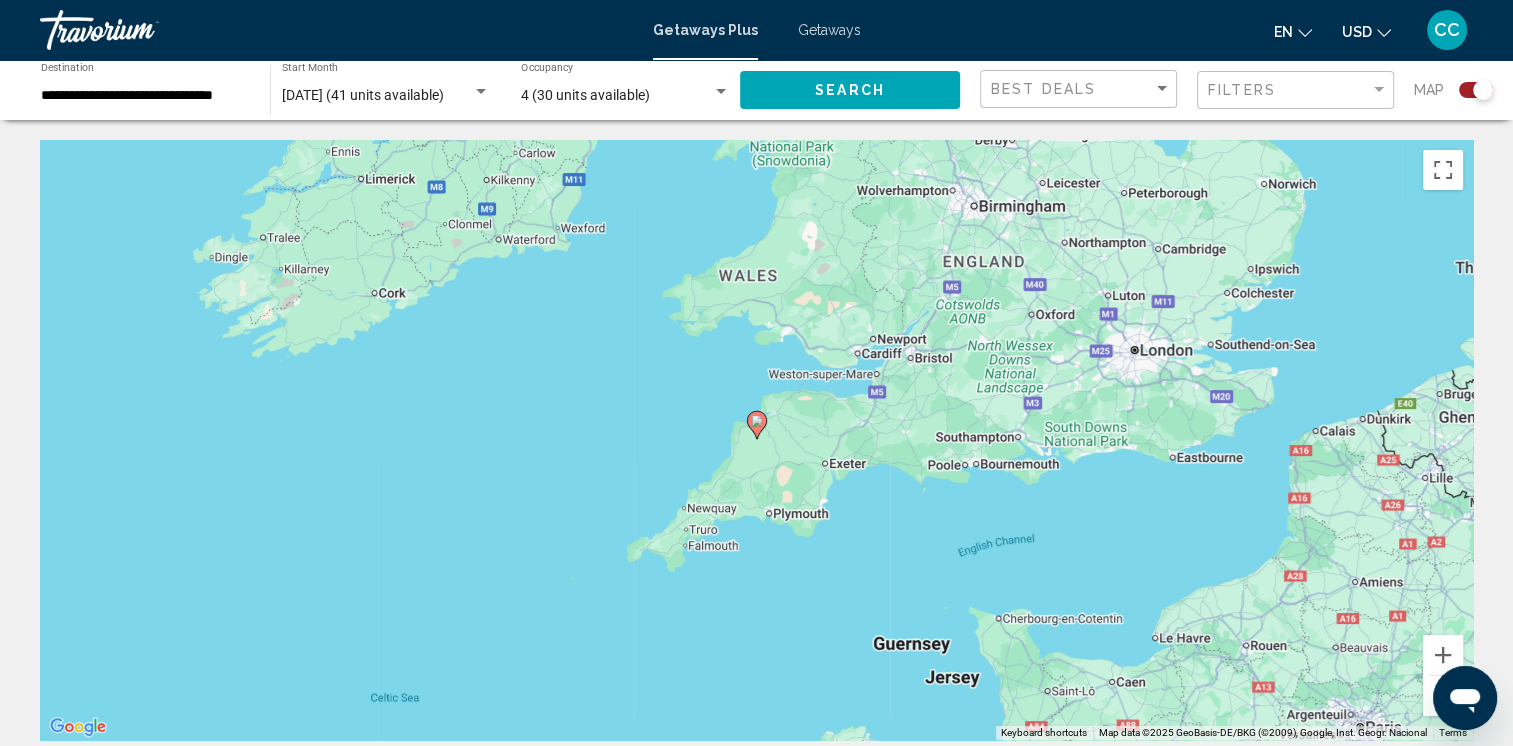 click 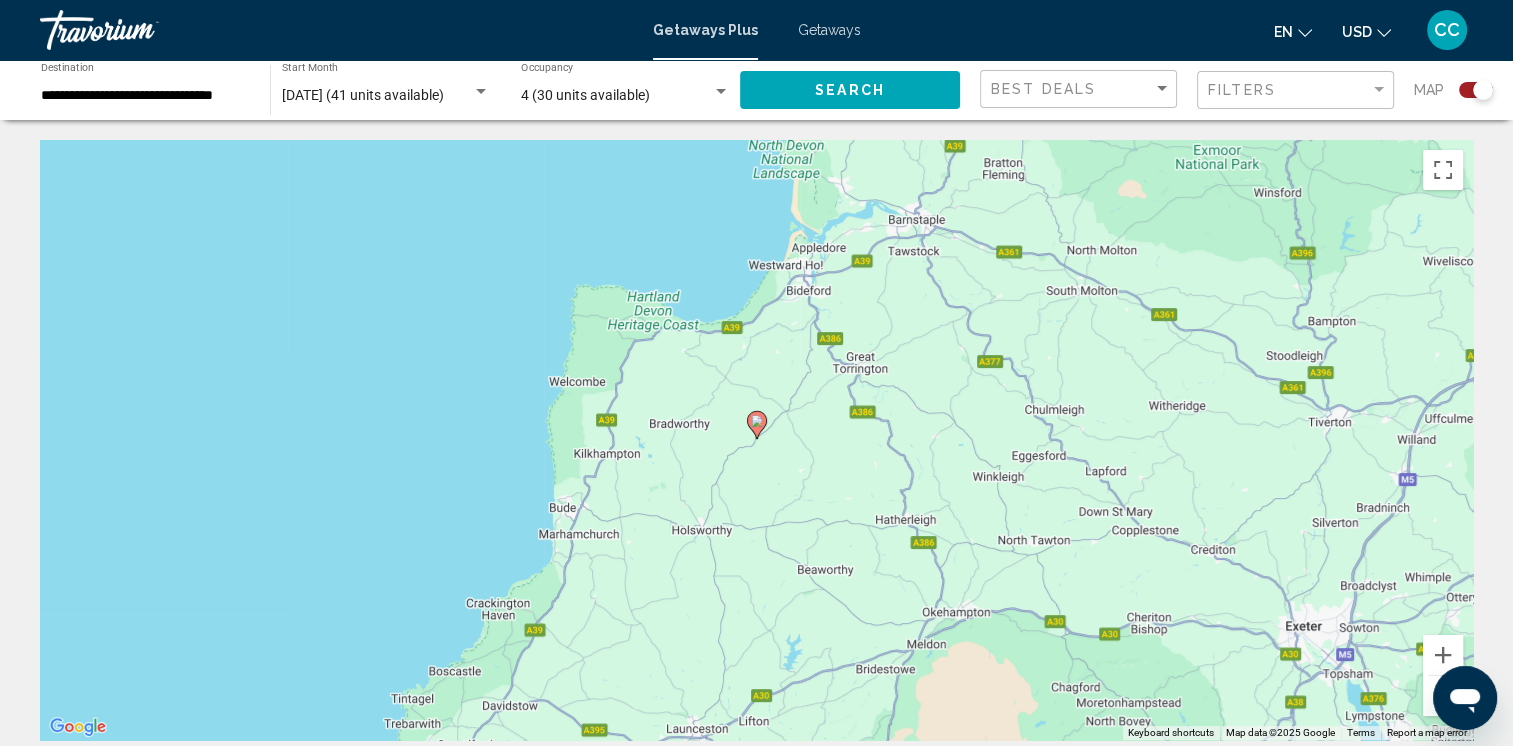 click 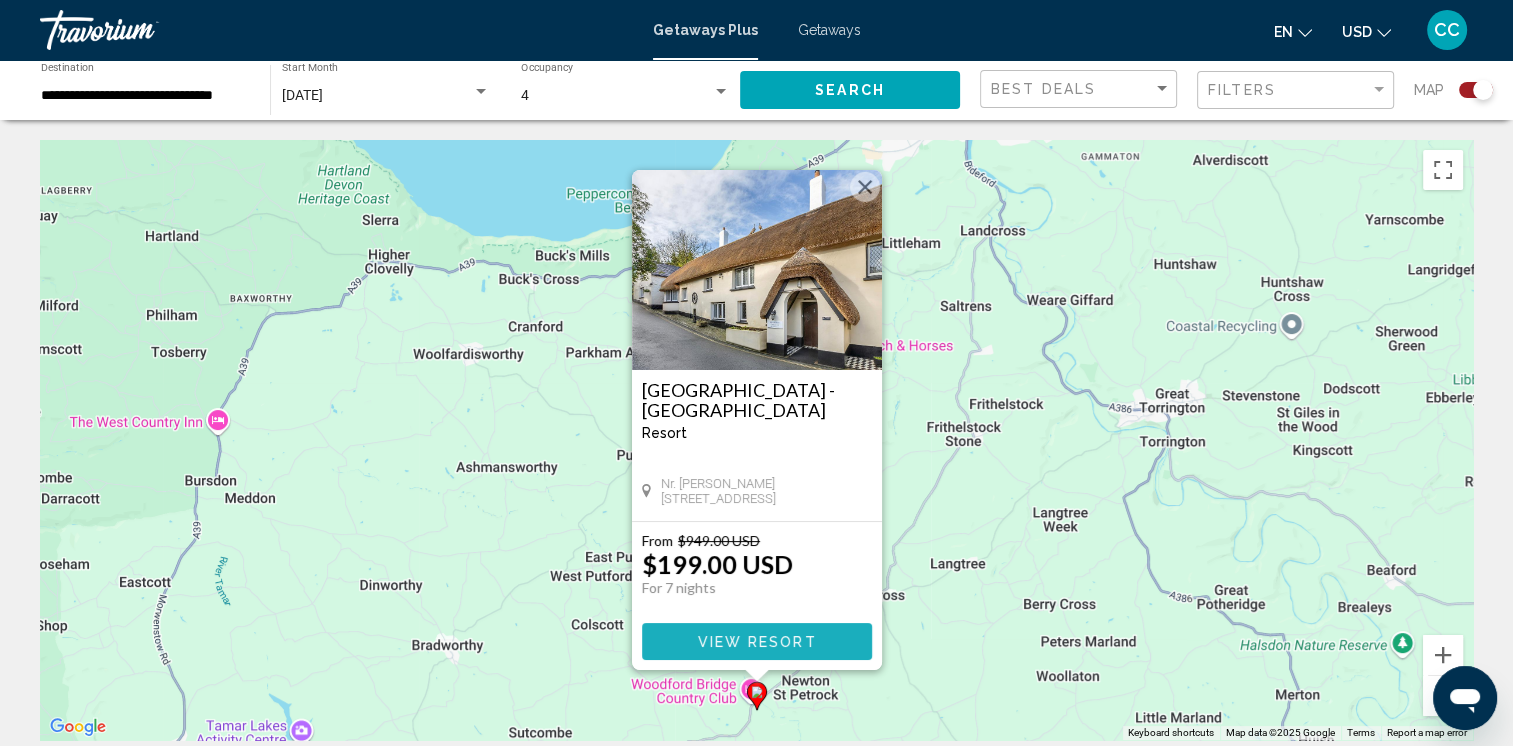 click on "View Resort" at bounding box center (756, 642) 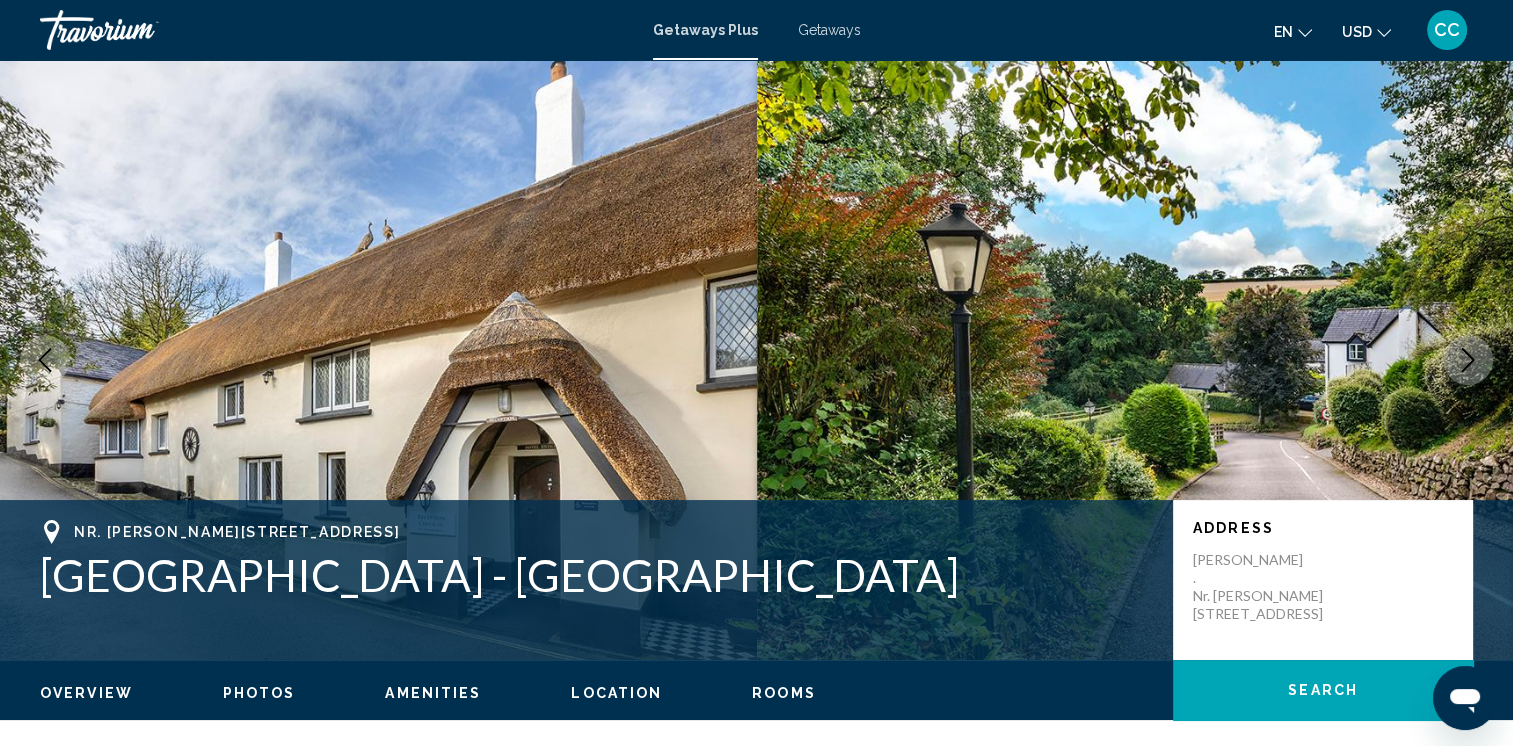 click 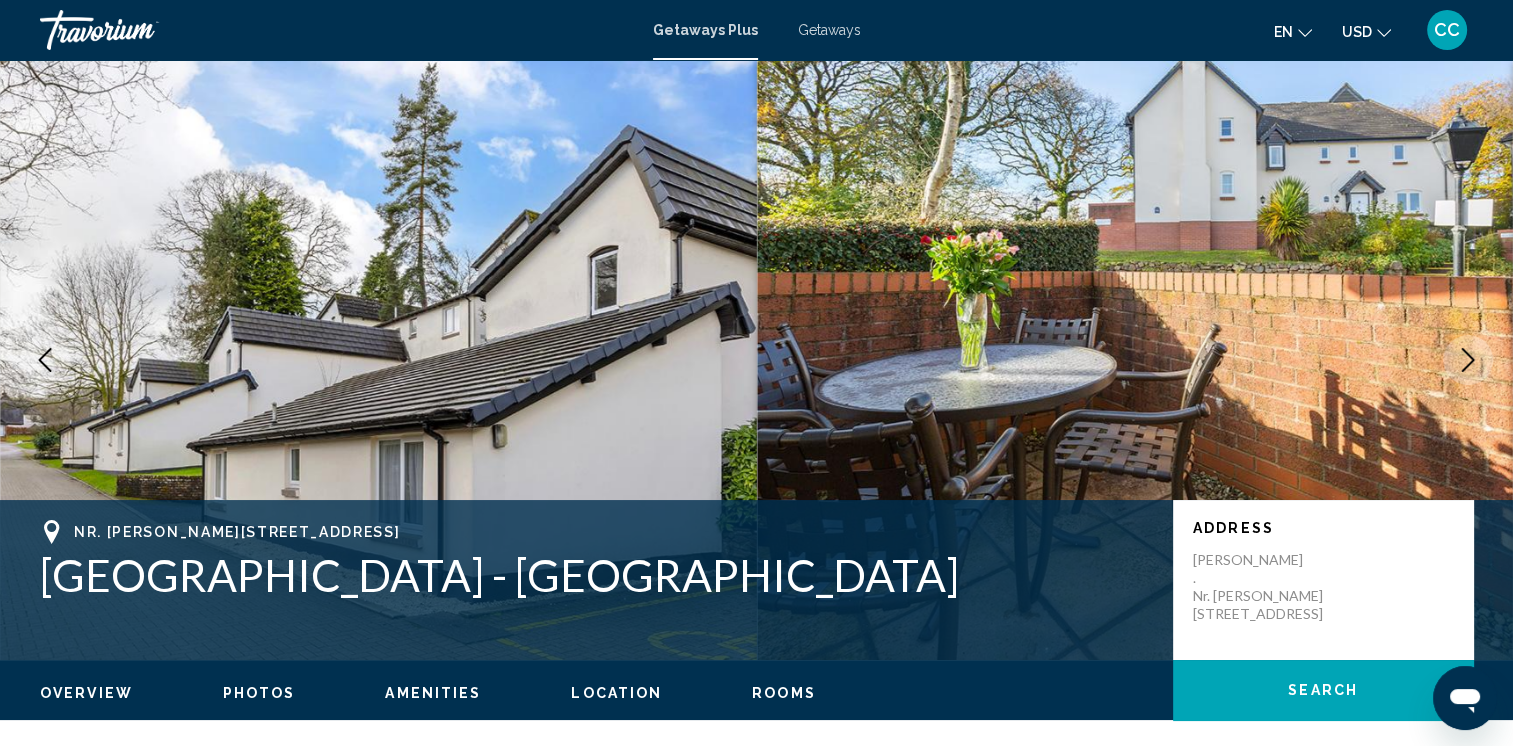 click 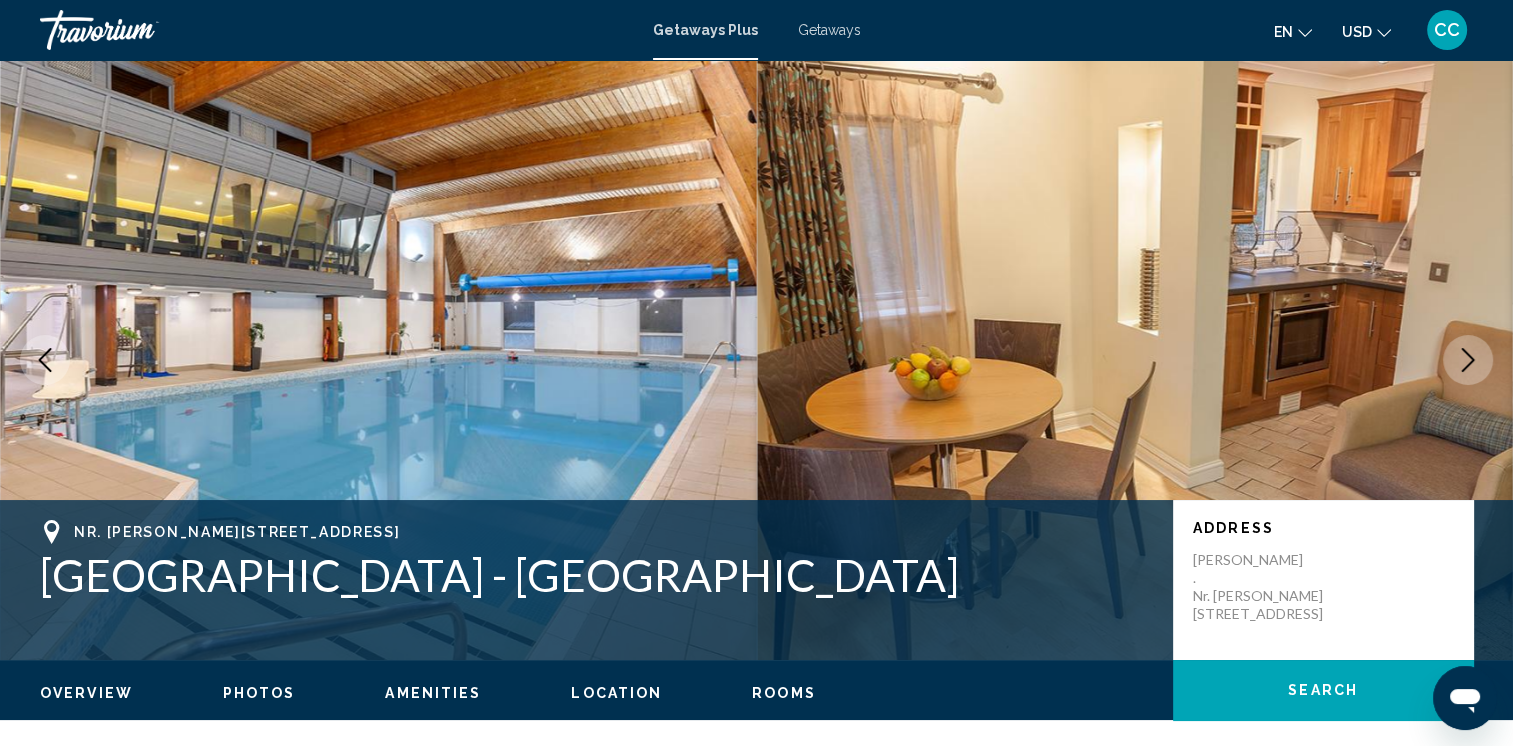 click 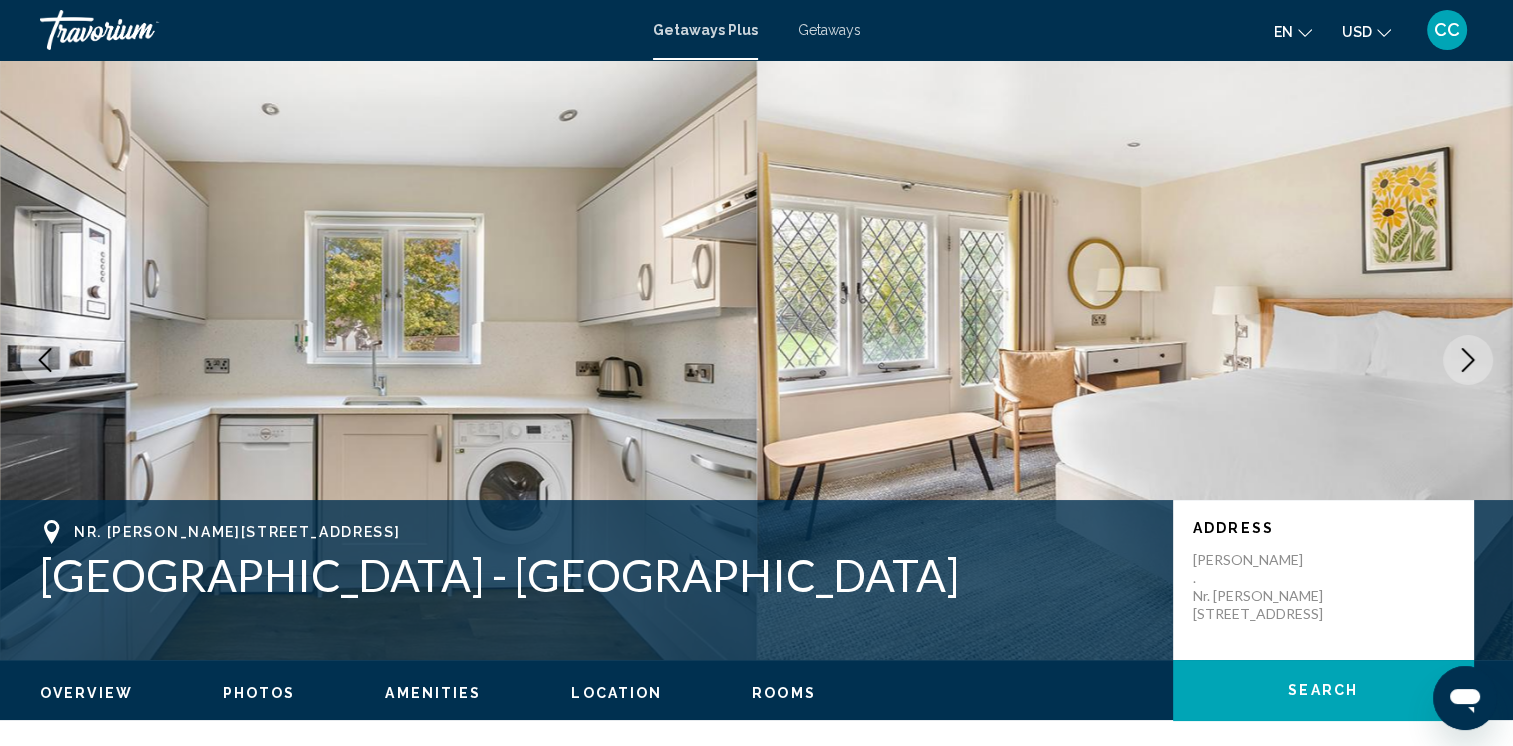 click 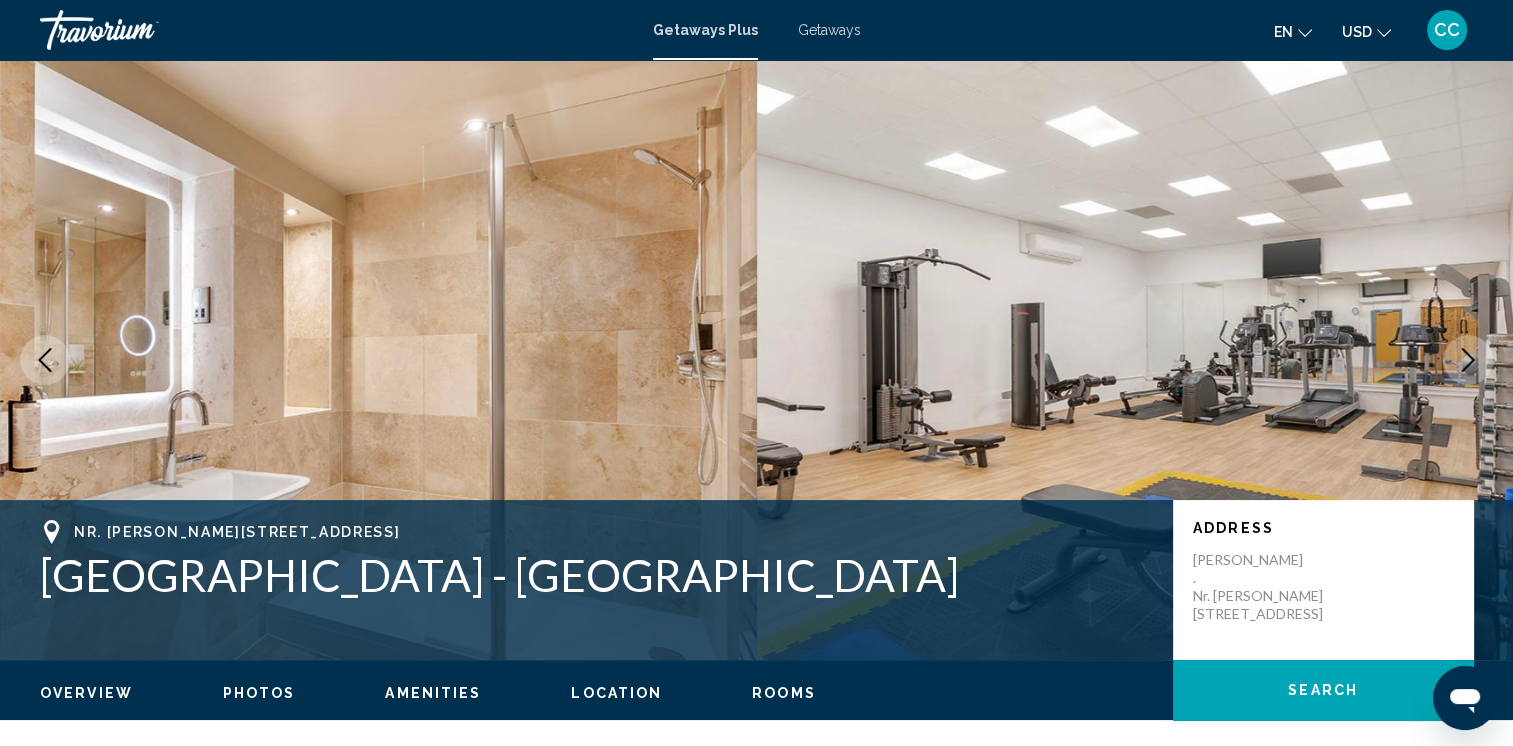 click 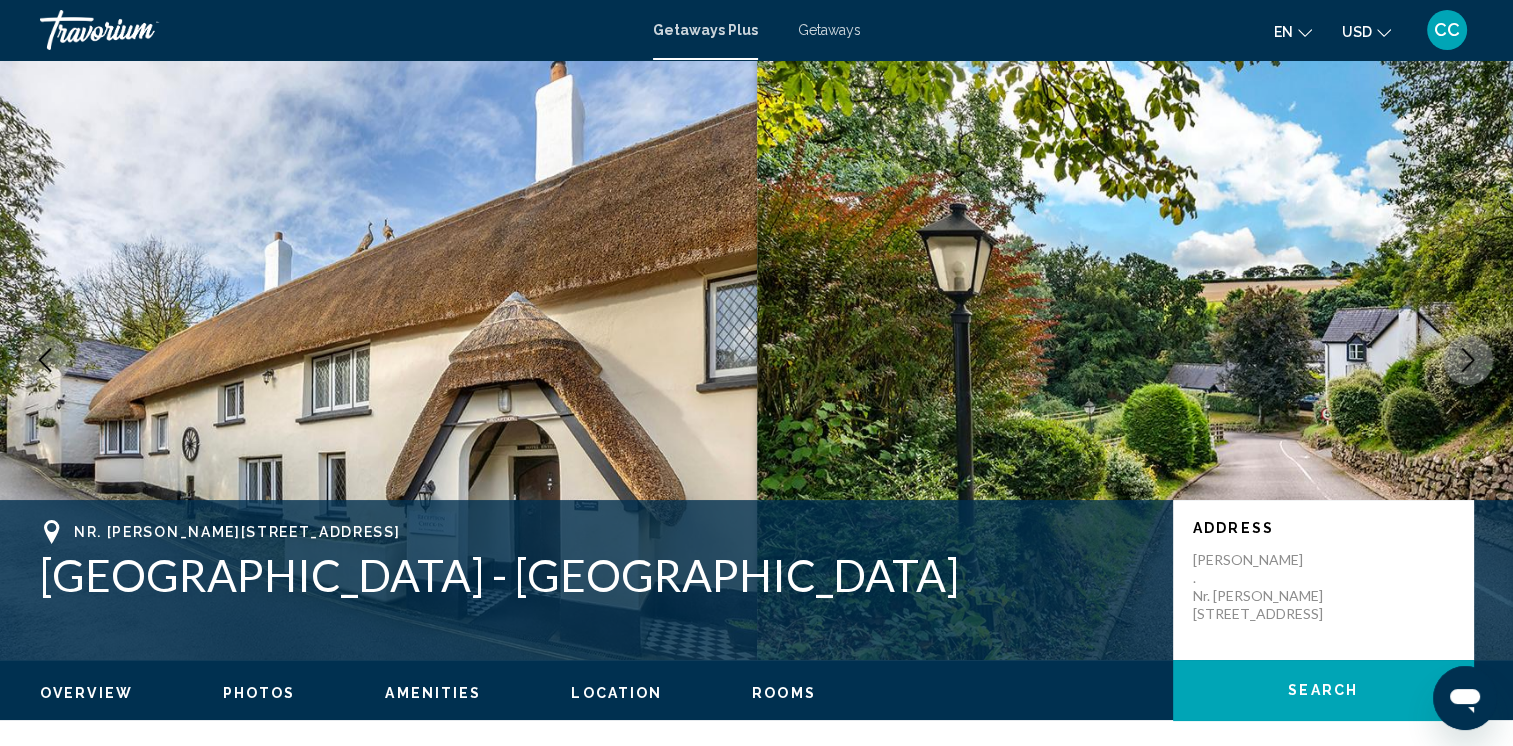 click 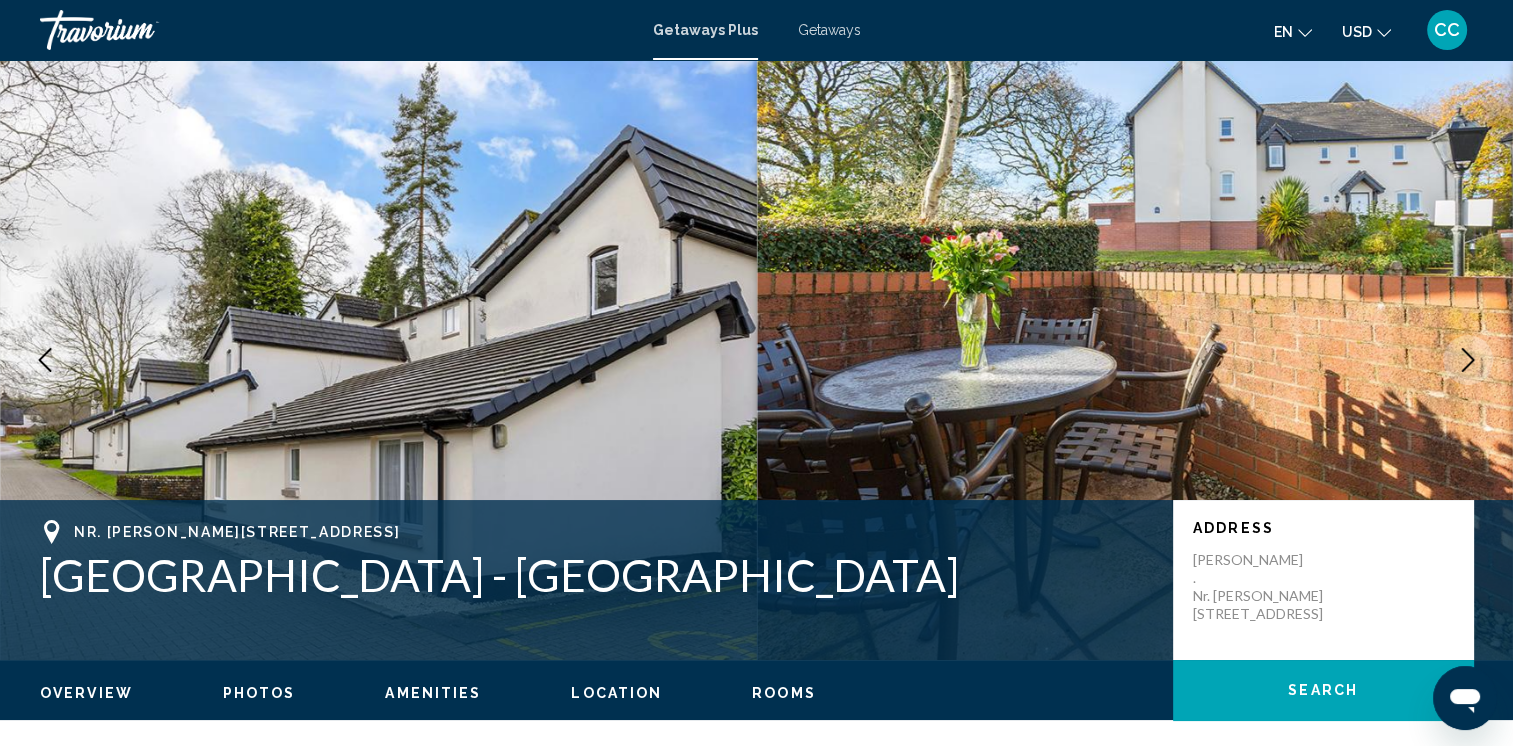 click 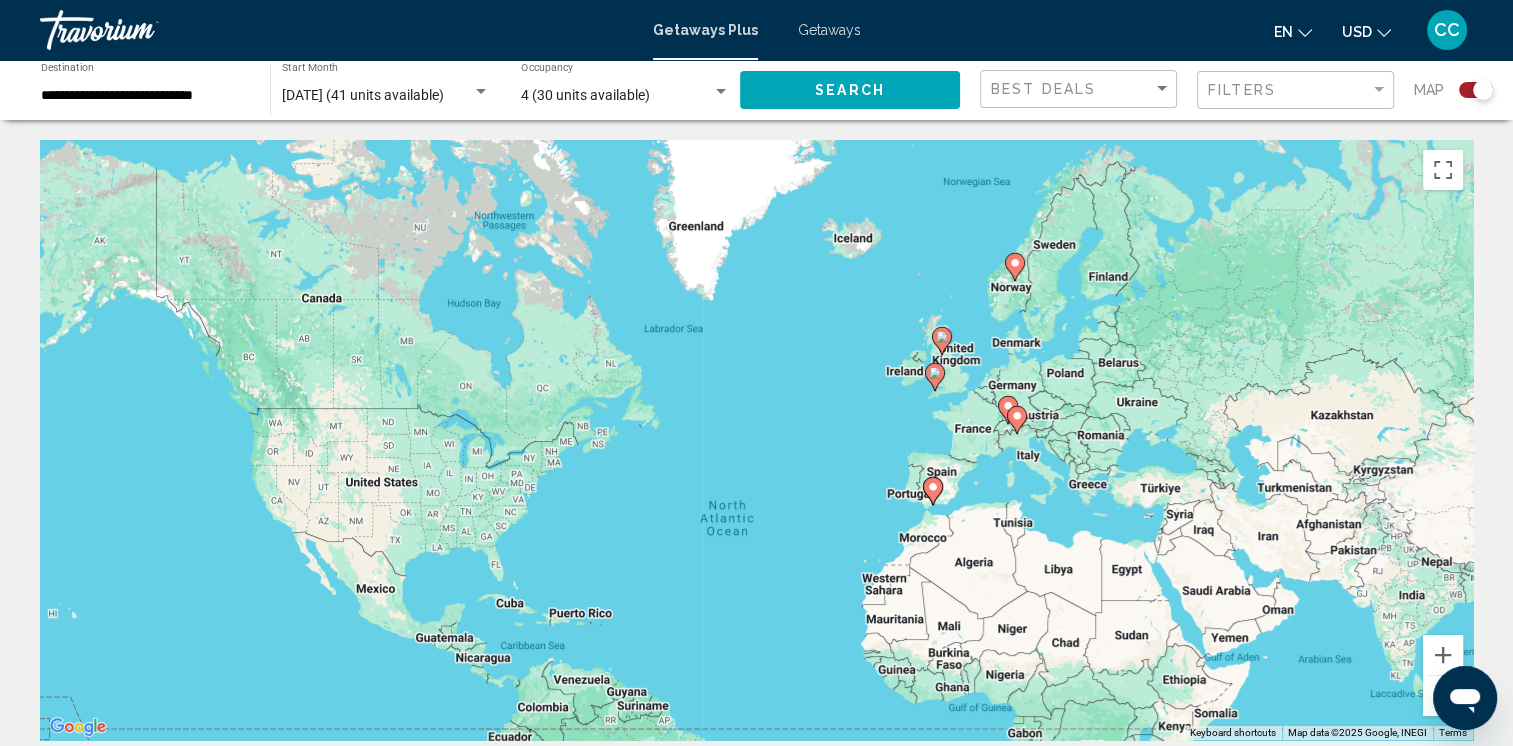 drag, startPoint x: 1228, startPoint y: 235, endPoint x: 1260, endPoint y: 349, distance: 118.40608 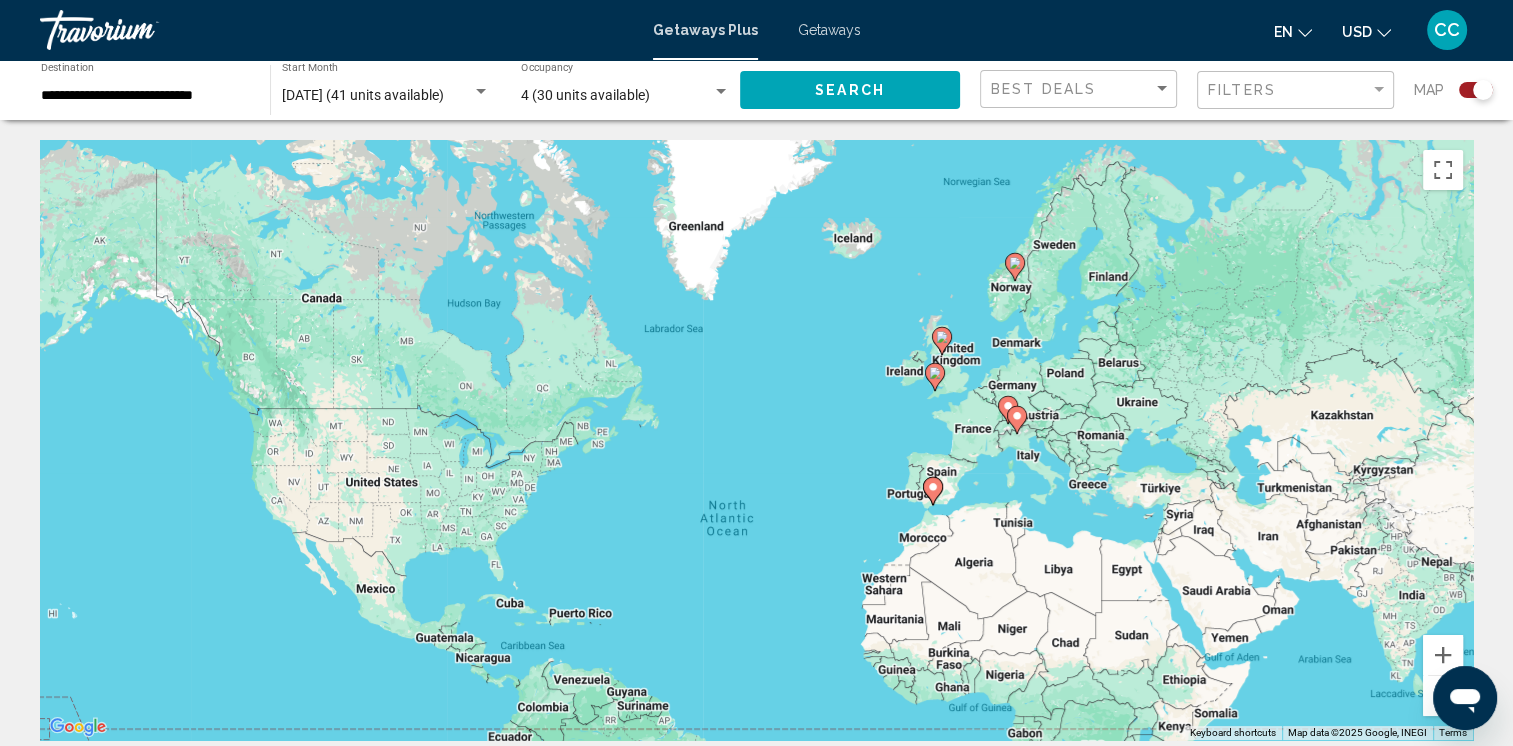 click on "To navigate, press the arrow keys. To activate drag with keyboard, press Alt + Enter. Once in keyboard drag state, use the arrow keys to move the marker. To complete the drag, press the Enter key. To cancel, press Escape." at bounding box center (756, 440) 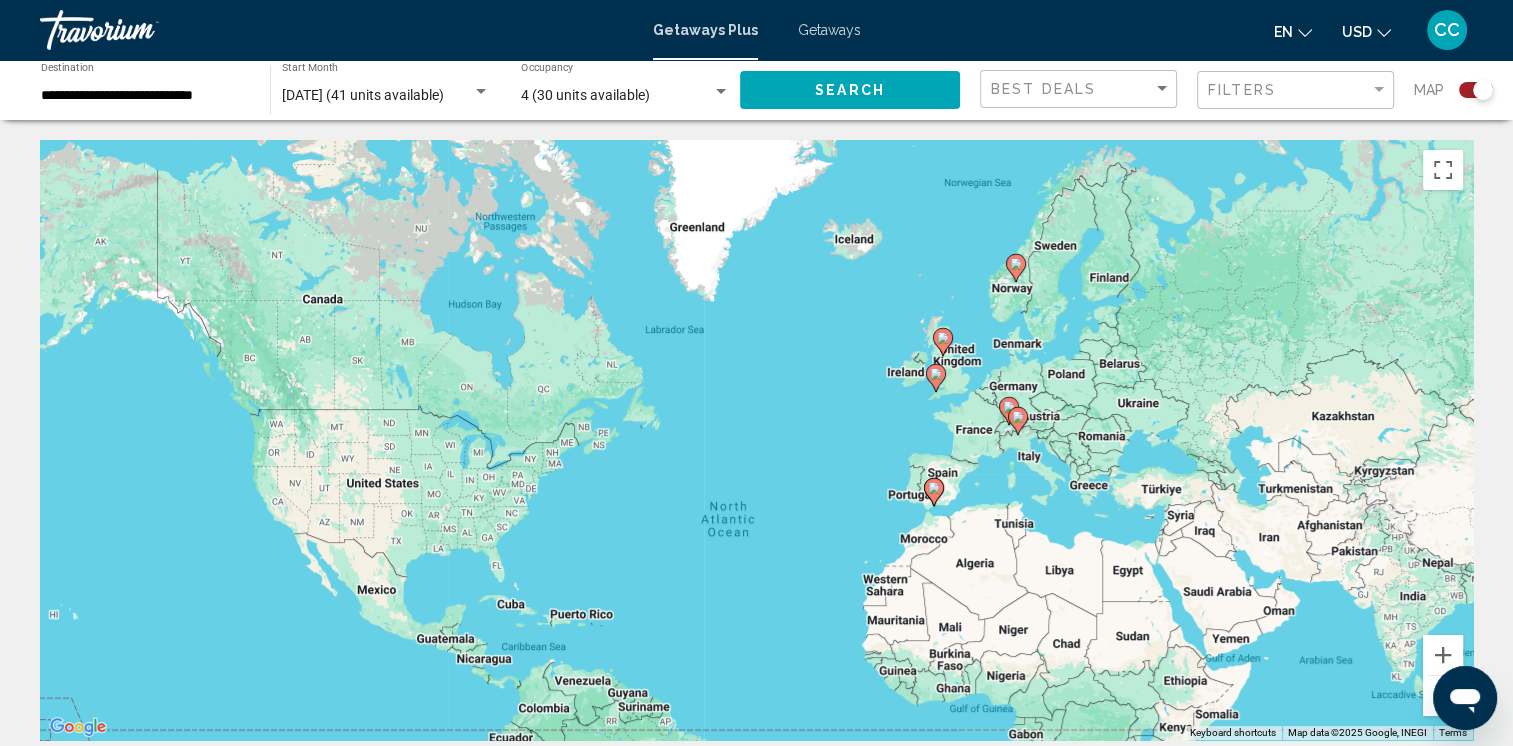 click 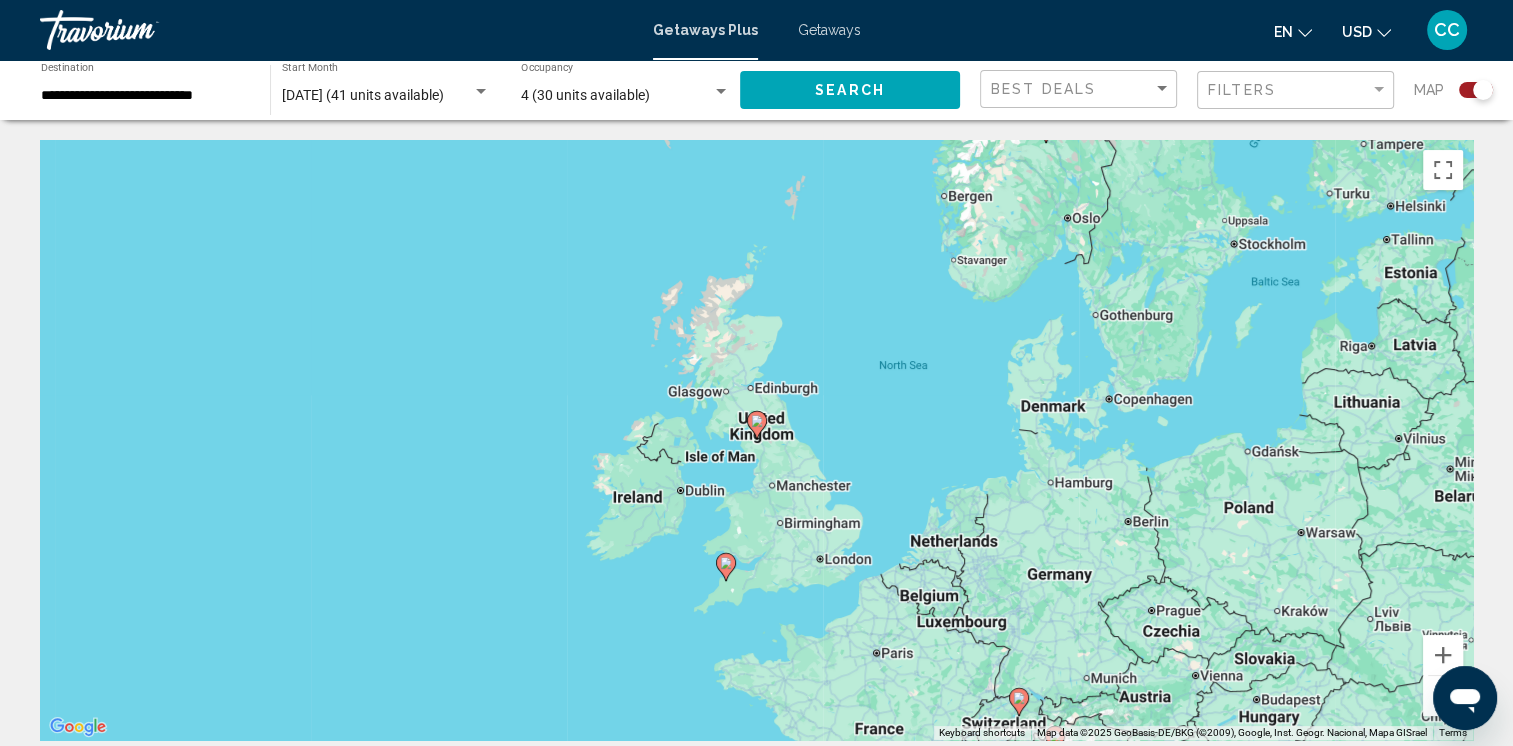 click 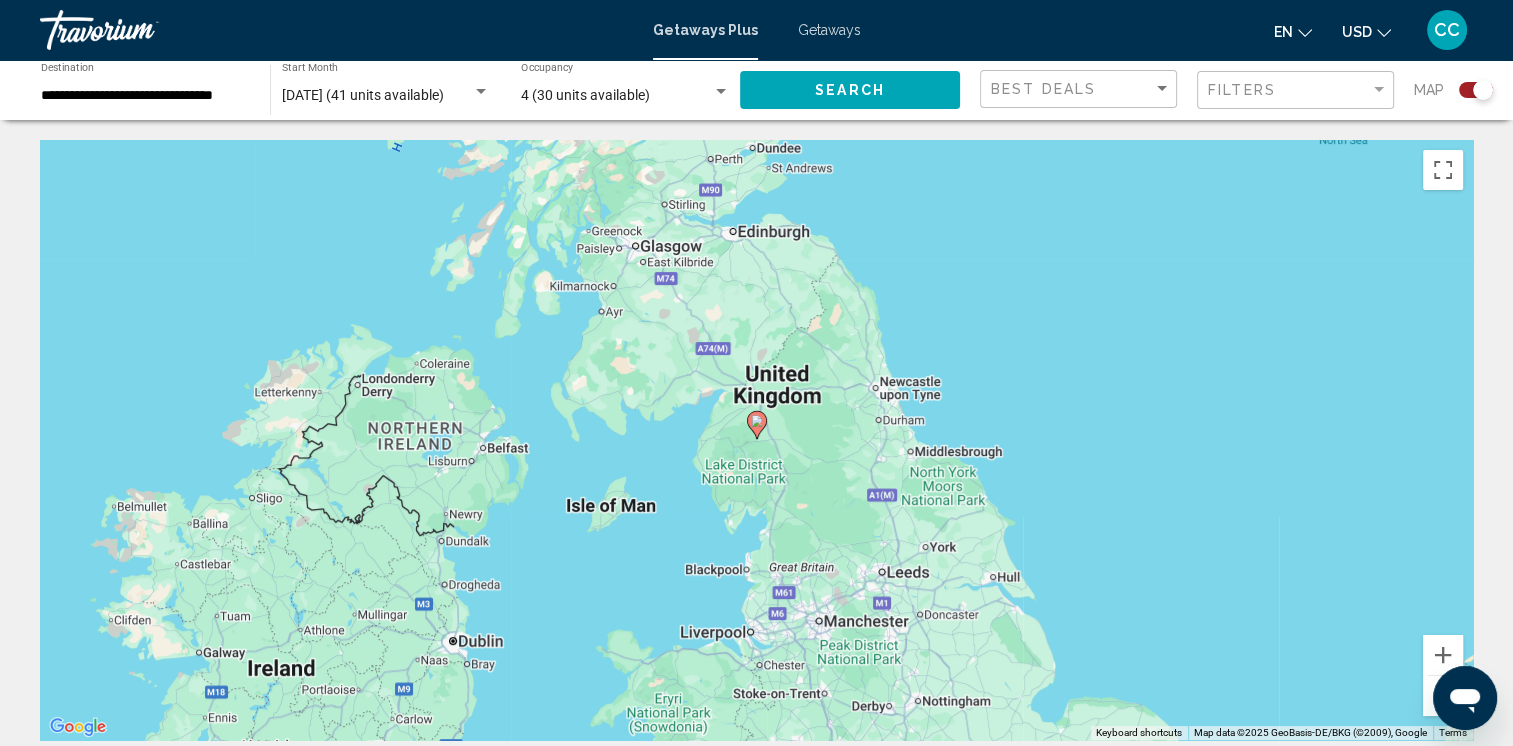 click 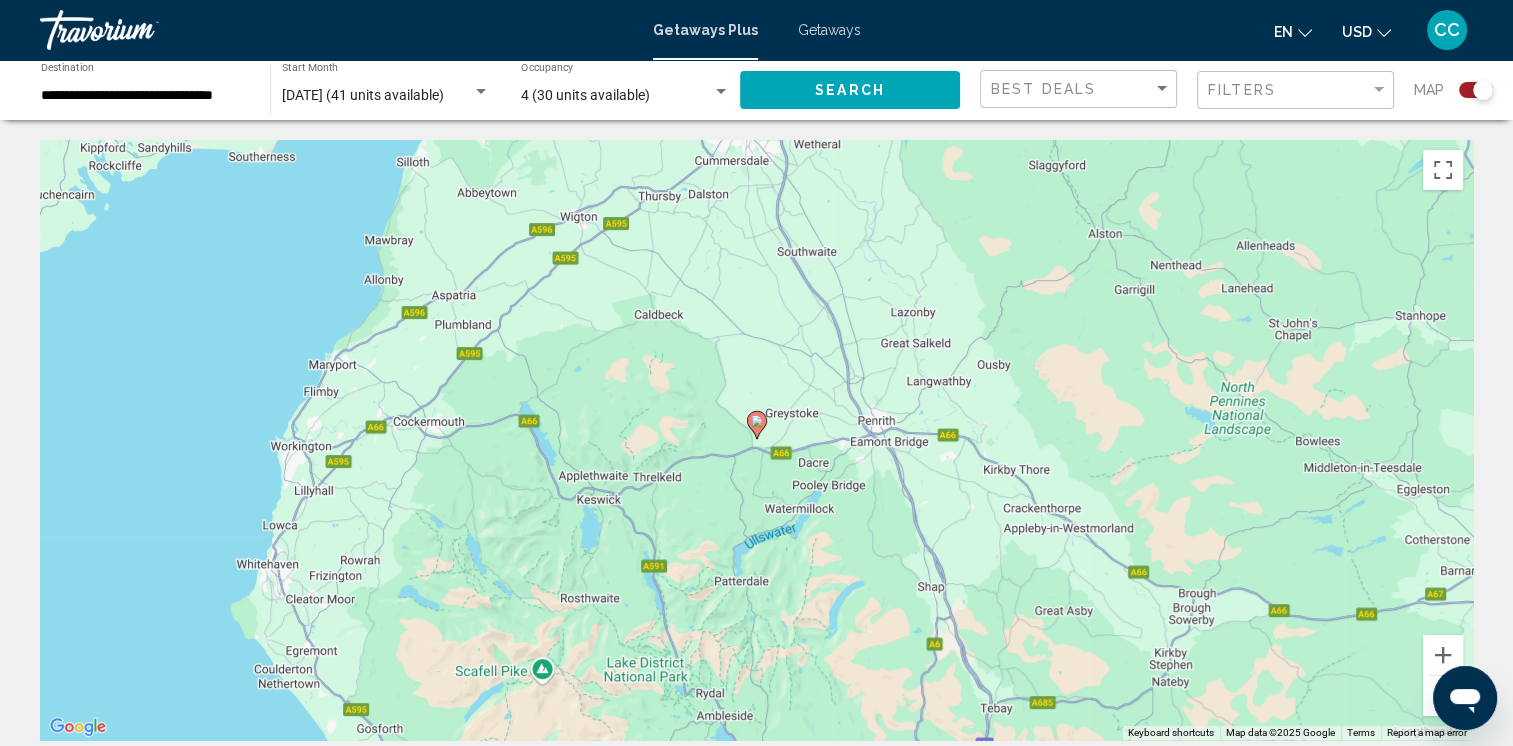 click 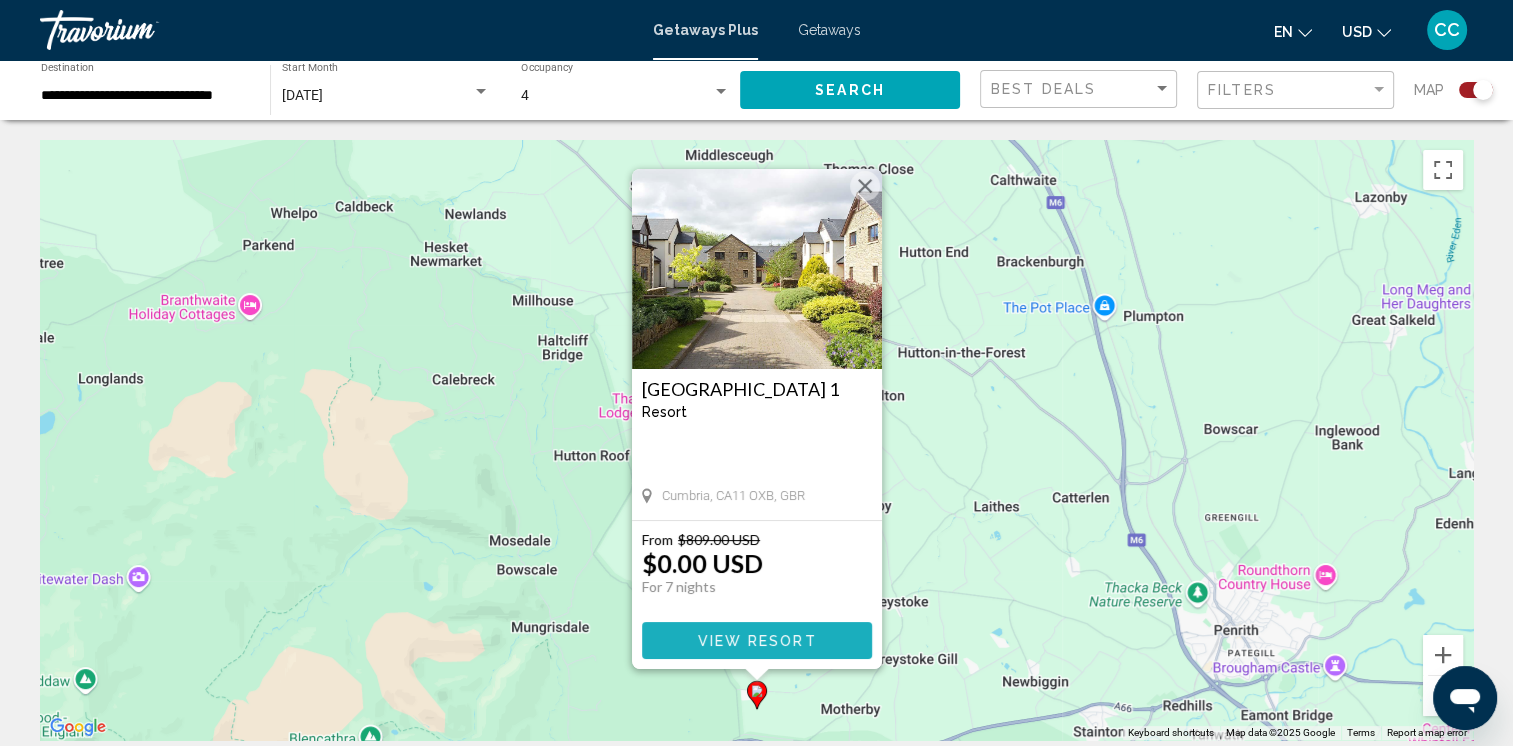 click on "View Resort" at bounding box center [756, 641] 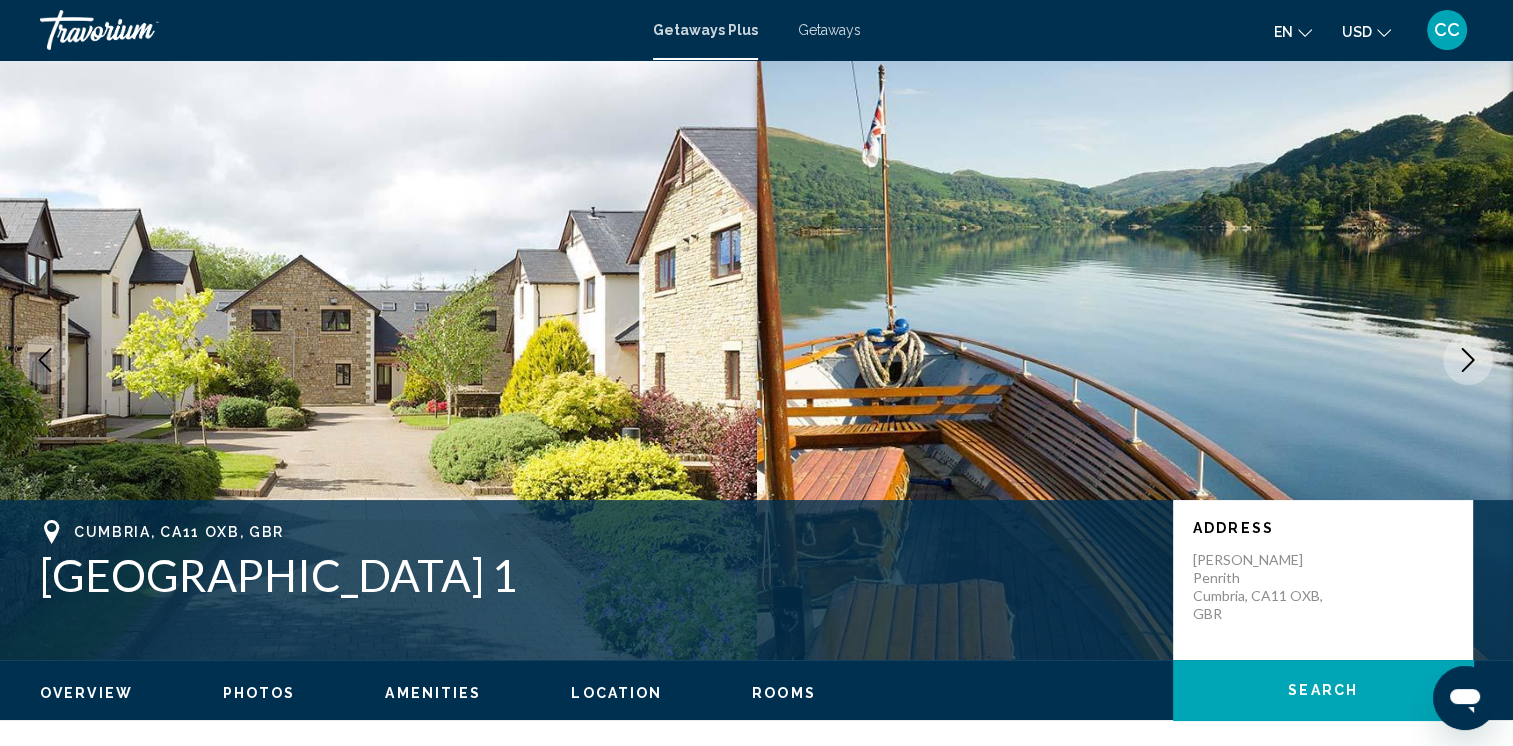 click 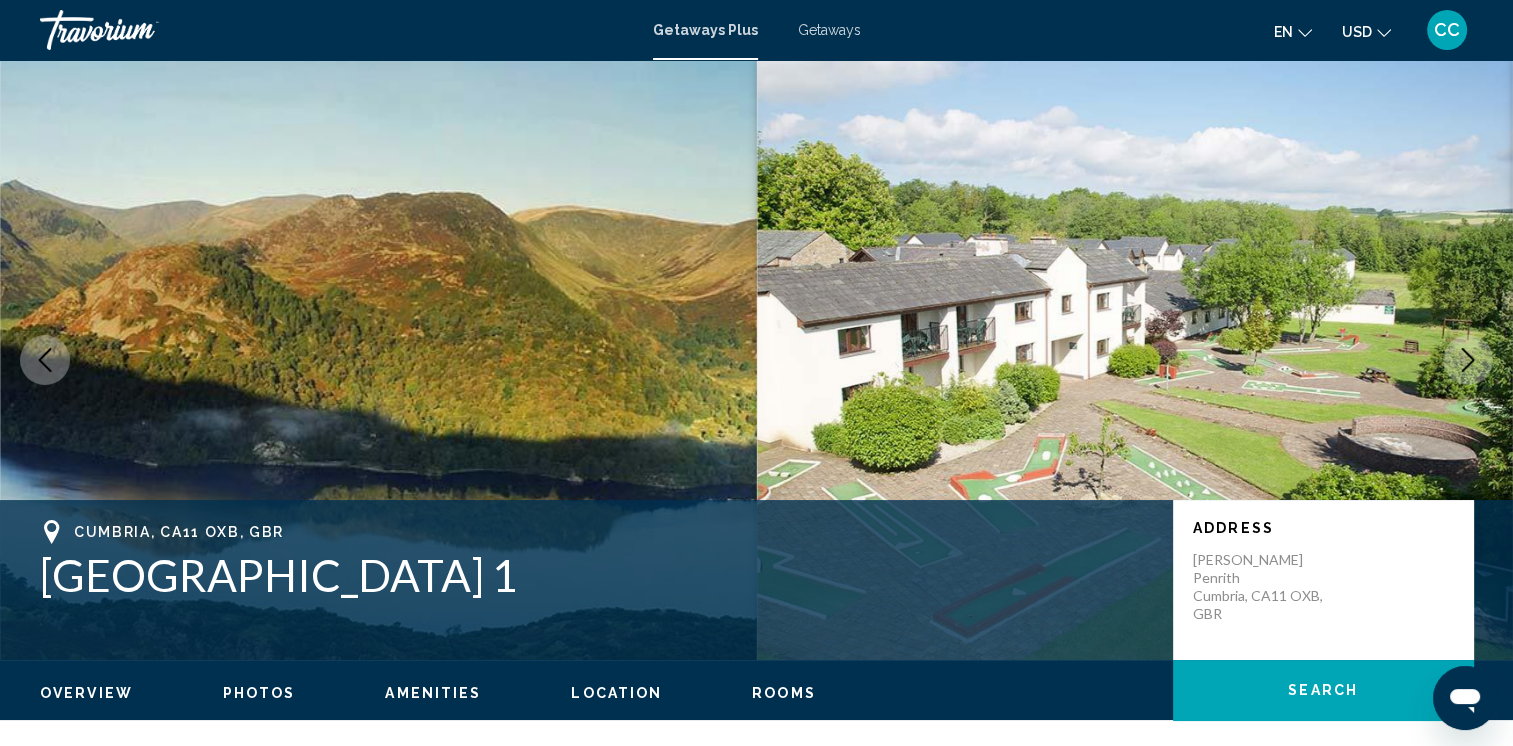 click 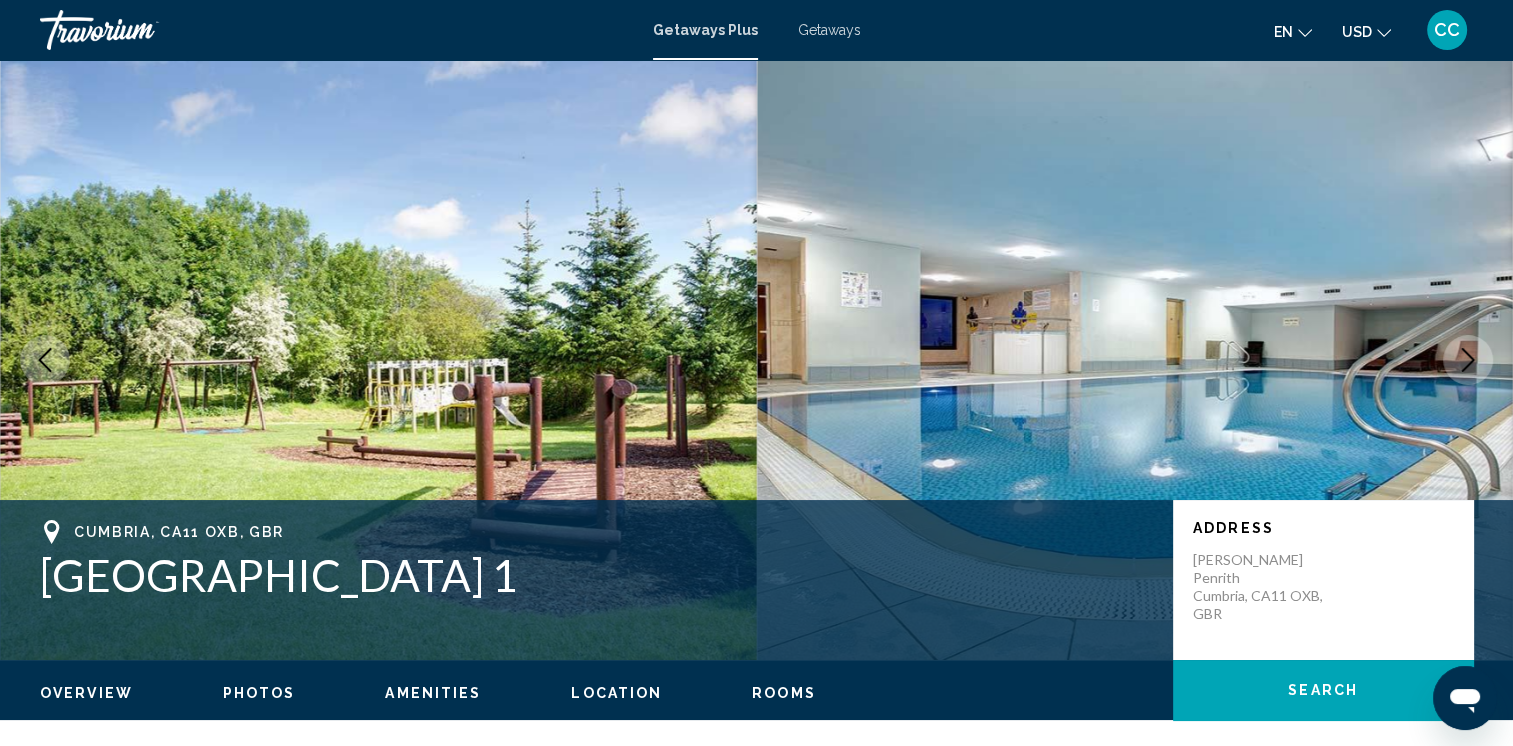 click 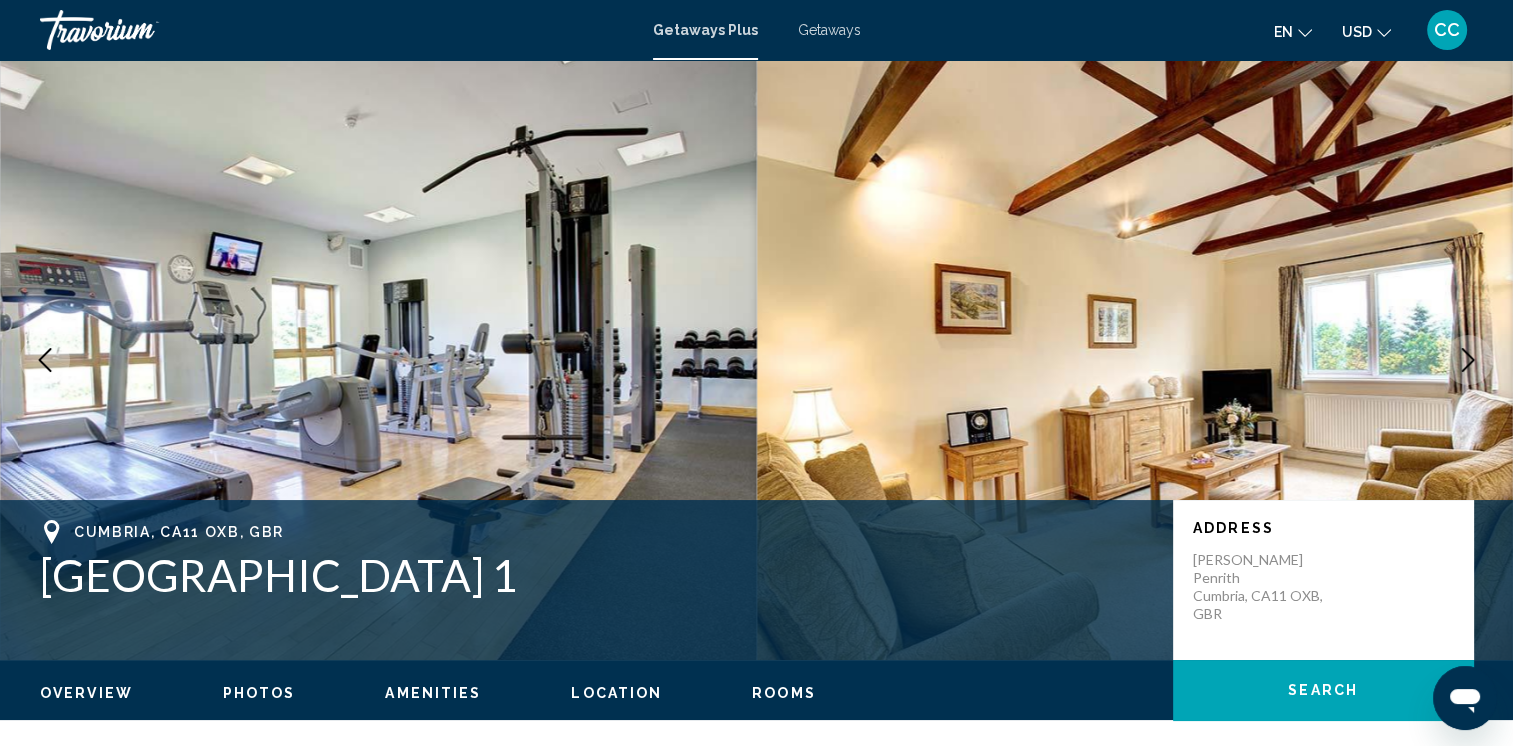 click 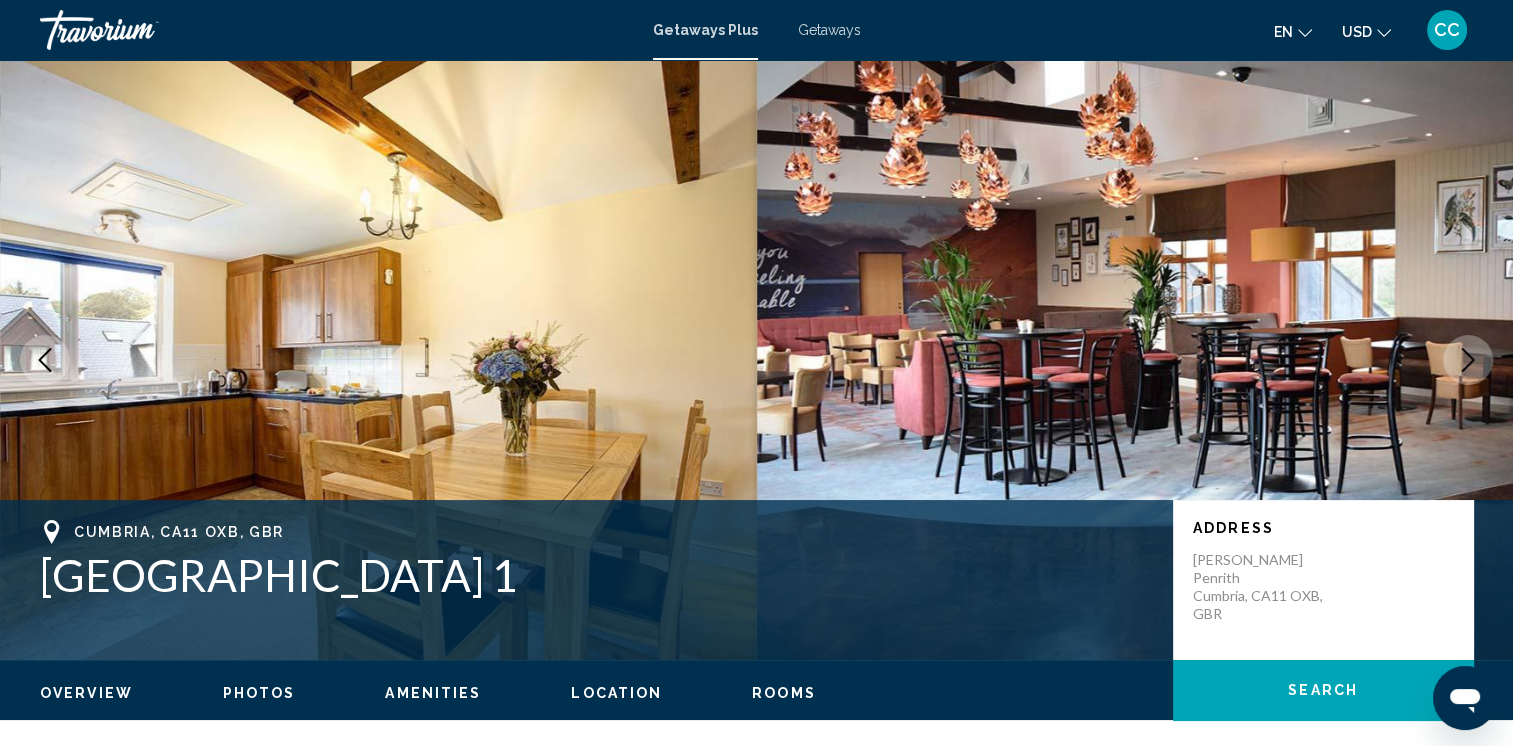 click 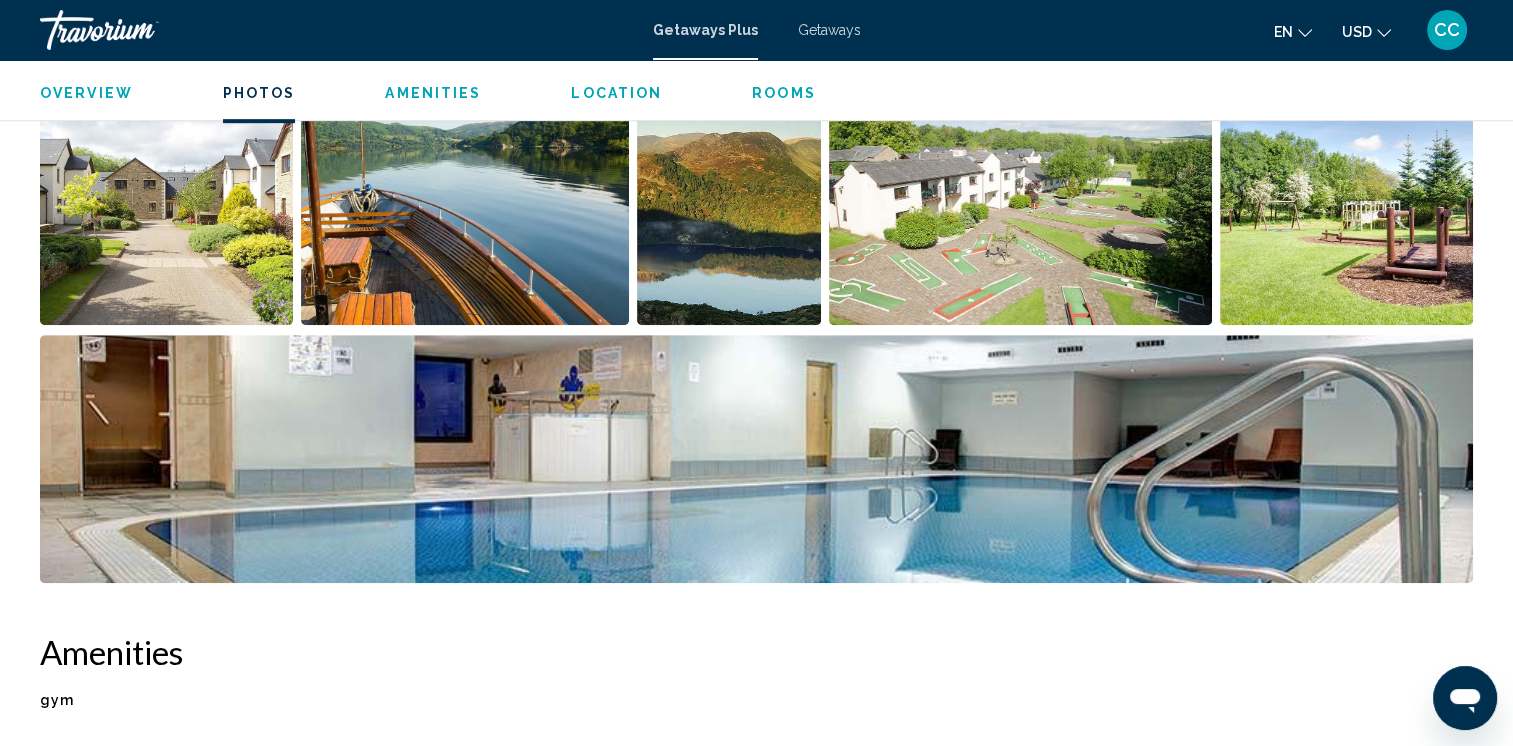 scroll, scrollTop: 0, scrollLeft: 0, axis: both 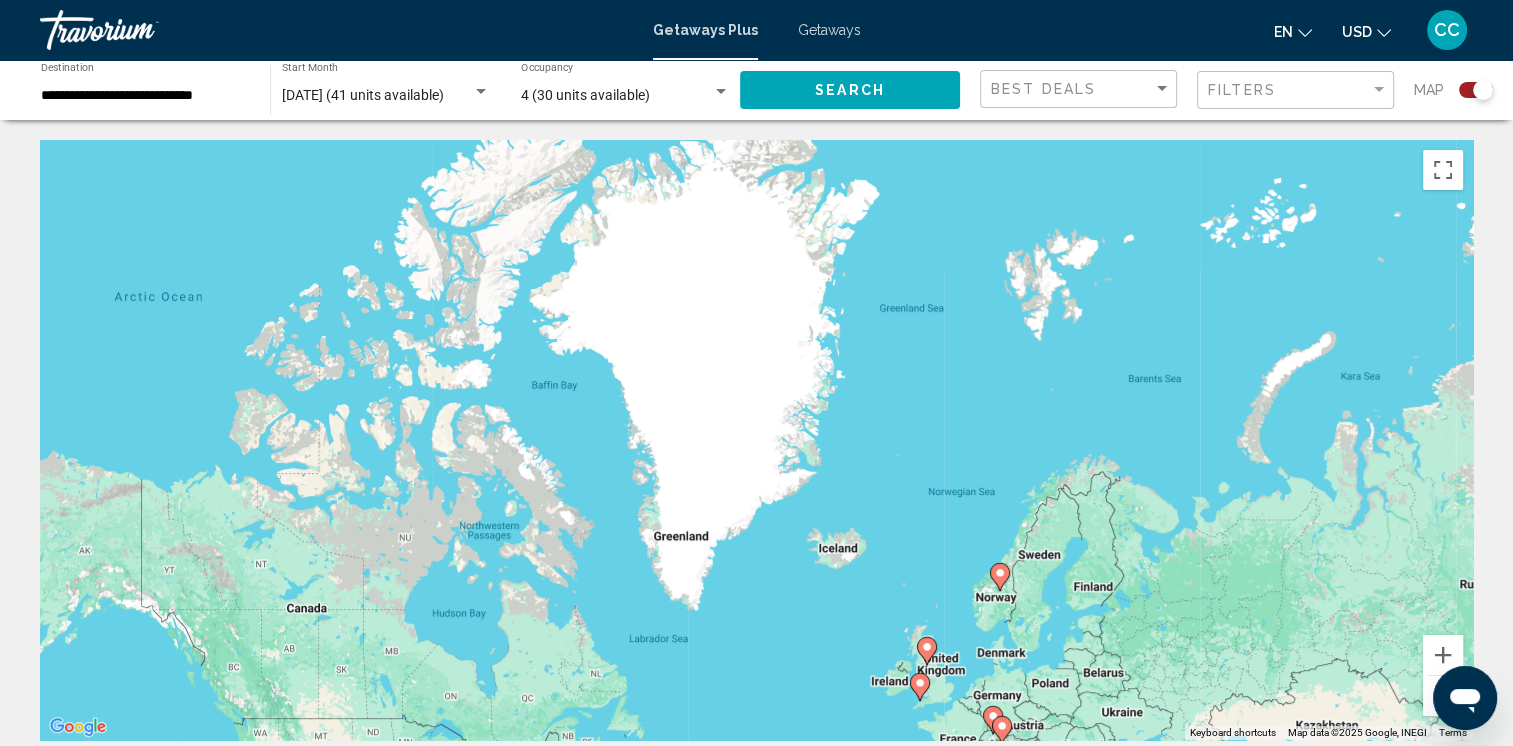 drag, startPoint x: 713, startPoint y: 182, endPoint x: 747, endPoint y: 588, distance: 407.42117 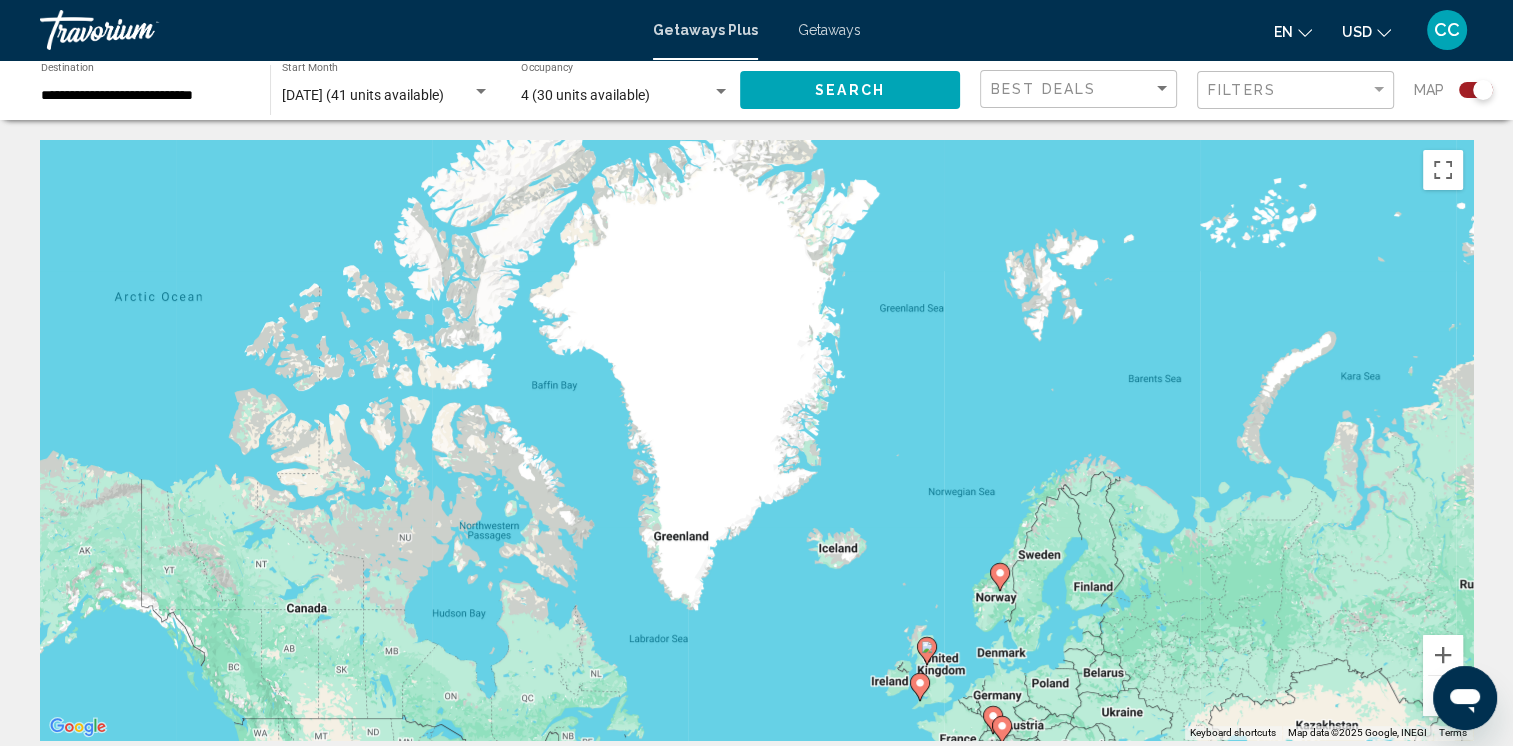 click on "To navigate, press the arrow keys. To activate drag with keyboard, press Alt + Enter. Once in keyboard drag state, use the arrow keys to move the marker. To complete the drag, press the Enter key. To cancel, press Escape." at bounding box center (756, 440) 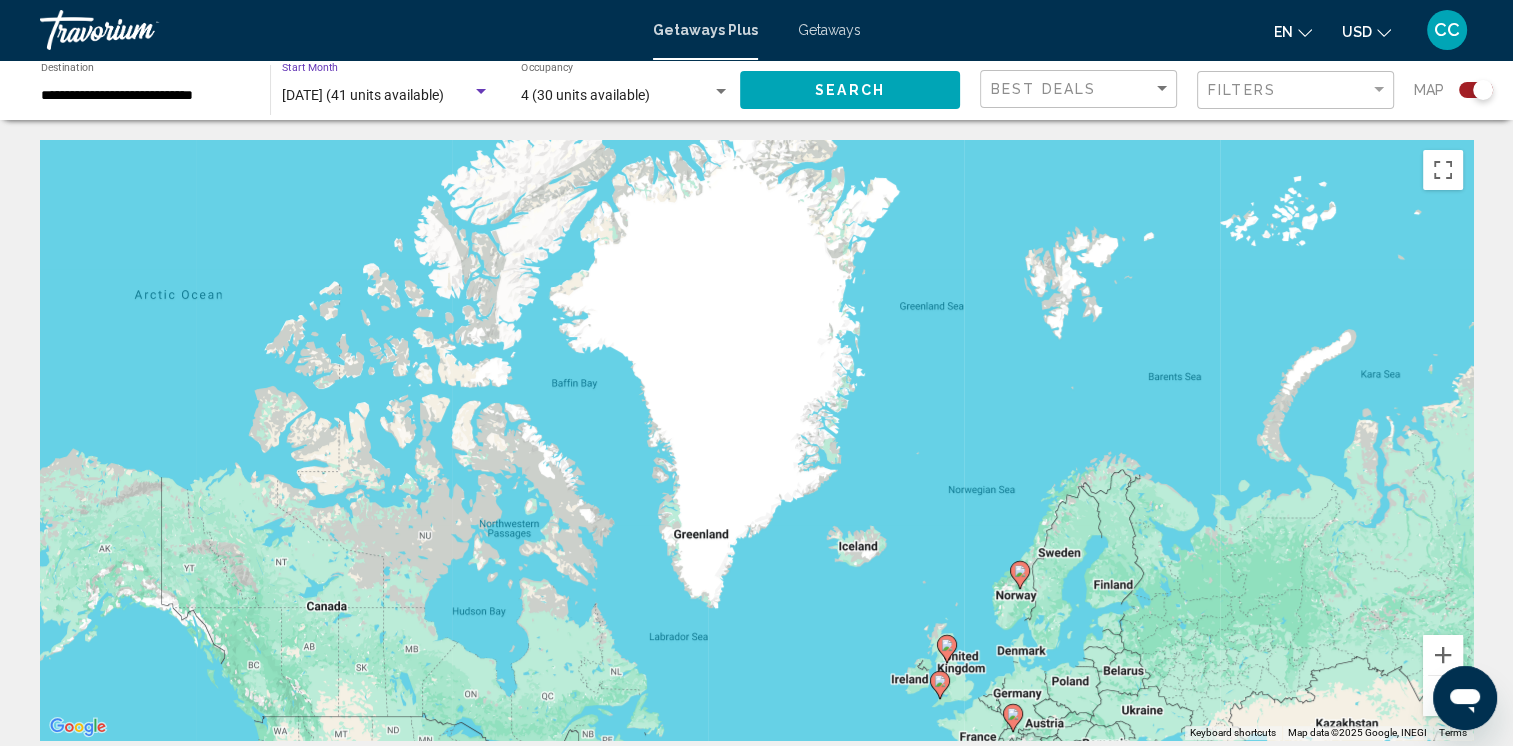 click on "February 2026 (41 units available)" at bounding box center [363, 95] 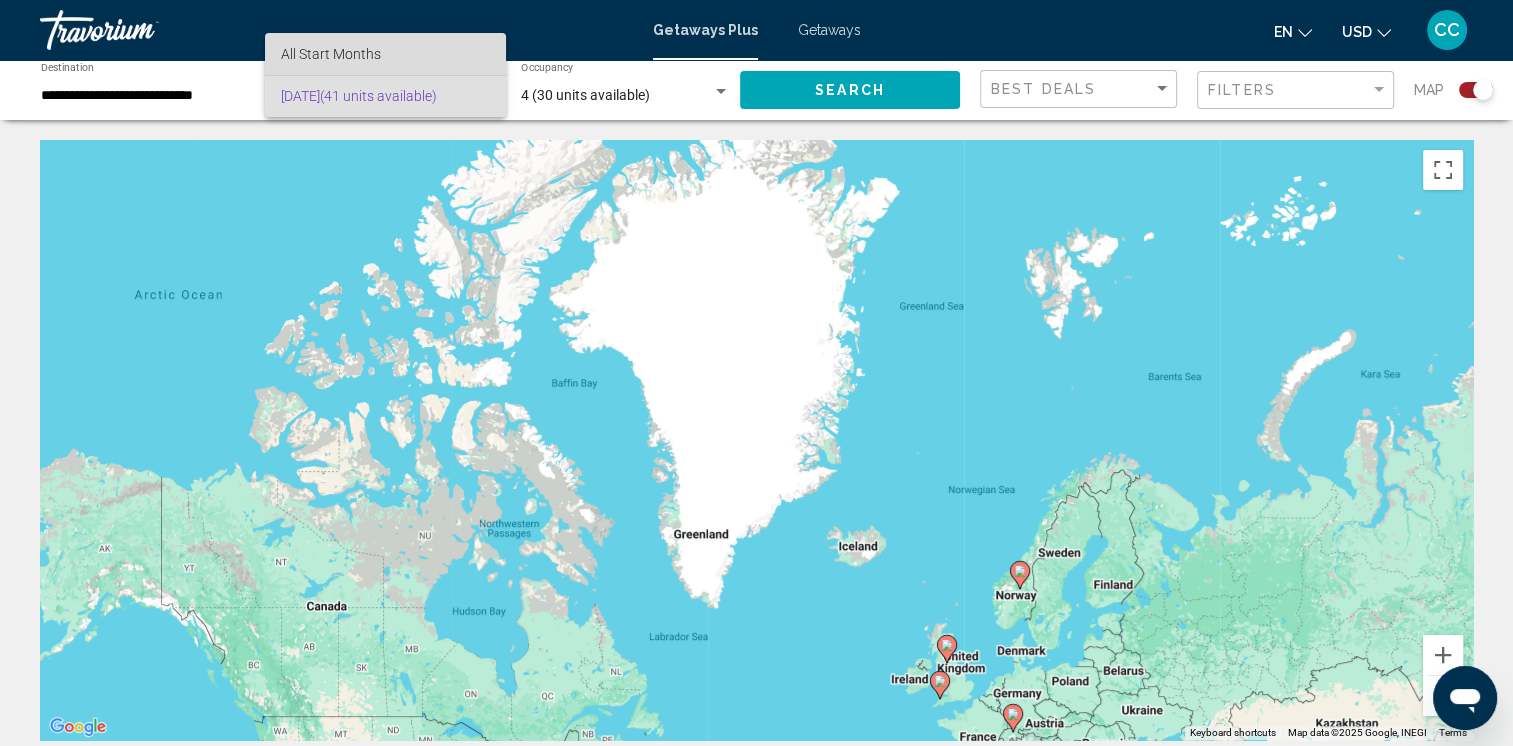 click on "All Start Months" at bounding box center (331, 54) 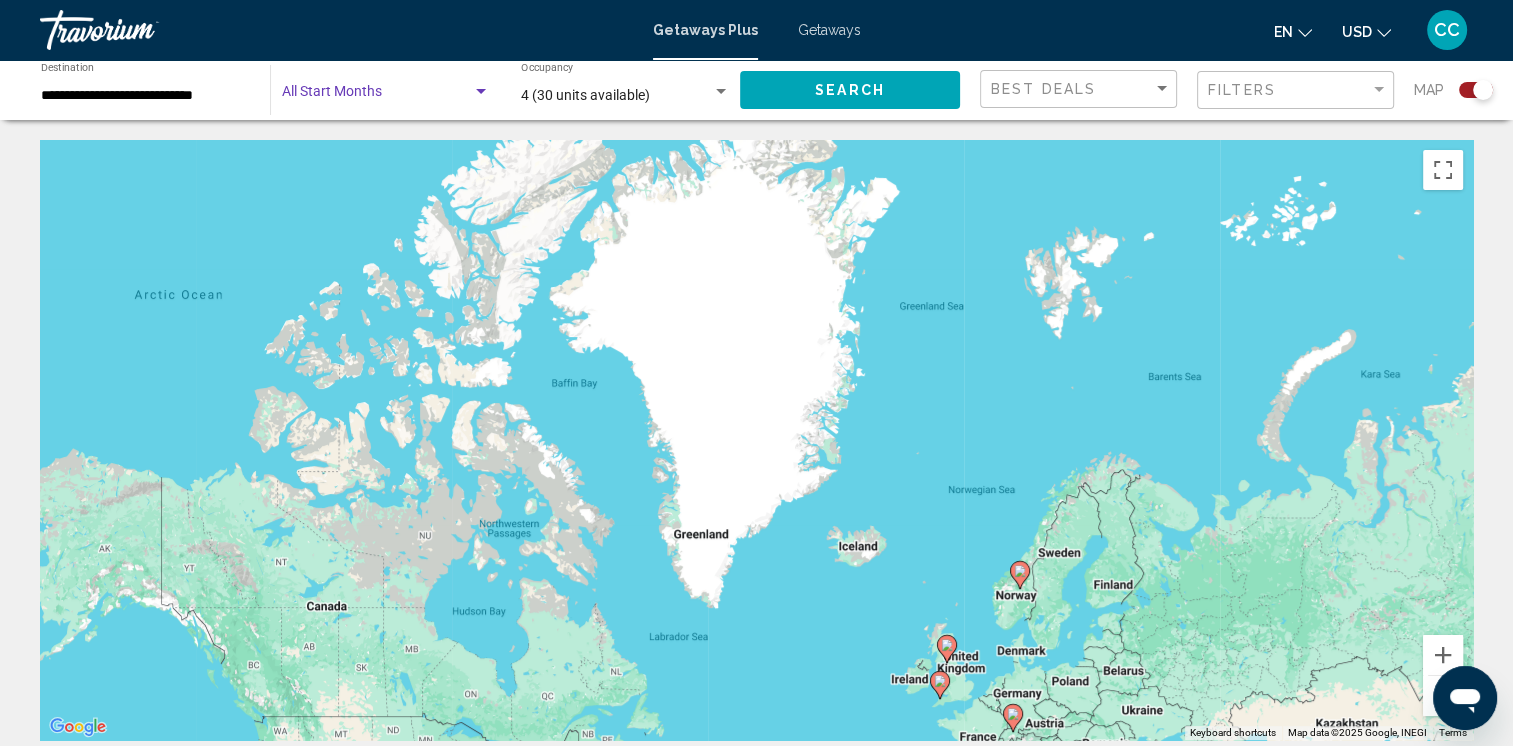 click at bounding box center (481, 91) 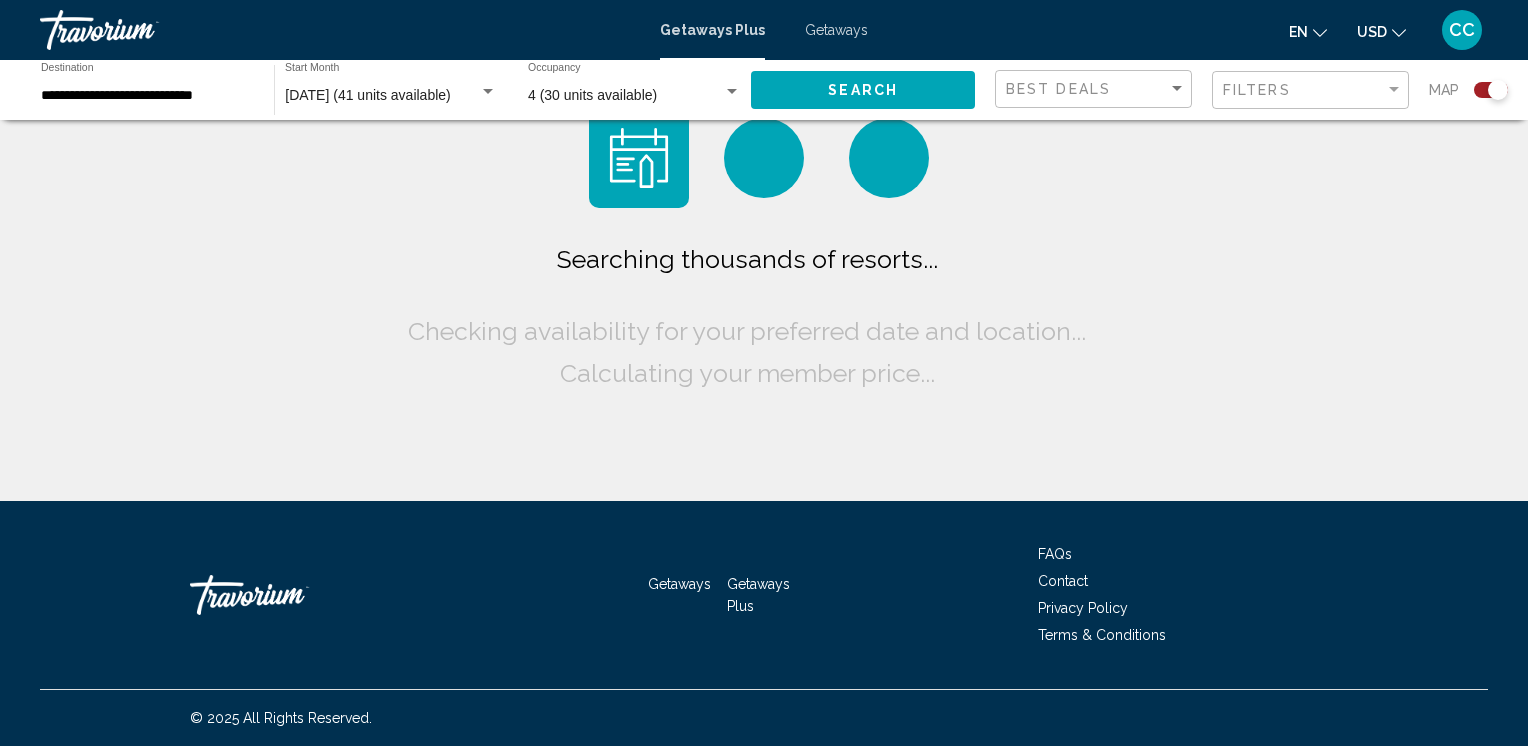 scroll, scrollTop: 0, scrollLeft: 0, axis: both 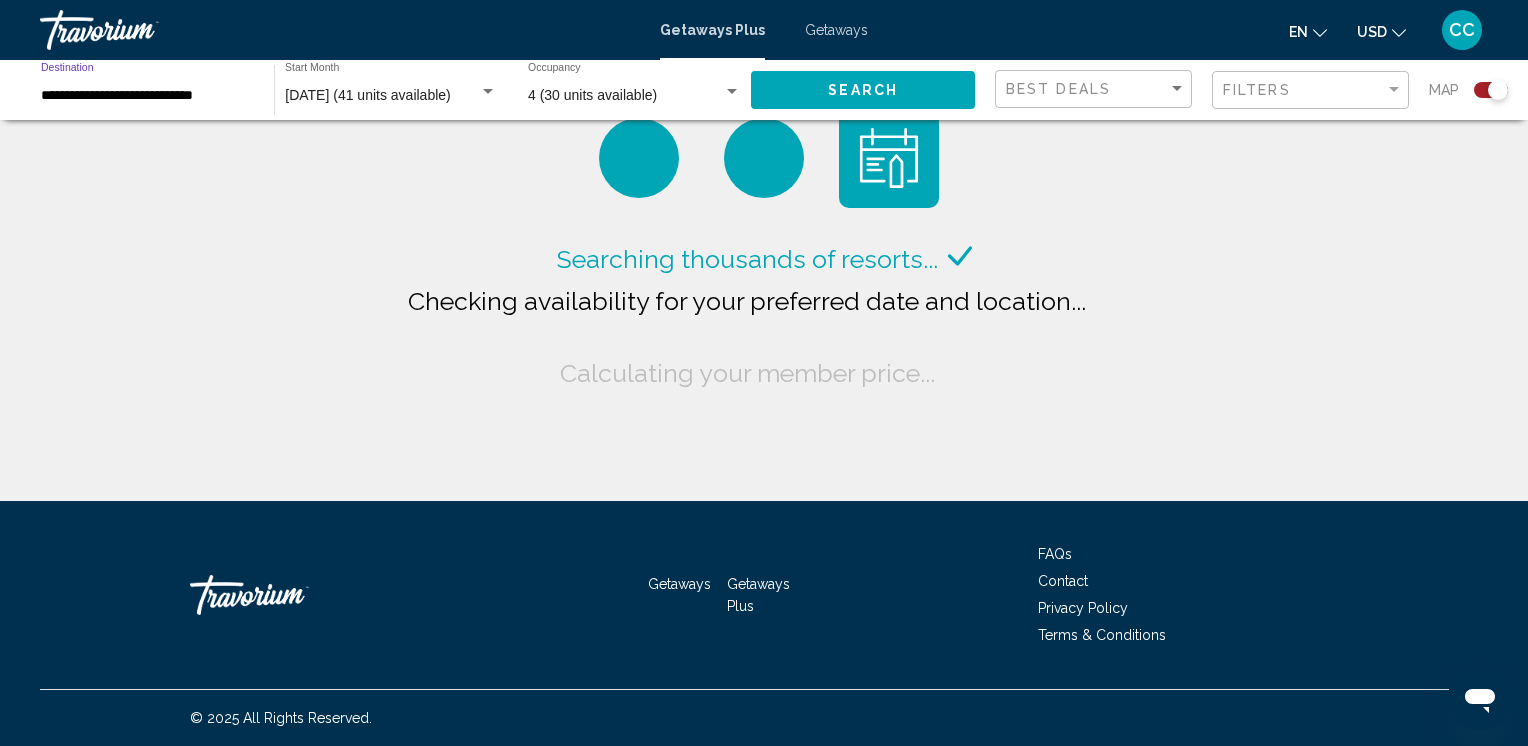 click on "**********" at bounding box center (147, 96) 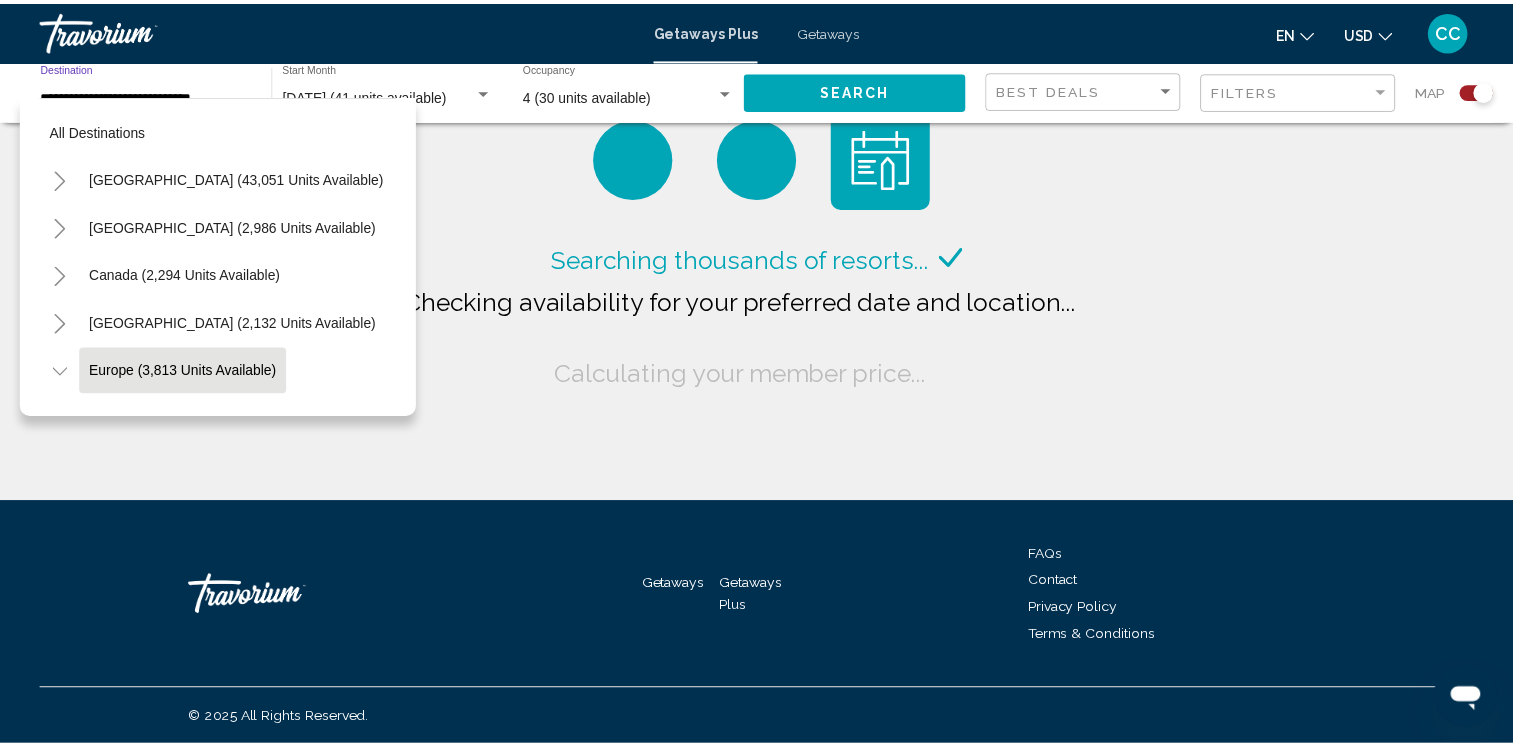 scroll, scrollTop: 126, scrollLeft: 0, axis: vertical 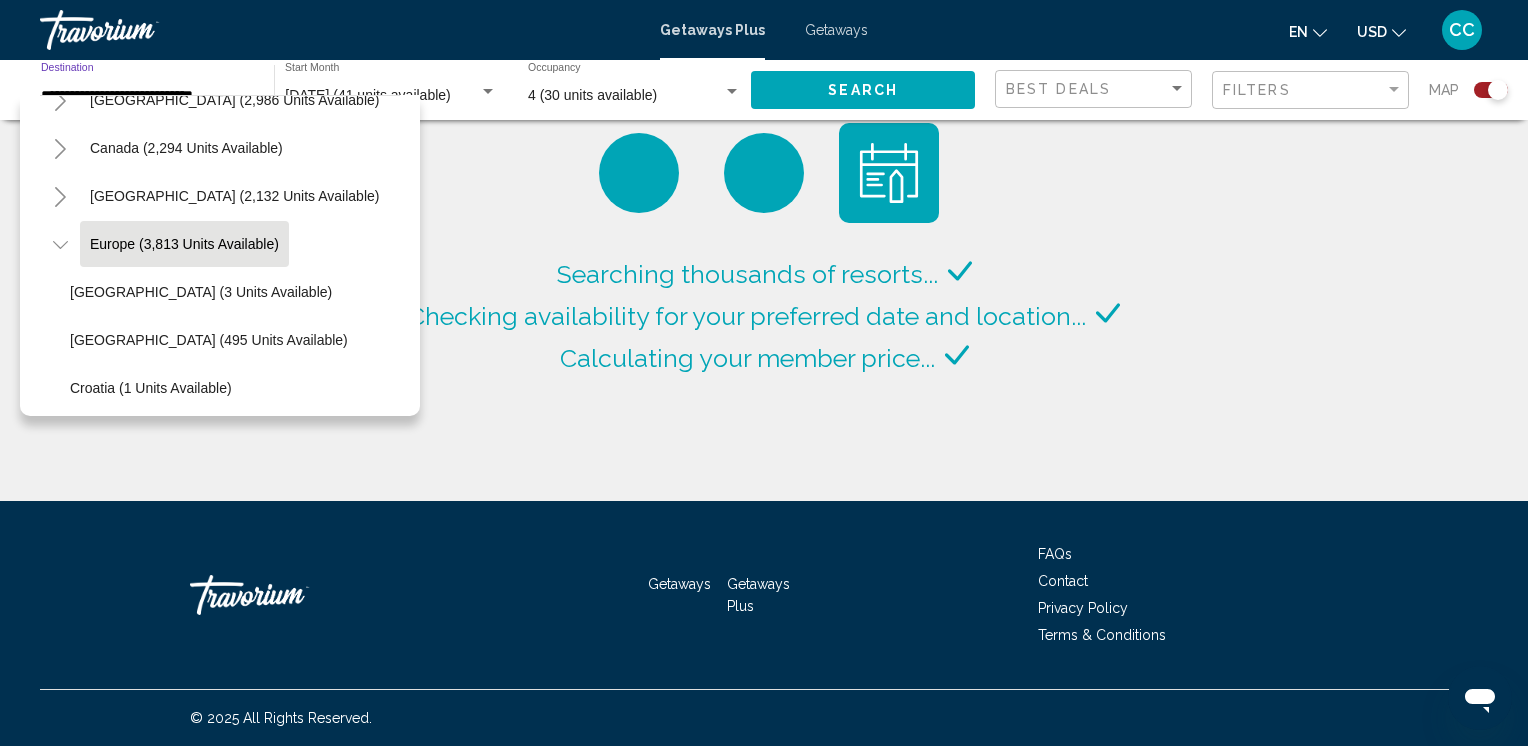 click on "Searching thousands of resorts...
Checking availability for your preferred date and location...
Calculating your member price..." 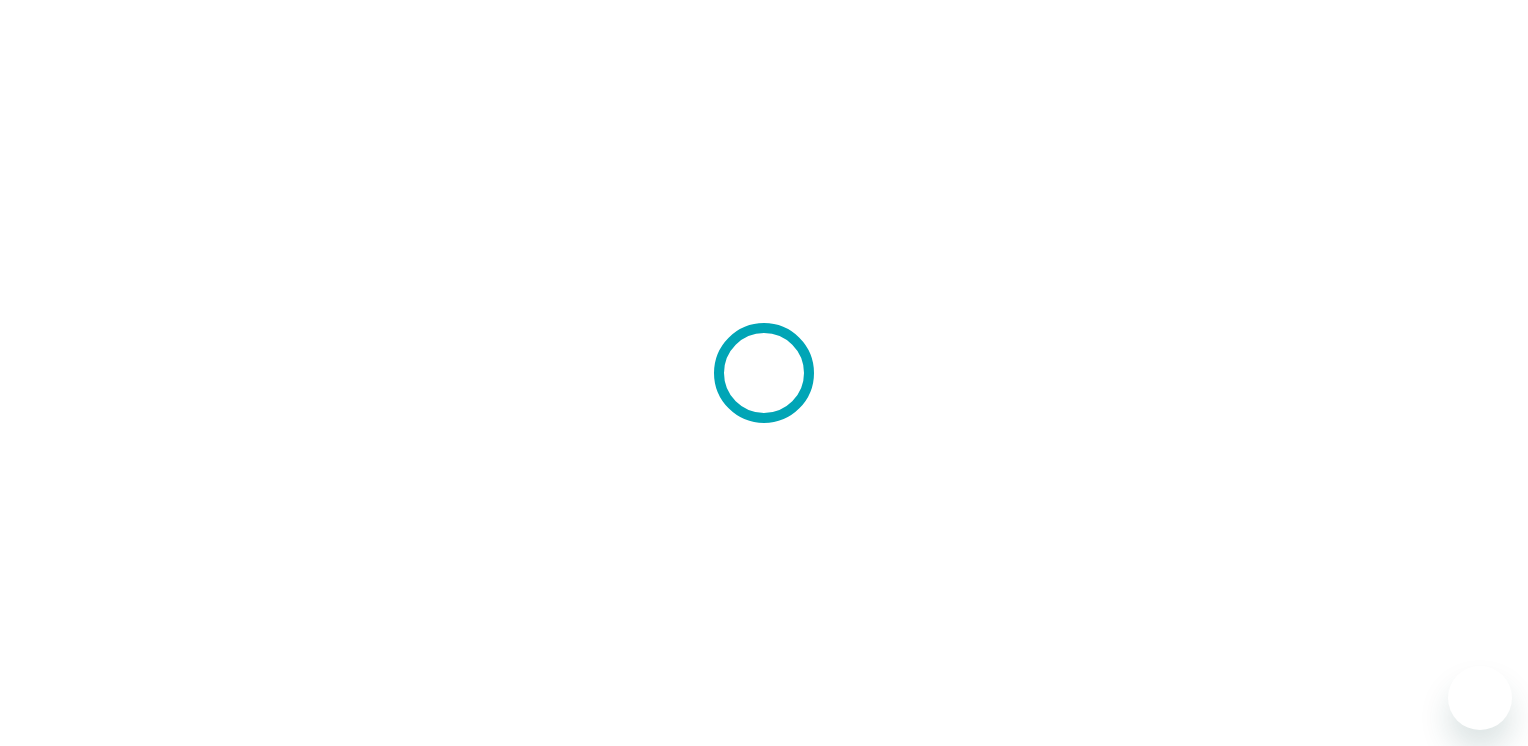 scroll, scrollTop: 0, scrollLeft: 0, axis: both 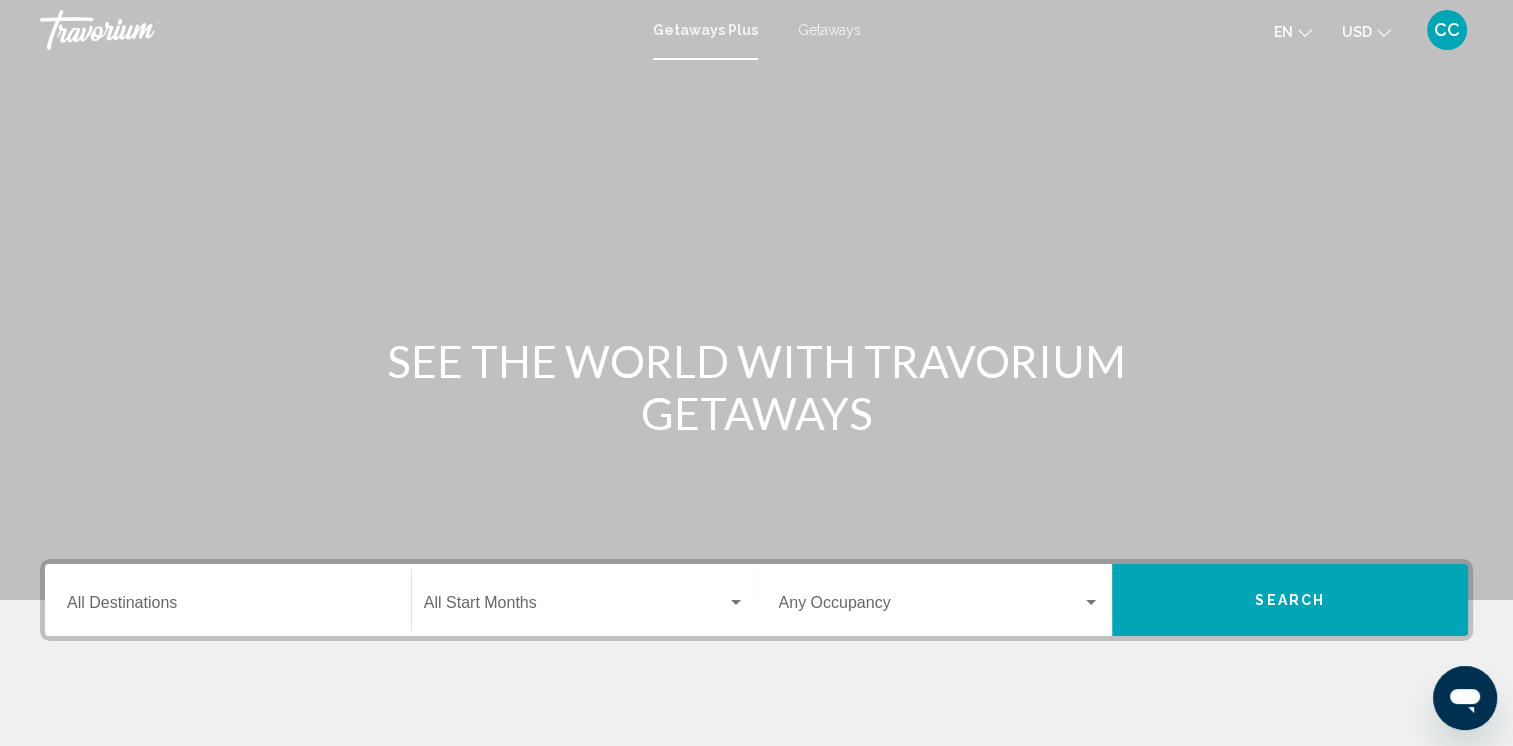 click on "Destination All Destinations" at bounding box center [228, 607] 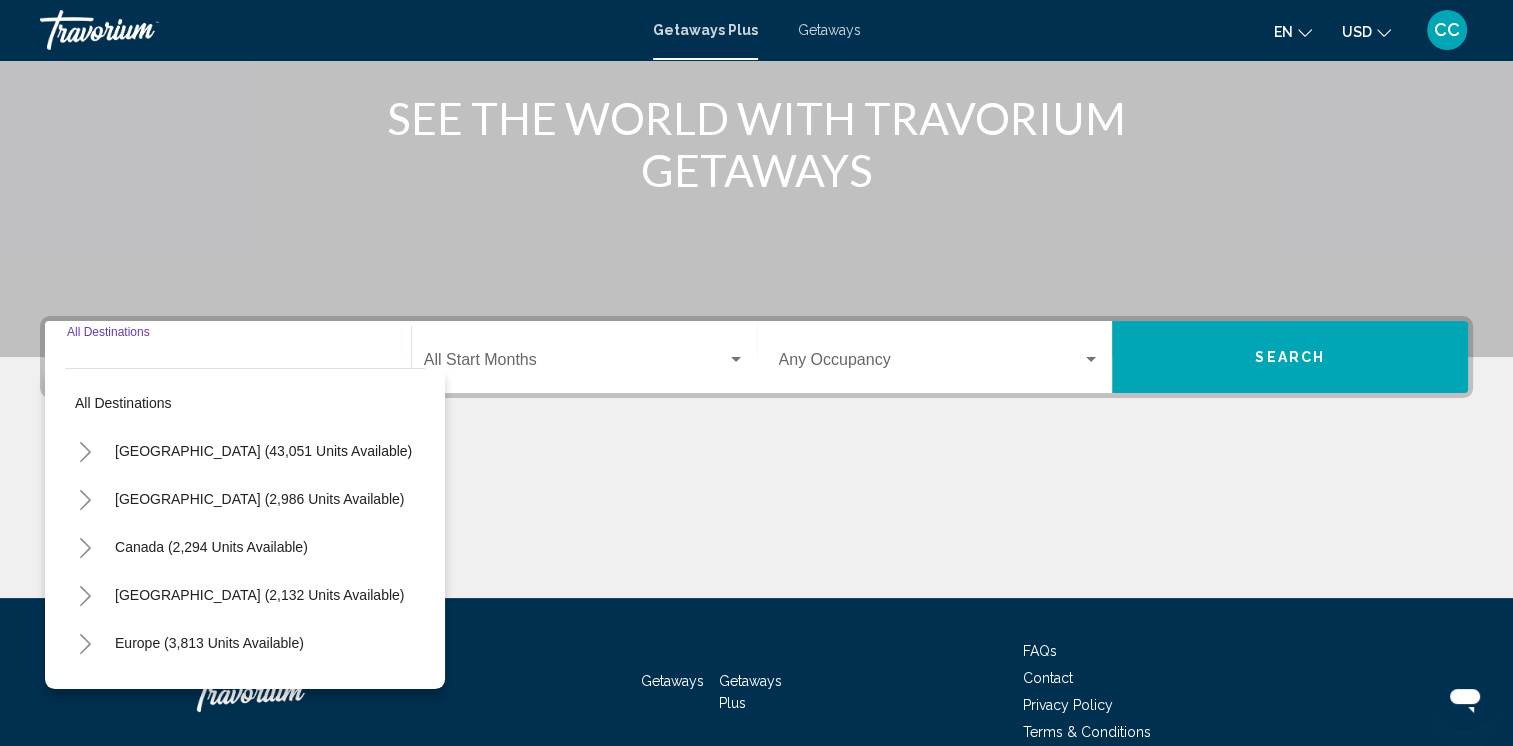 scroll, scrollTop: 339, scrollLeft: 0, axis: vertical 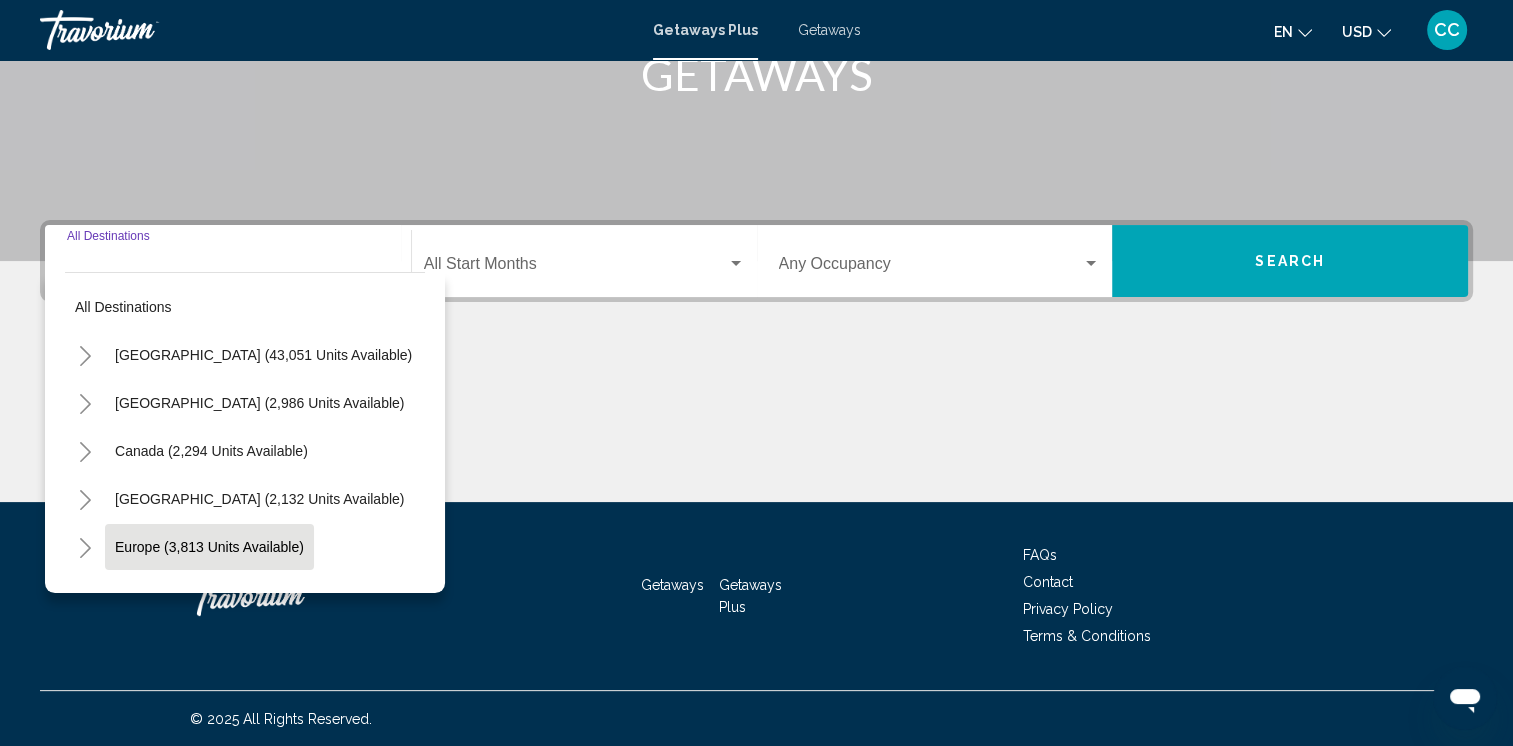 click on "Europe (3,813 units available)" at bounding box center (208, 595) 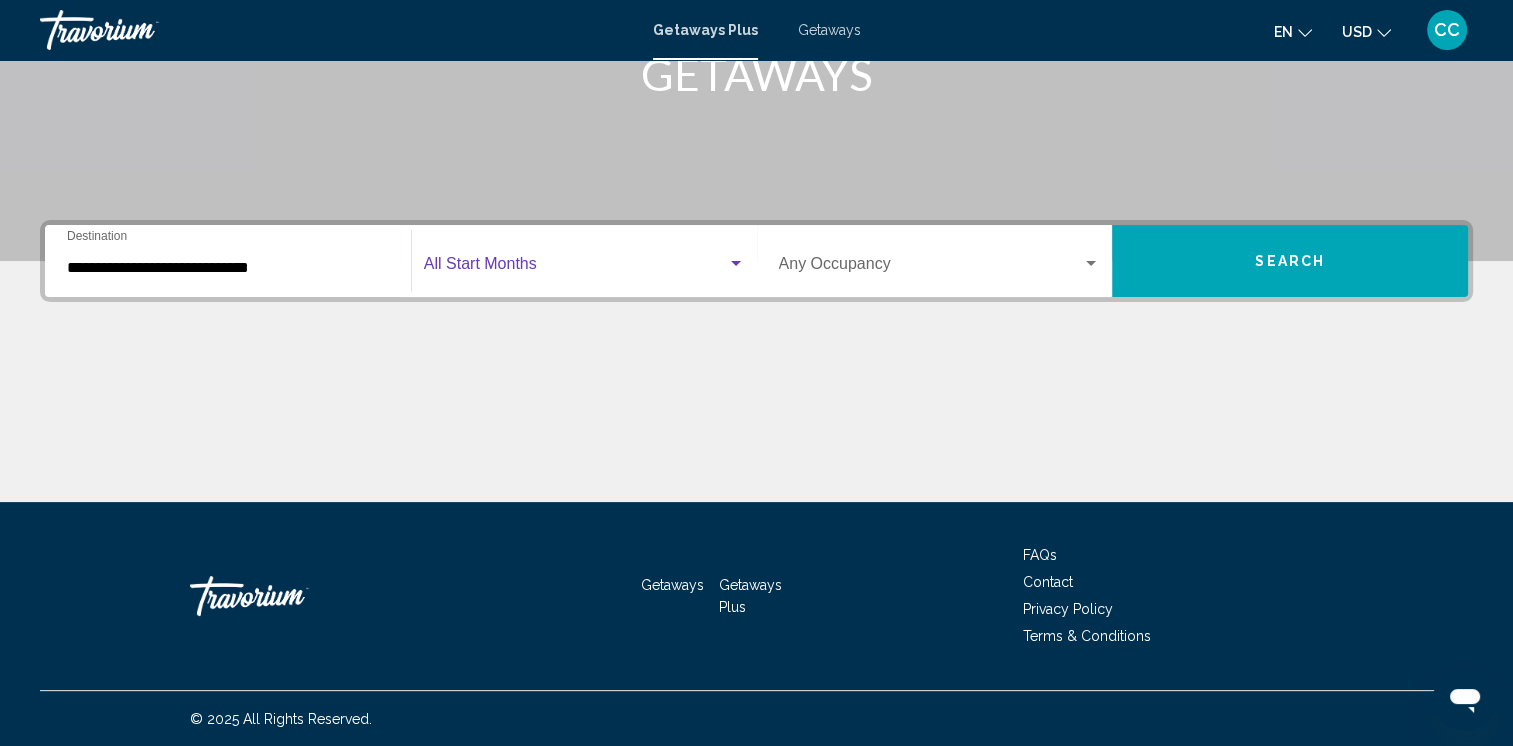 click at bounding box center (575, 268) 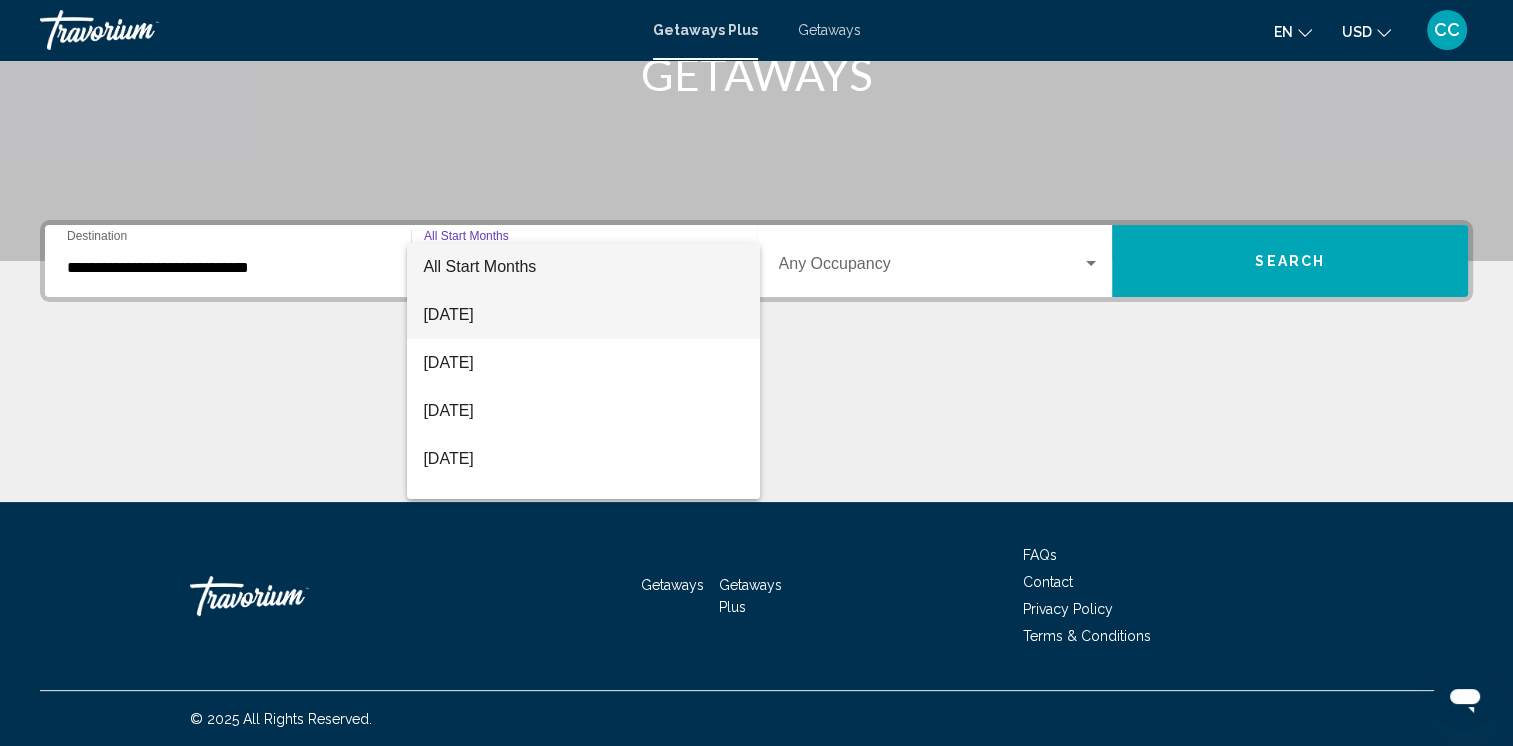 click on "[DATE]" at bounding box center (583, 315) 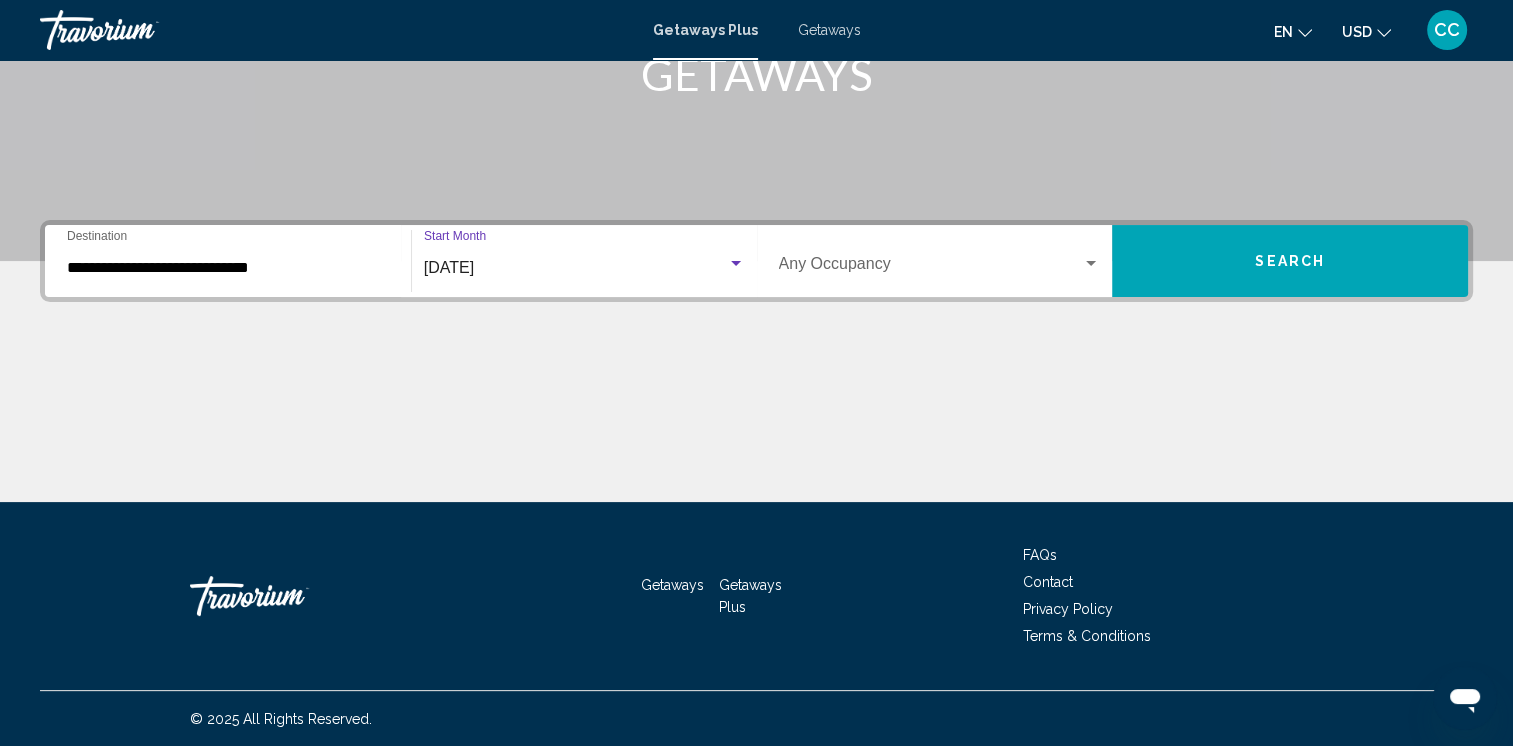 click at bounding box center [1091, 264] 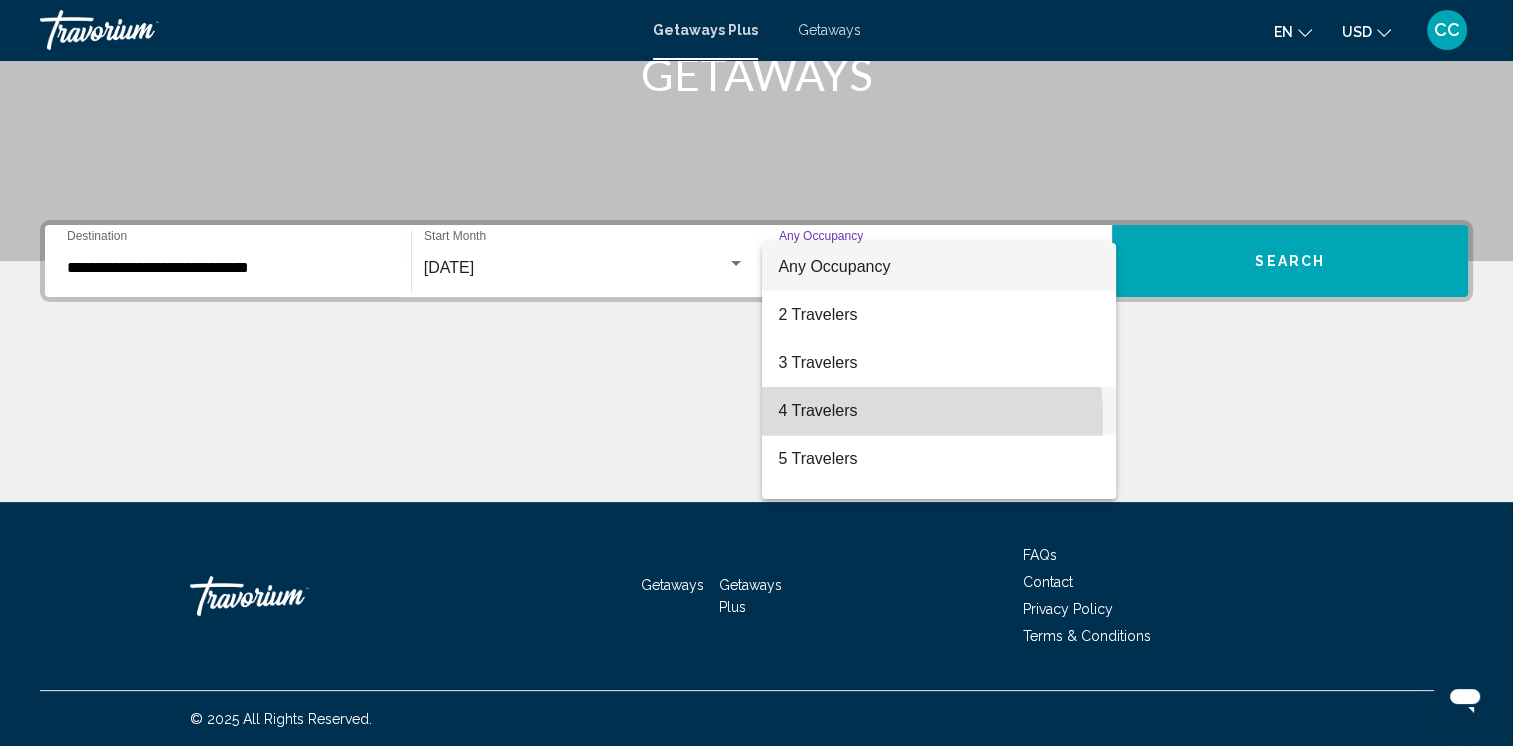 click on "4 Travelers" at bounding box center (939, 411) 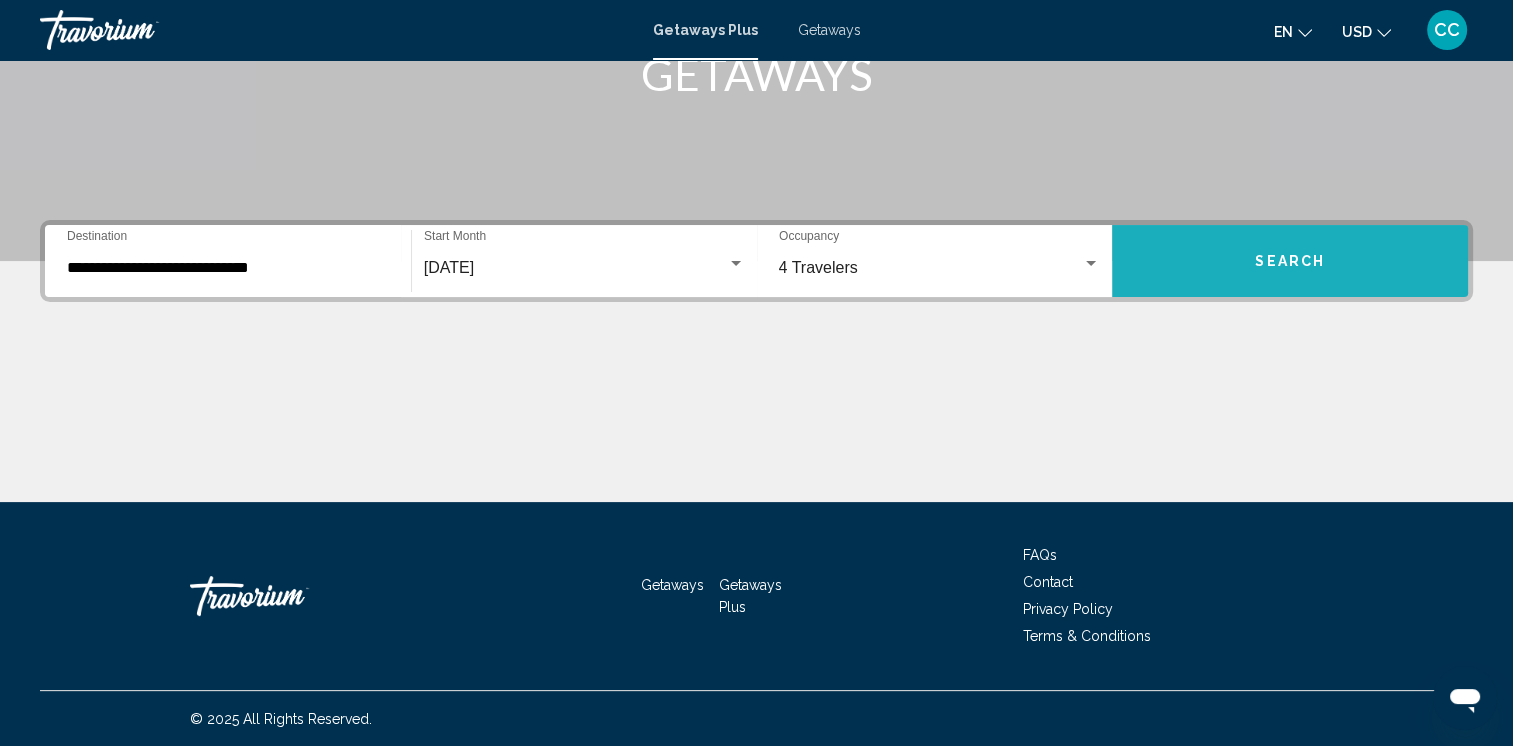 click on "Search" at bounding box center [1290, 261] 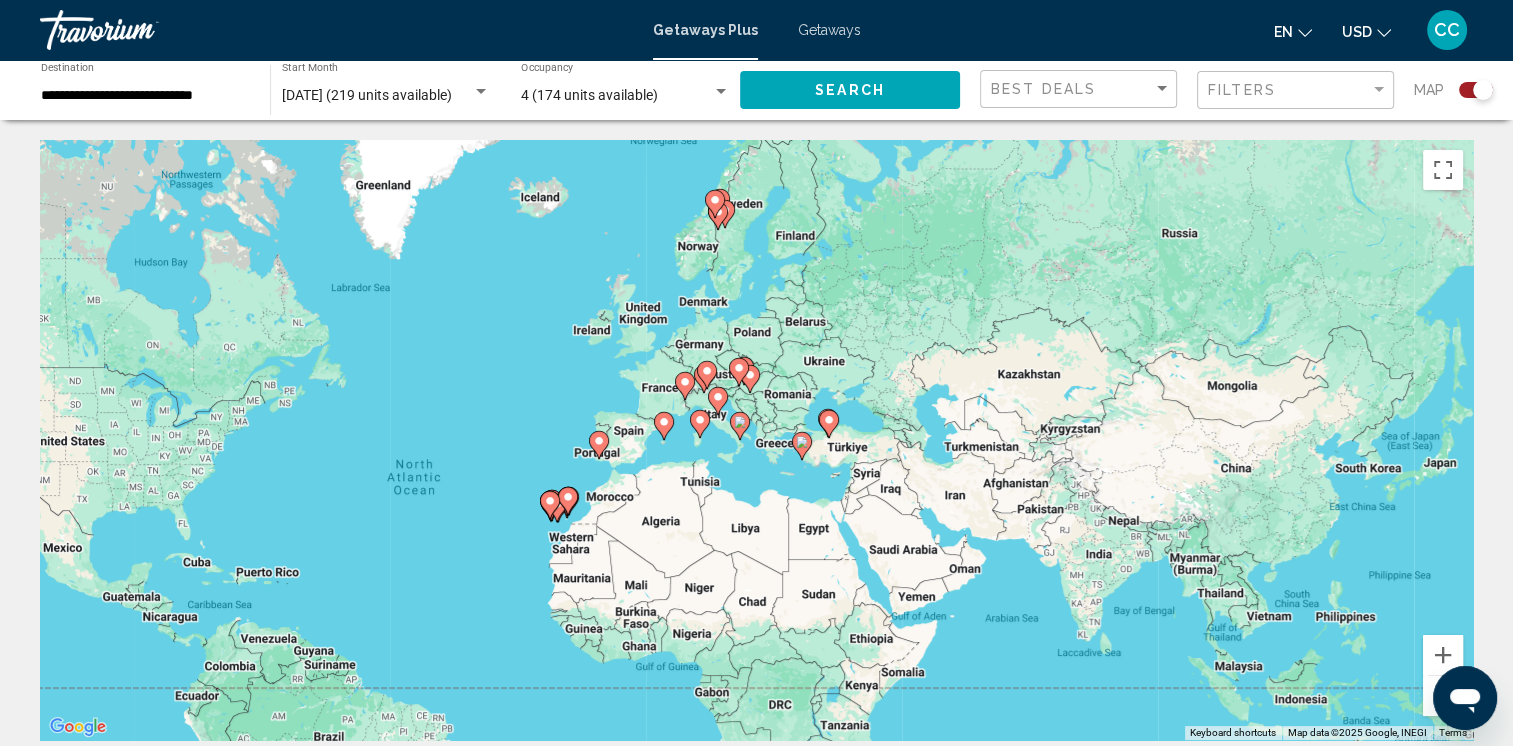 drag, startPoint x: 832, startPoint y: 310, endPoint x: 548, endPoint y: 379, distance: 292.26187 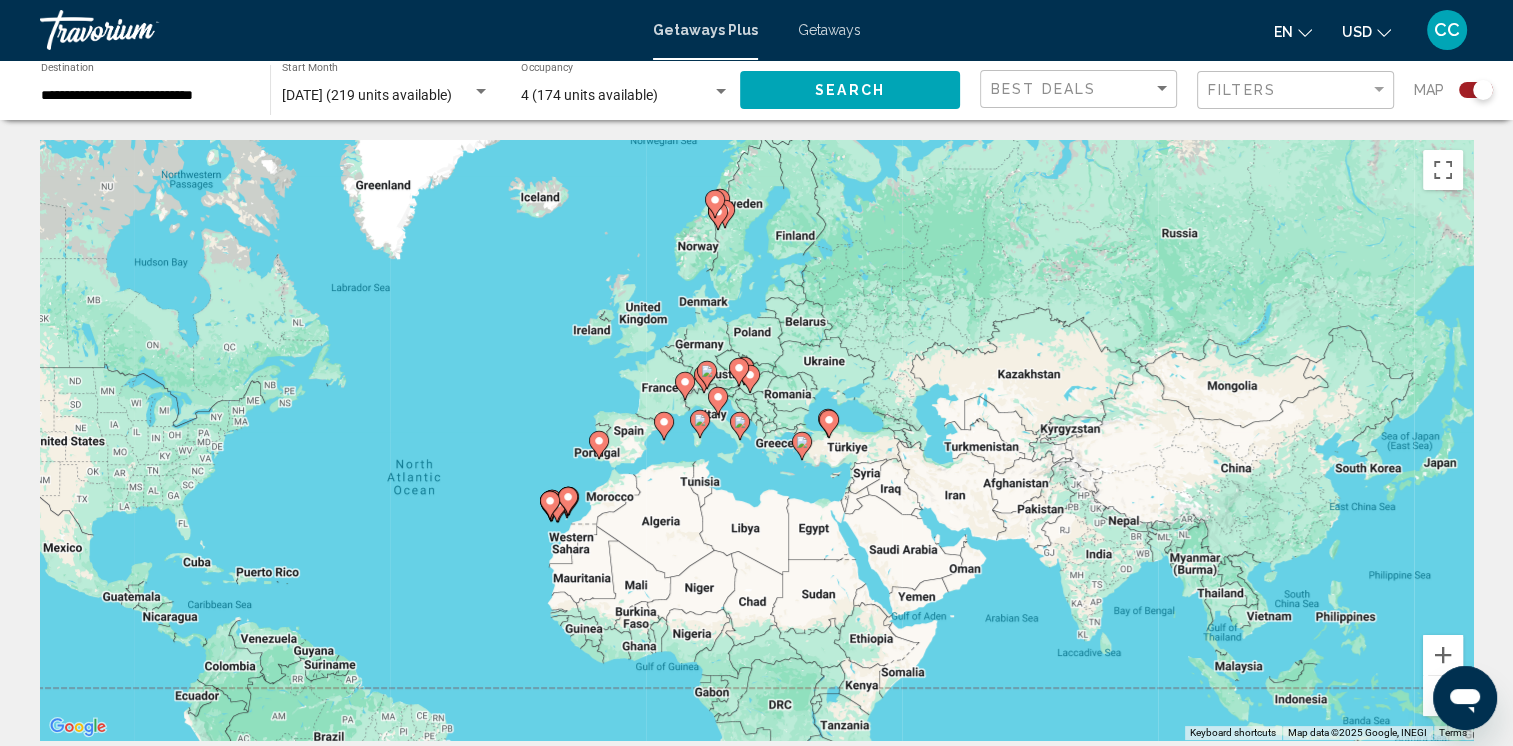 click on "To navigate, press the arrow keys. To activate drag with keyboard, press Alt + Enter. Once in keyboard drag state, use the arrow keys to move the marker. To complete the drag, press the Enter key. To cancel, press Escape." at bounding box center [756, 440] 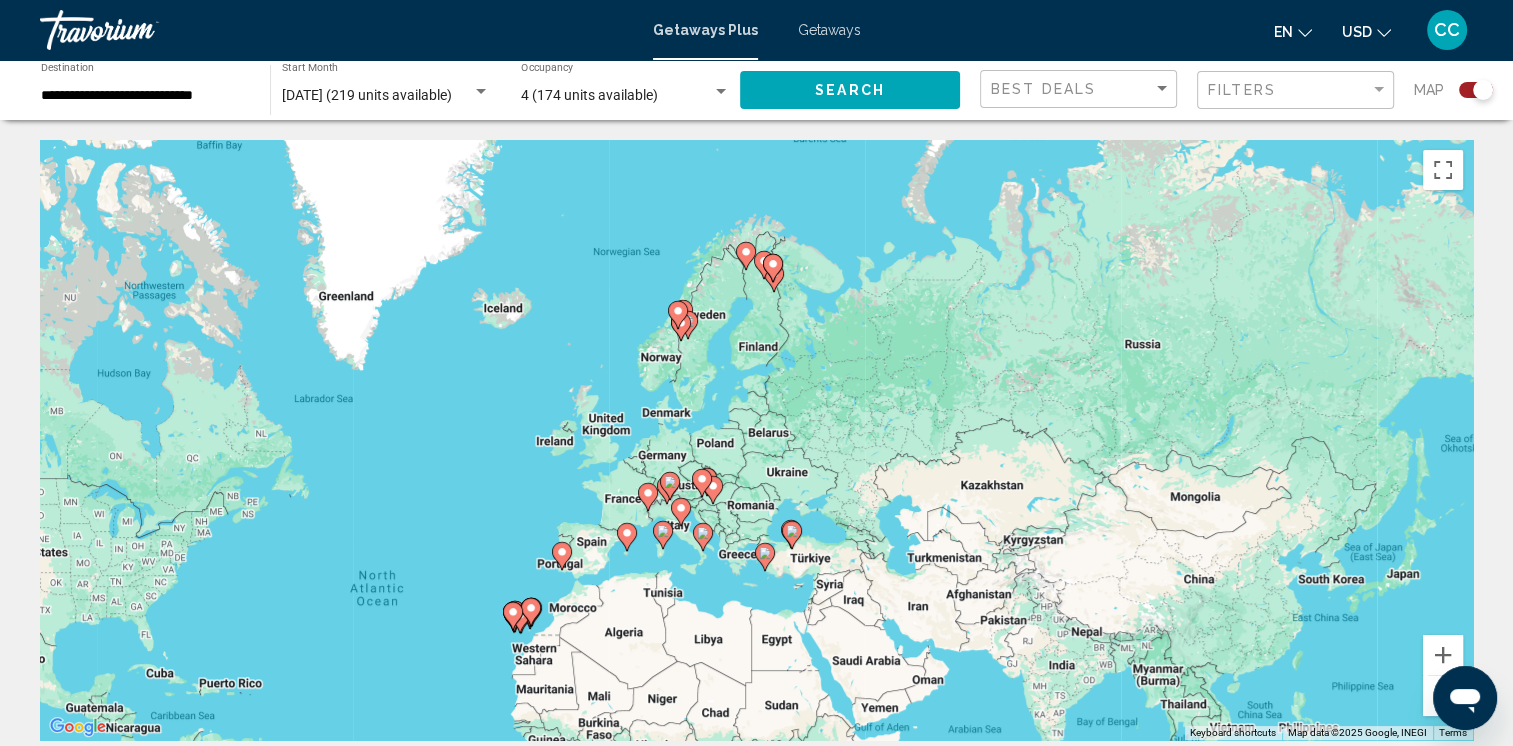 drag, startPoint x: 568, startPoint y: 372, endPoint x: 531, endPoint y: 486, distance: 119.85408 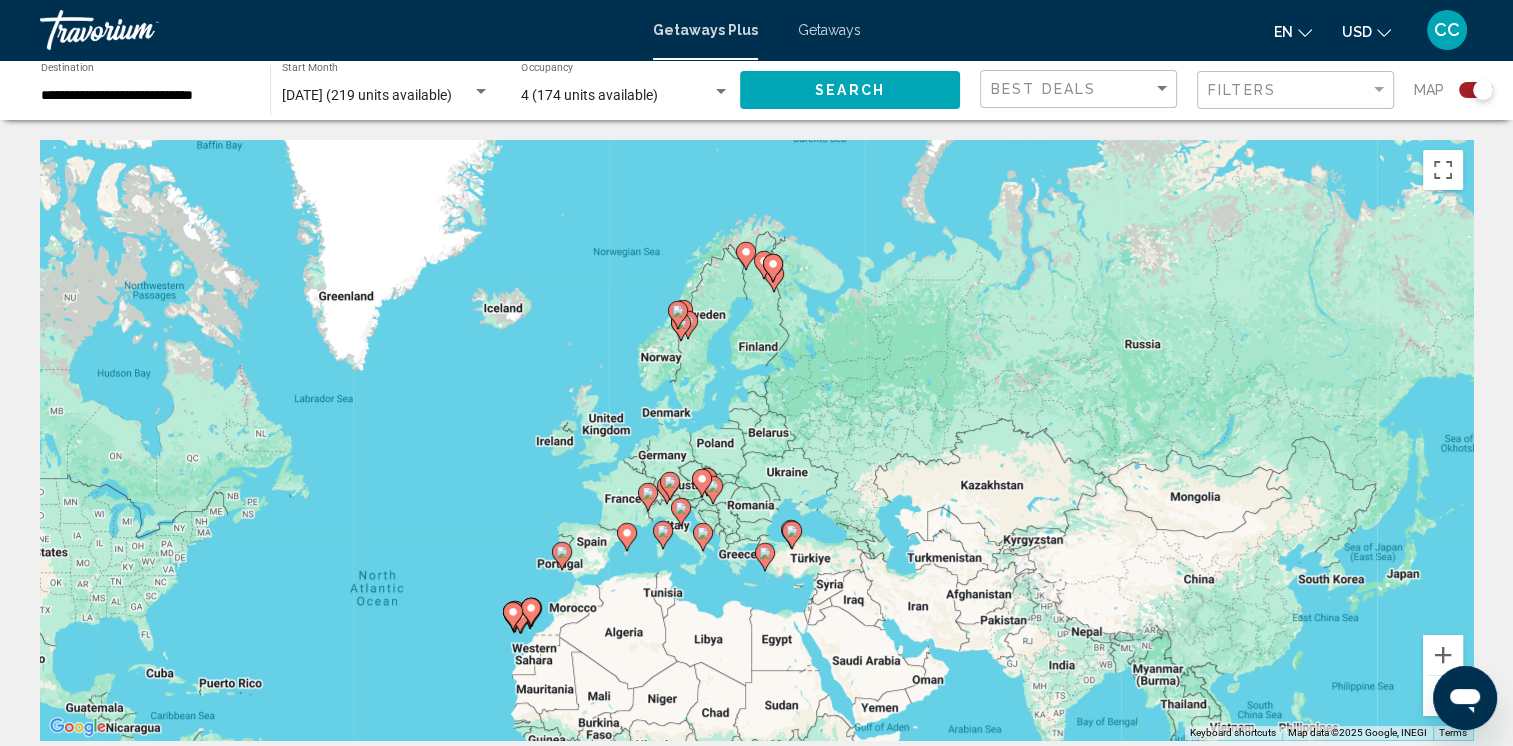 click on "To navigate, press the arrow keys. To activate drag with keyboard, press Alt + Enter. Once in keyboard drag state, use the arrow keys to move the marker. To complete the drag, press the Enter key. To cancel, press Escape." at bounding box center (756, 440) 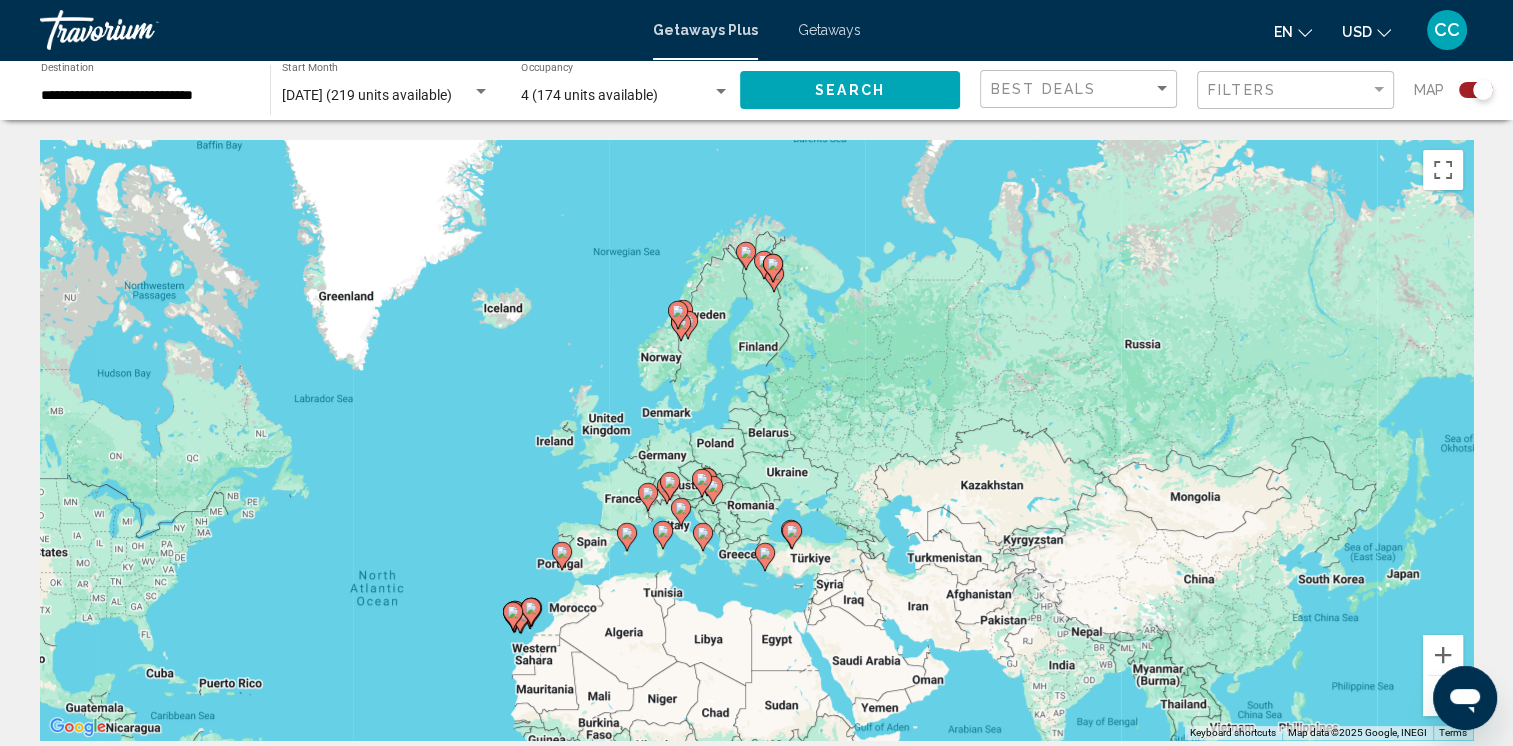 click at bounding box center (681, 327) 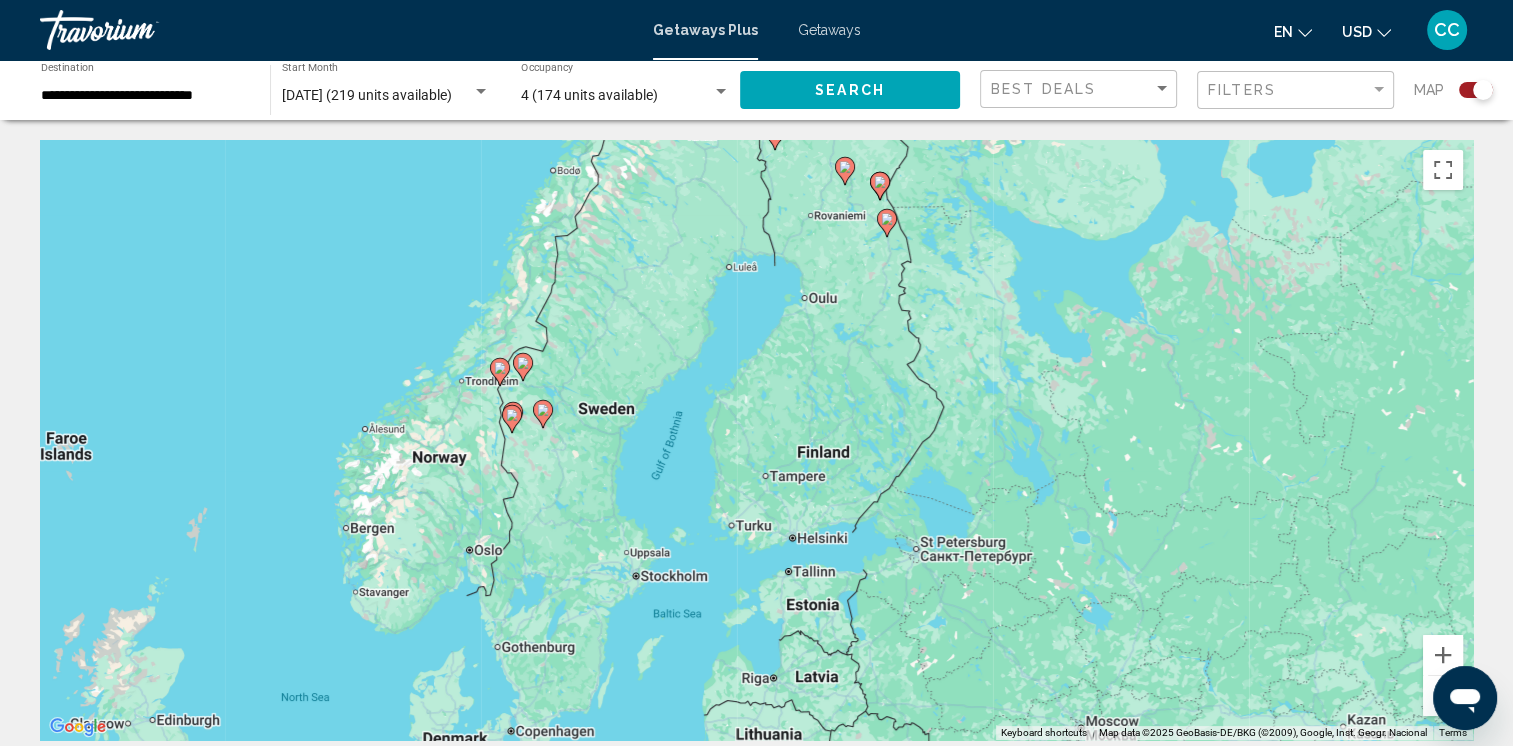 drag, startPoint x: 464, startPoint y: 491, endPoint x: 221, endPoint y: 483, distance: 243.13165 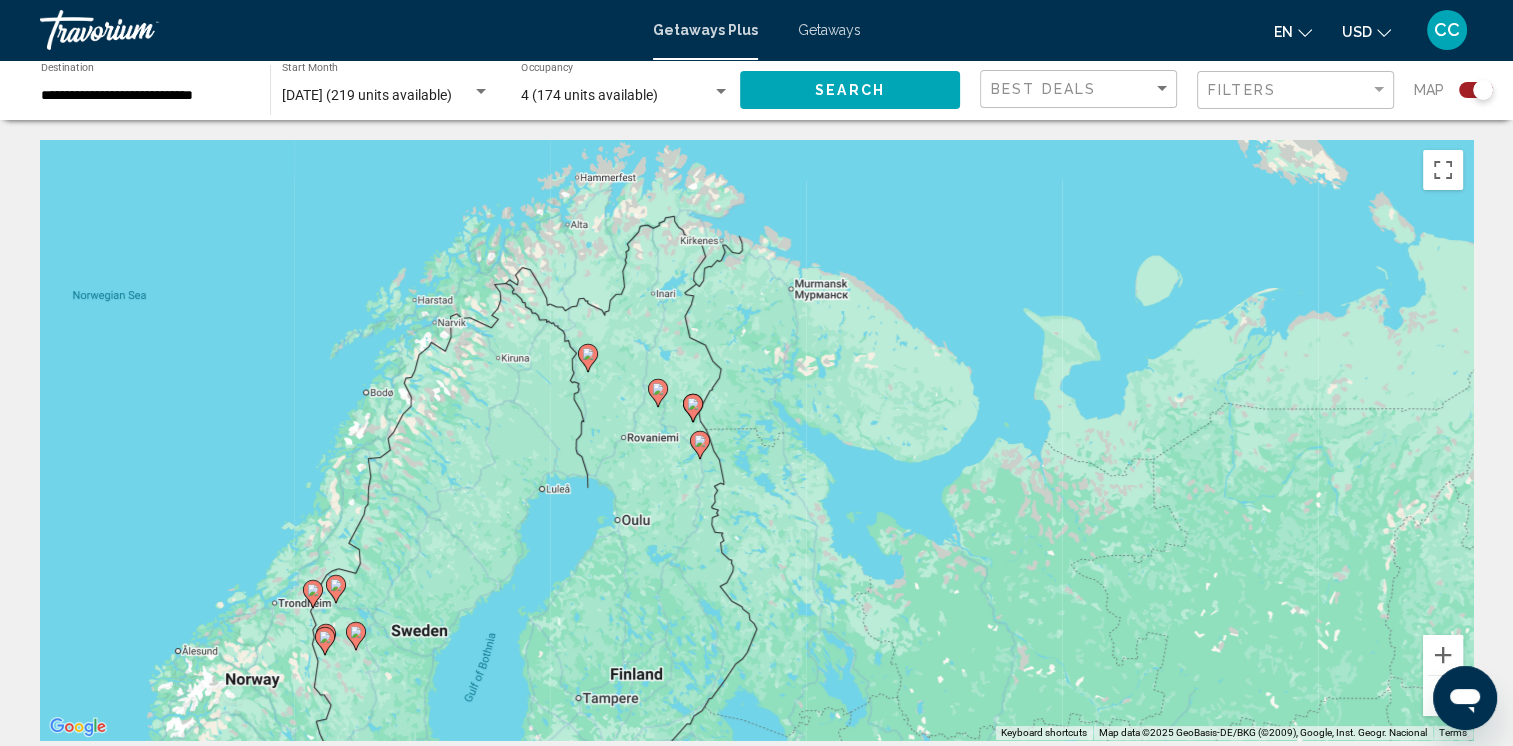 drag, startPoint x: 739, startPoint y: 336, endPoint x: 552, endPoint y: 560, distance: 291.79617 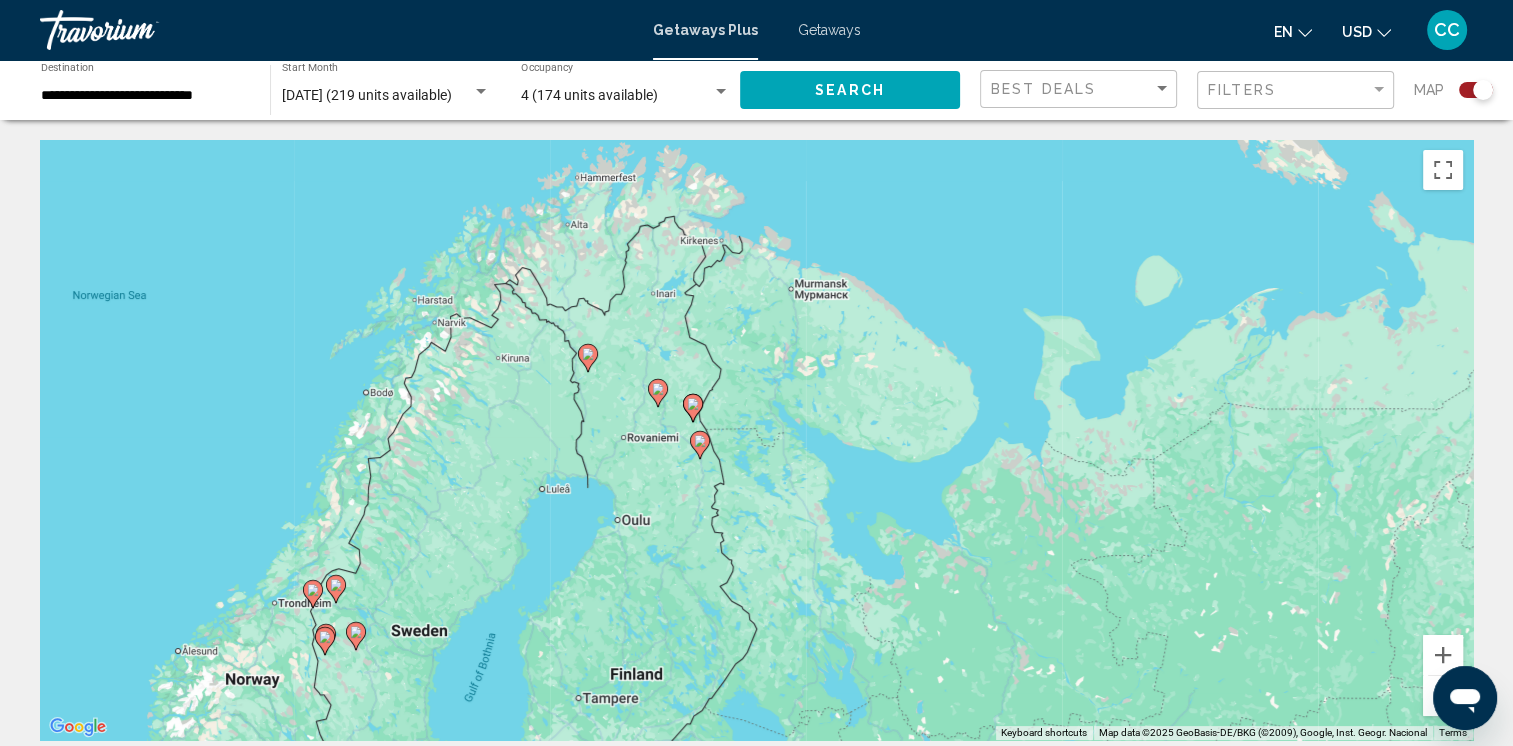 click 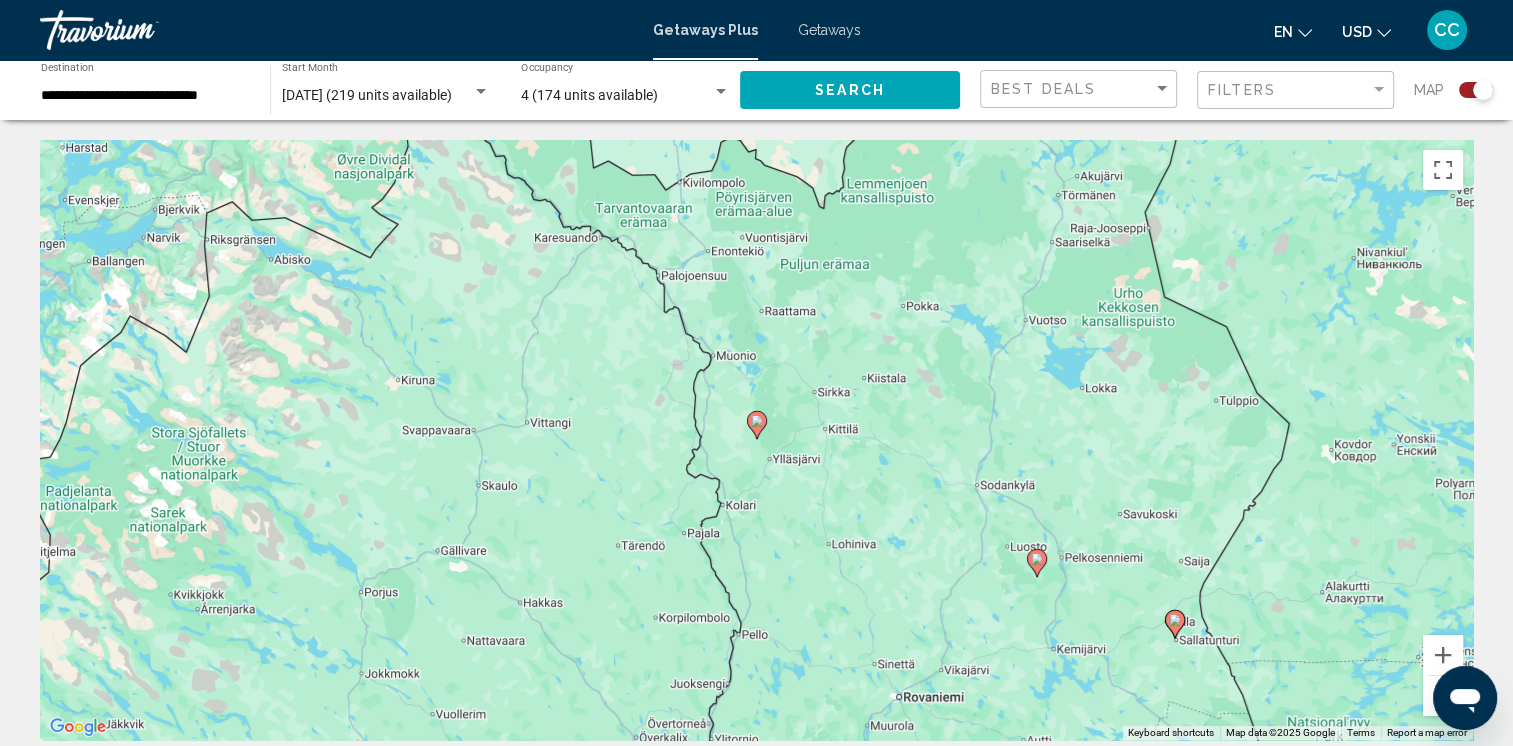 click 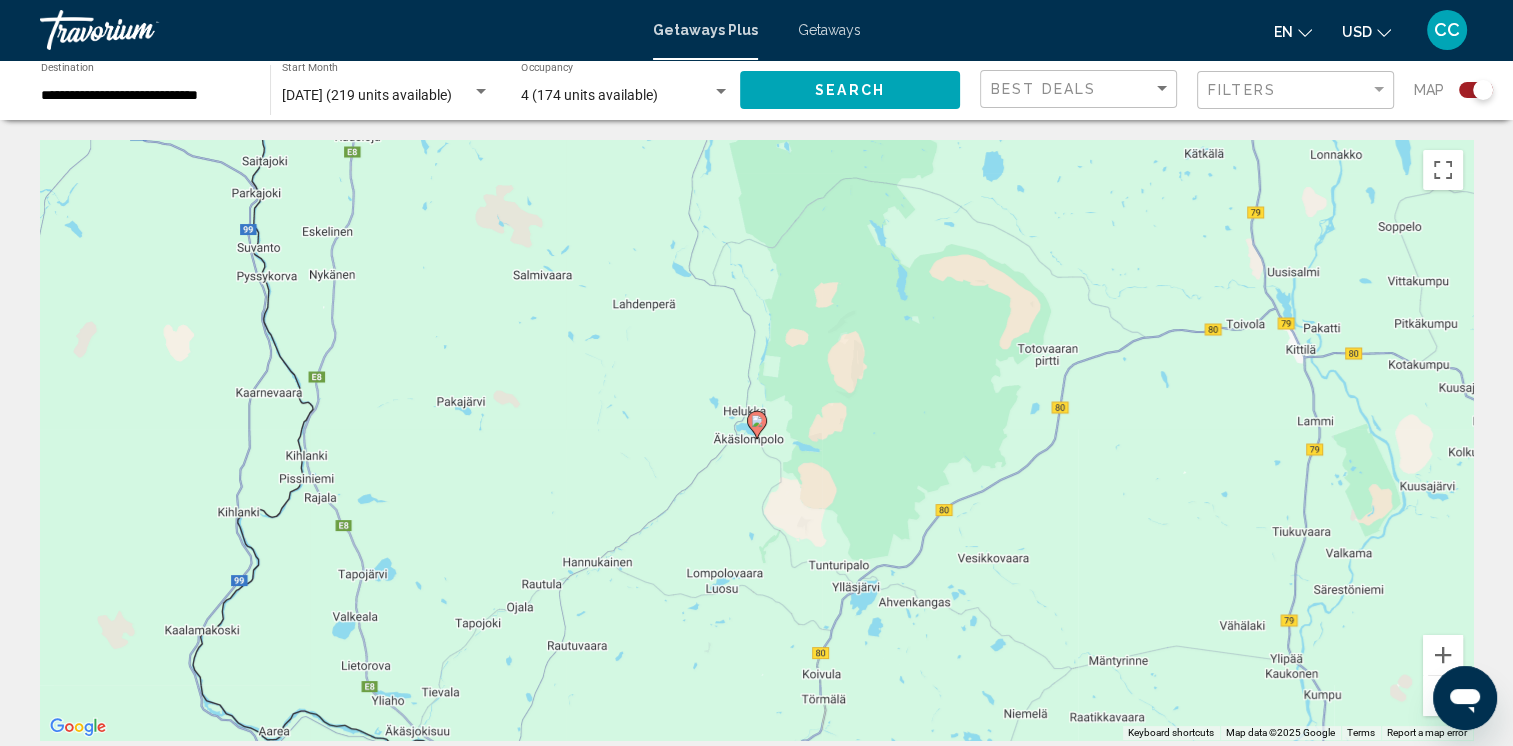 click 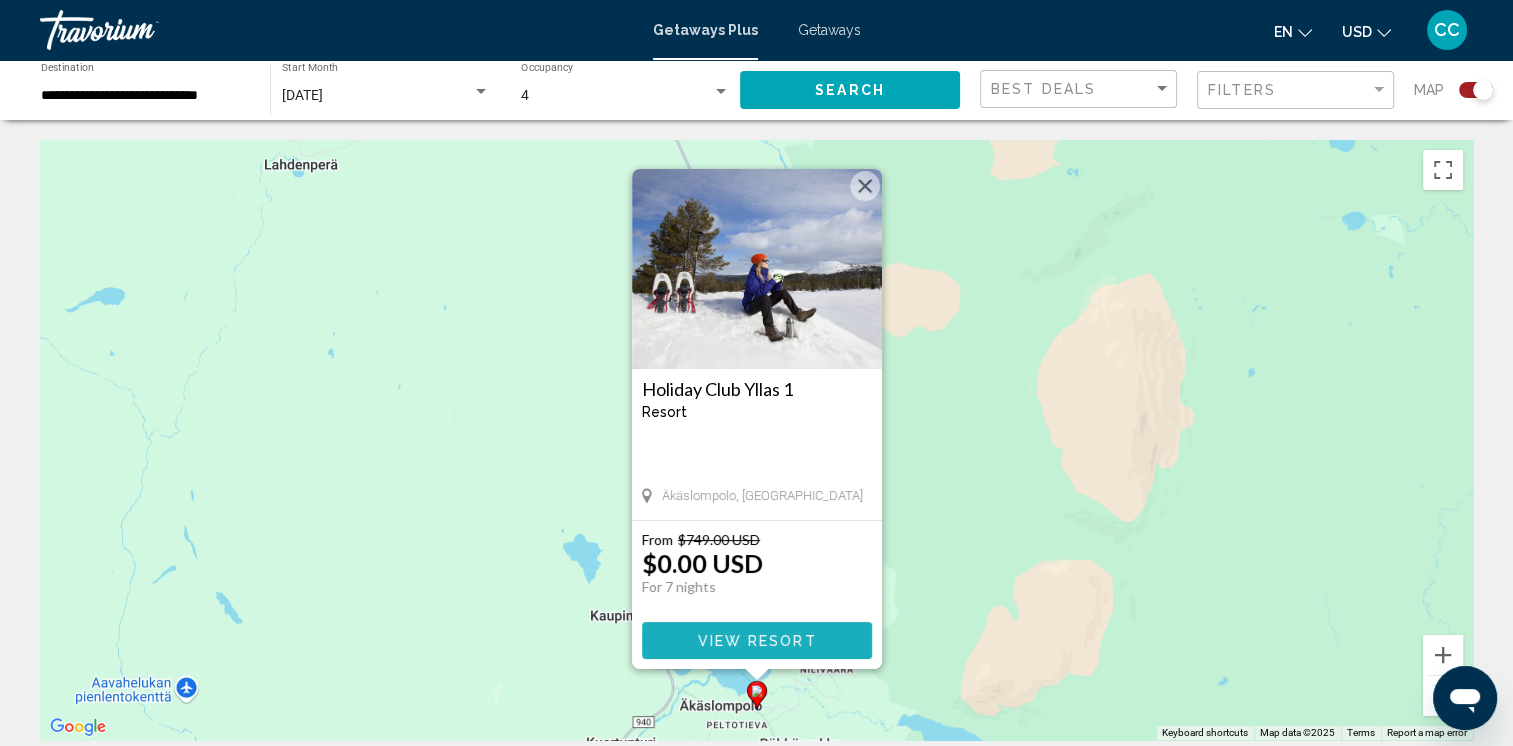 click on "View Resort" at bounding box center (756, 641) 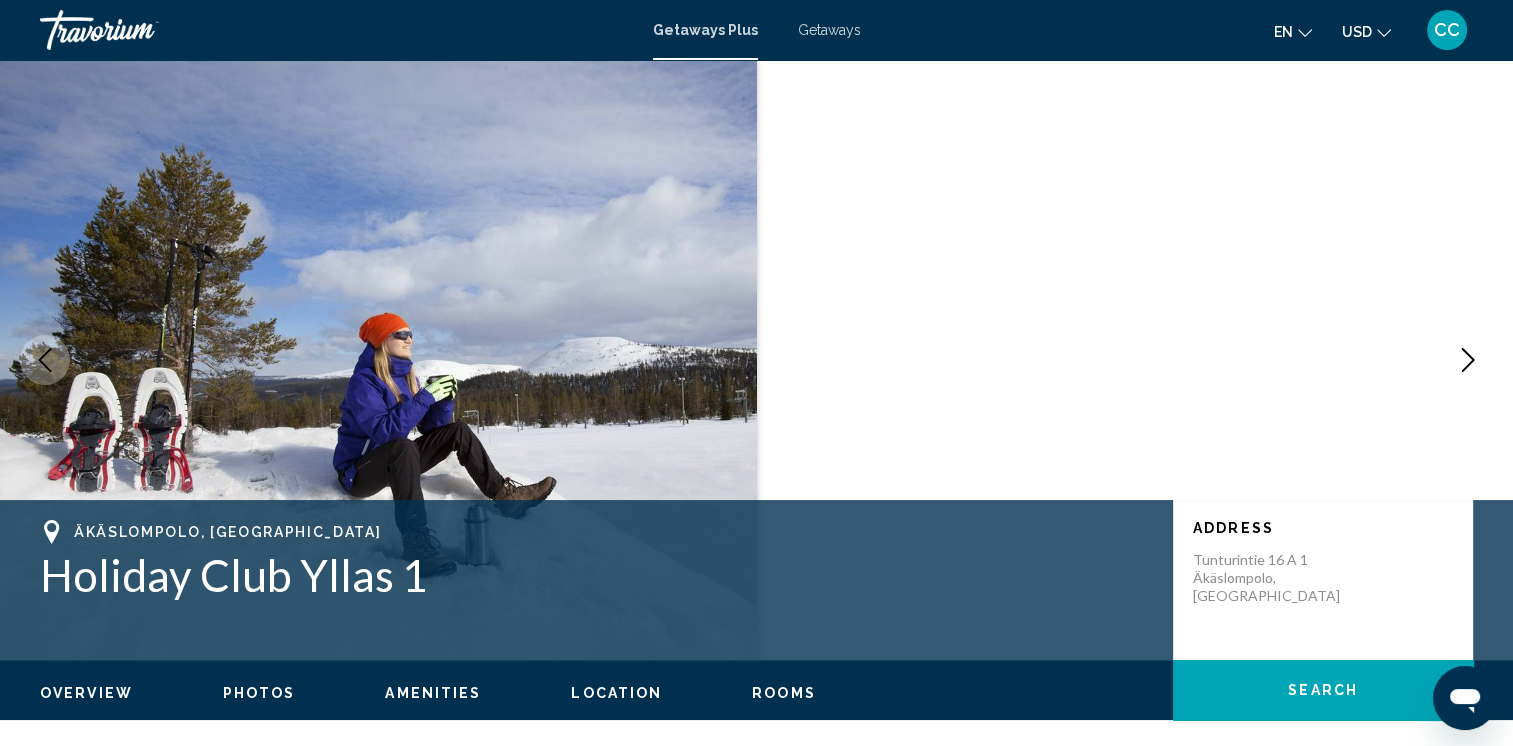 click 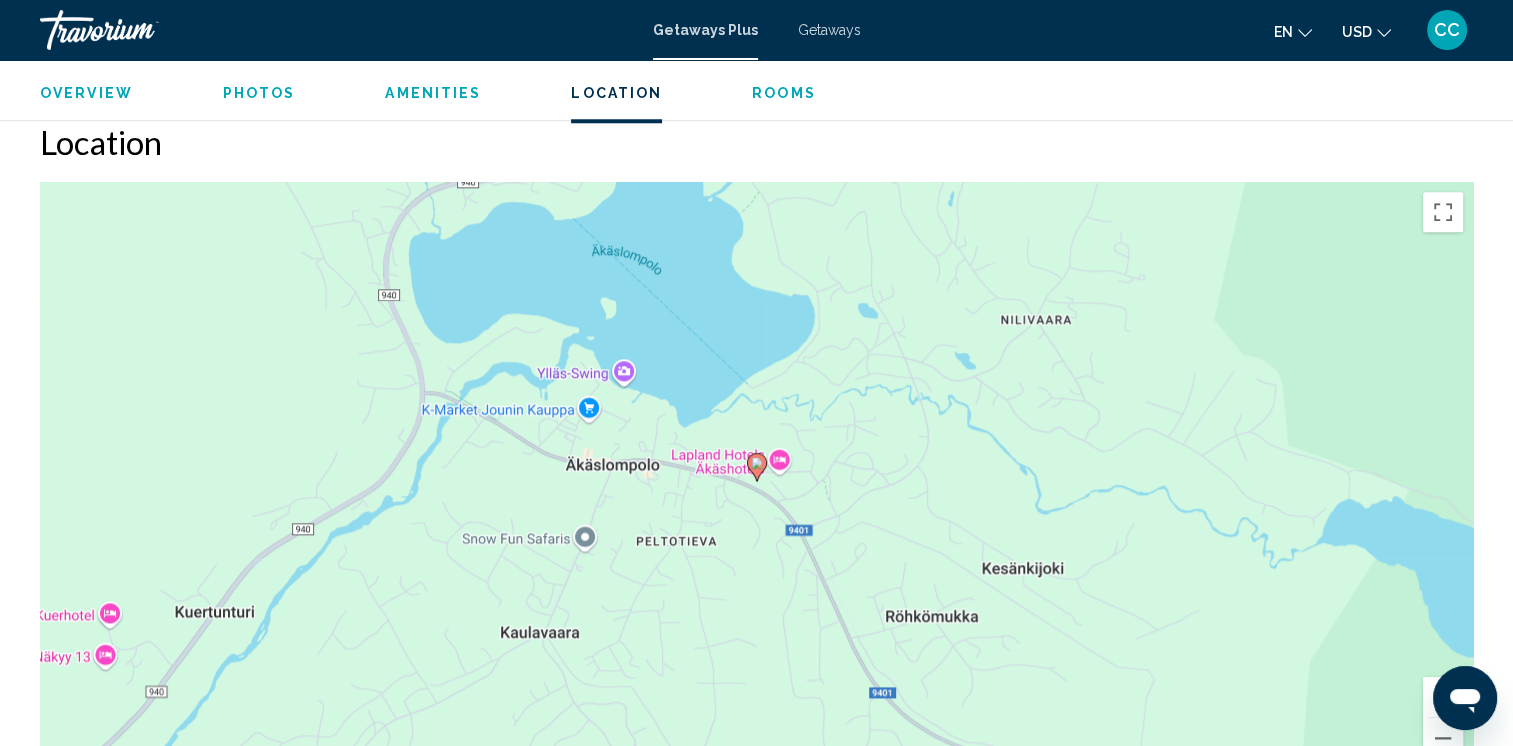 scroll, scrollTop: 1888, scrollLeft: 0, axis: vertical 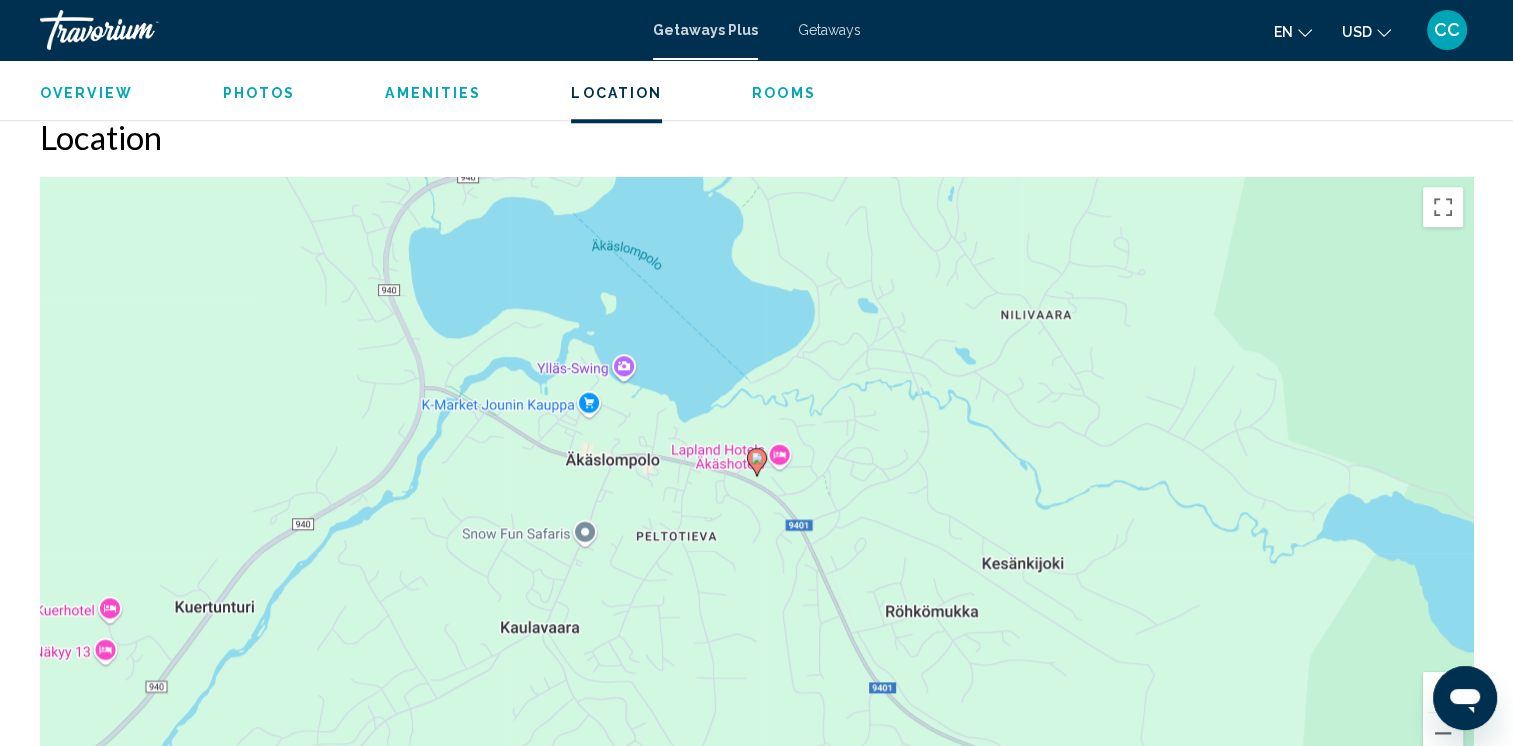 click on "To navigate, press the arrow keys. To activate drag with keyboard, press Alt + Enter. Once in keyboard drag state, use the arrow keys to move the marker. To complete the drag, press the Enter key. To cancel, press Escape." at bounding box center [756, 477] 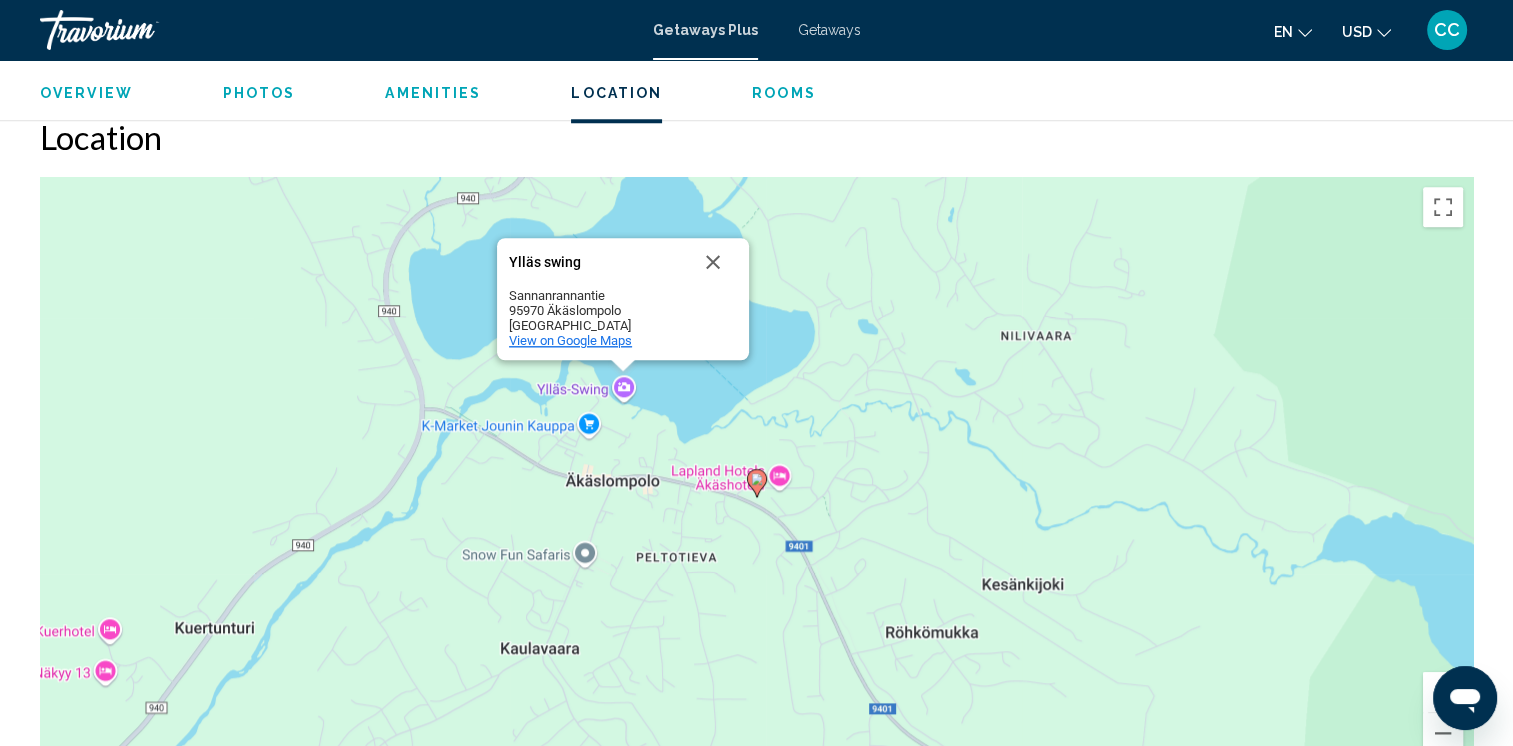 click on "View on Google Maps" at bounding box center (570, 340) 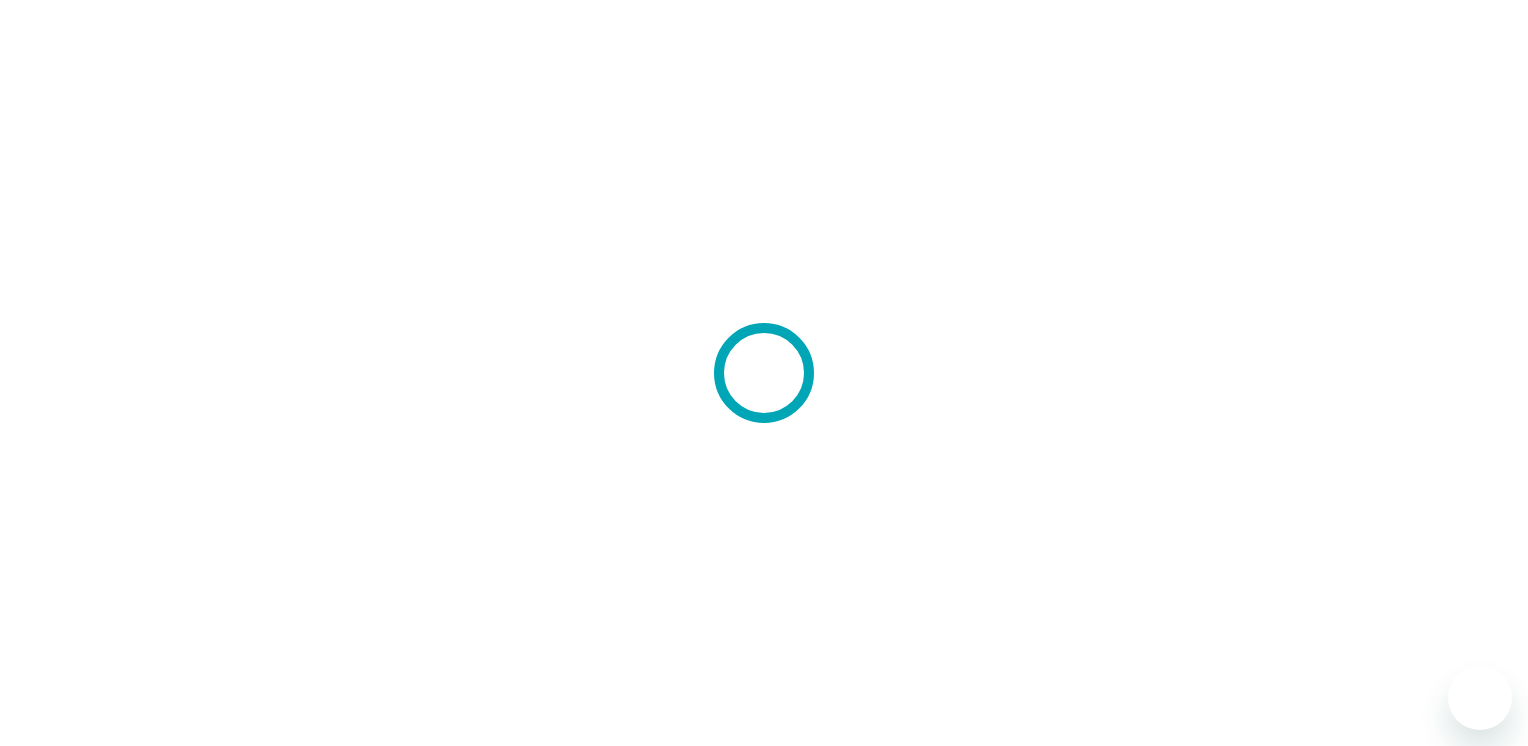 scroll, scrollTop: 0, scrollLeft: 0, axis: both 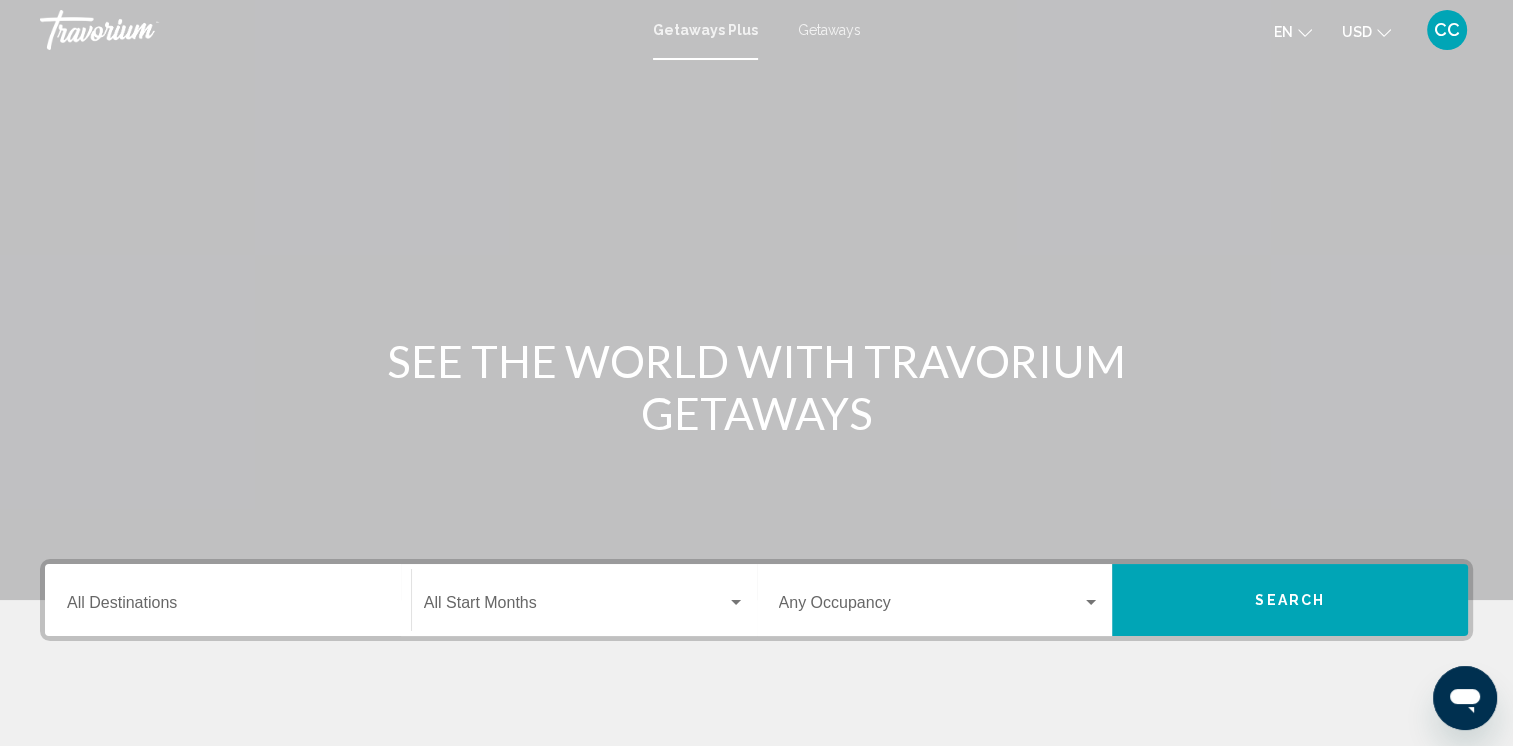 click on "Getaways" at bounding box center (829, 30) 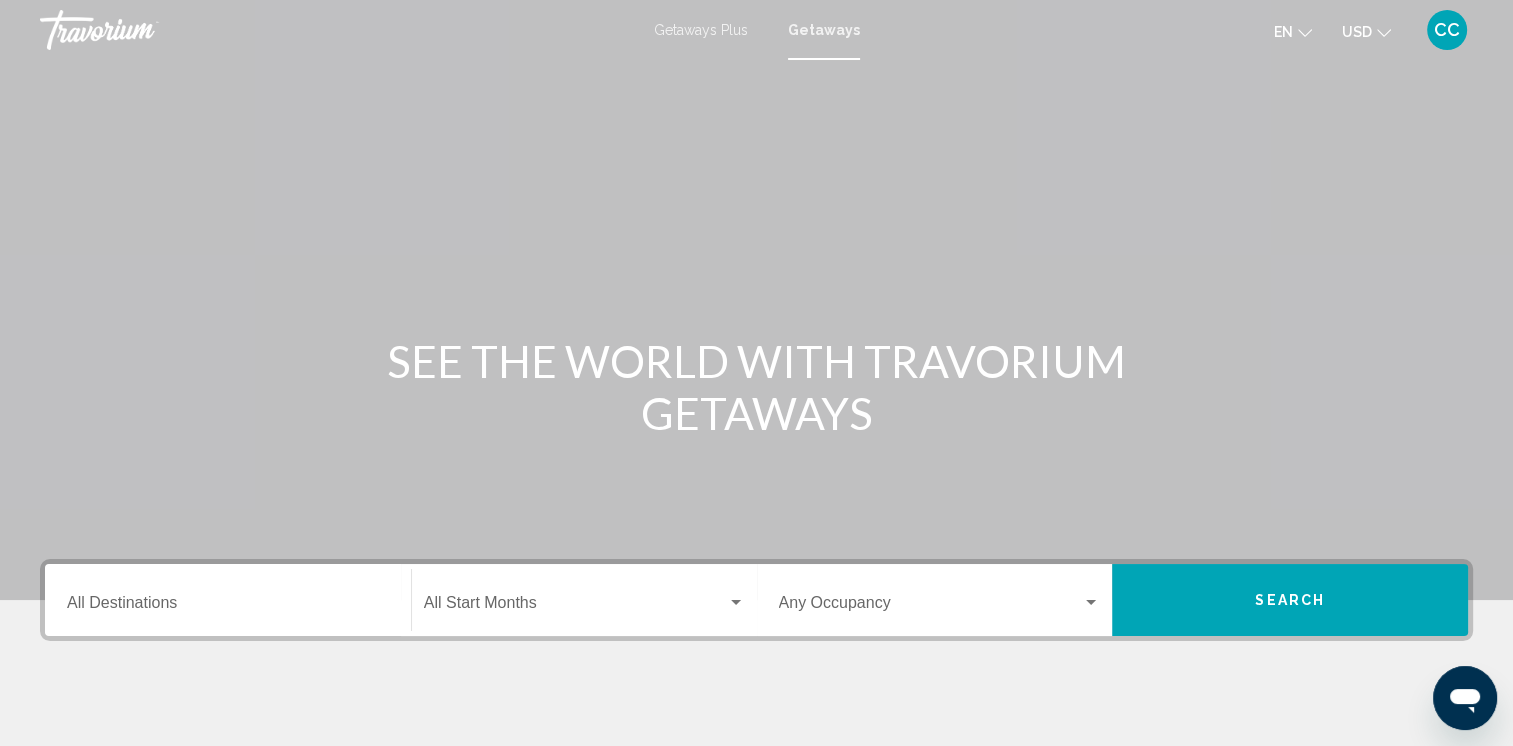 click on "Getaways Plus" at bounding box center [701, 30] 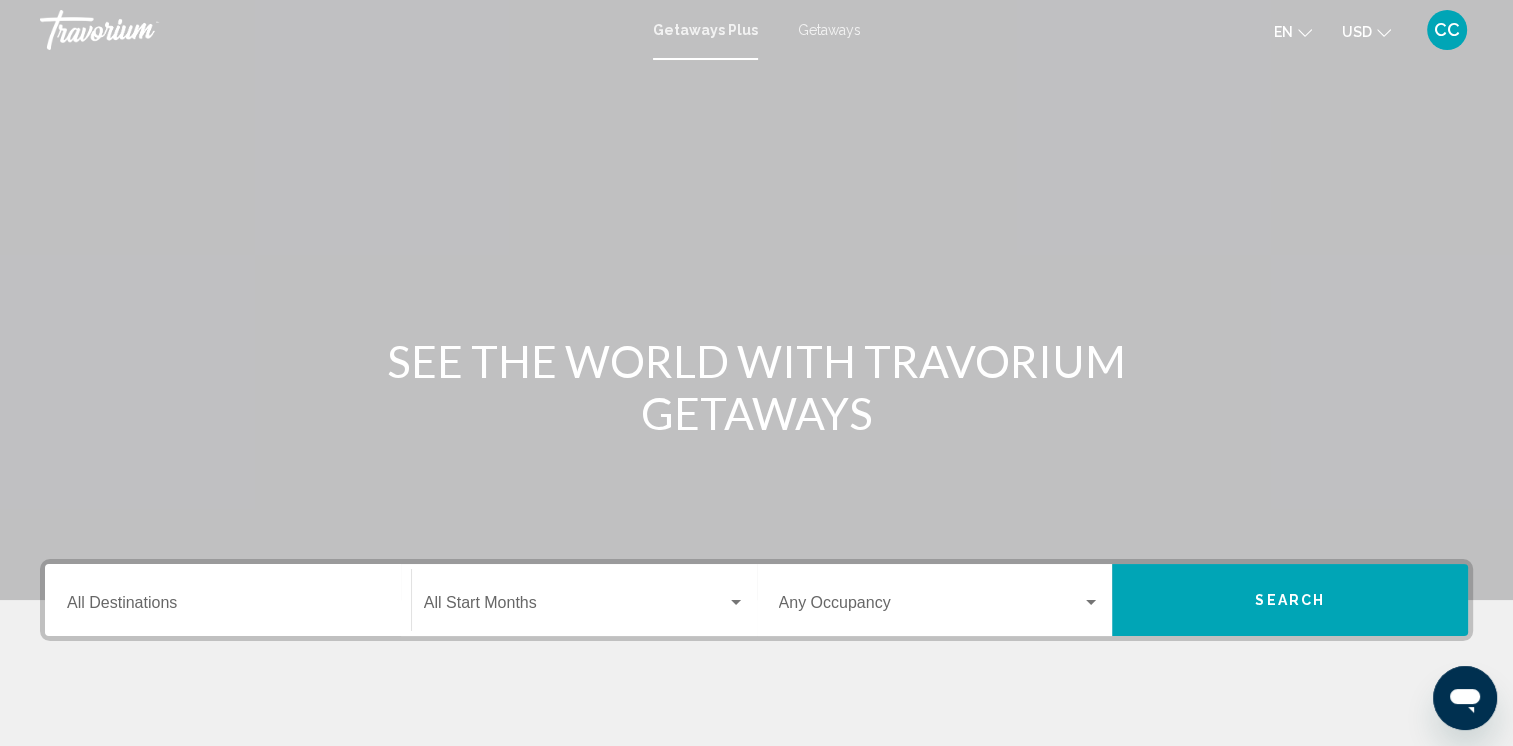 click on "Getaways" at bounding box center [829, 30] 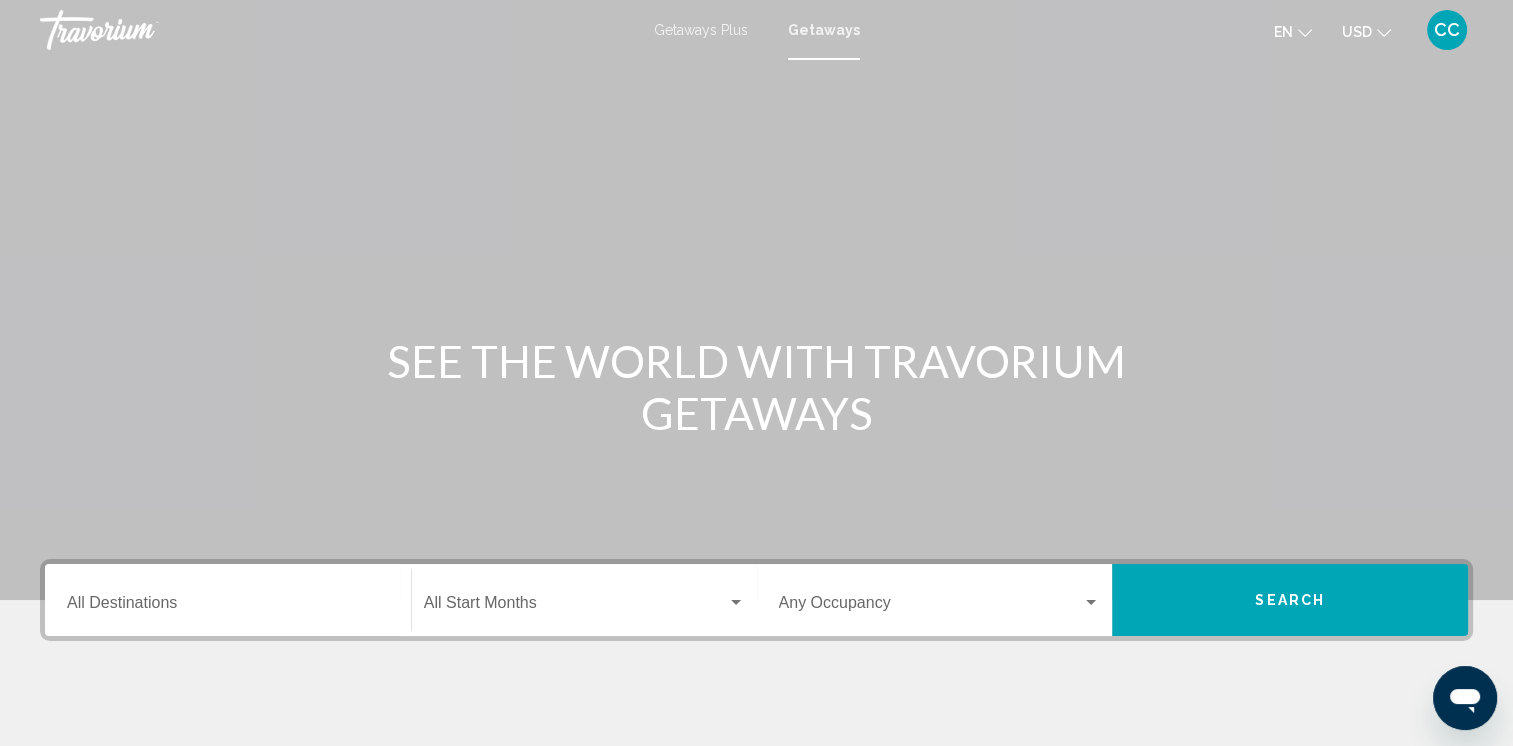 click on "Destination All Destinations" at bounding box center [228, 607] 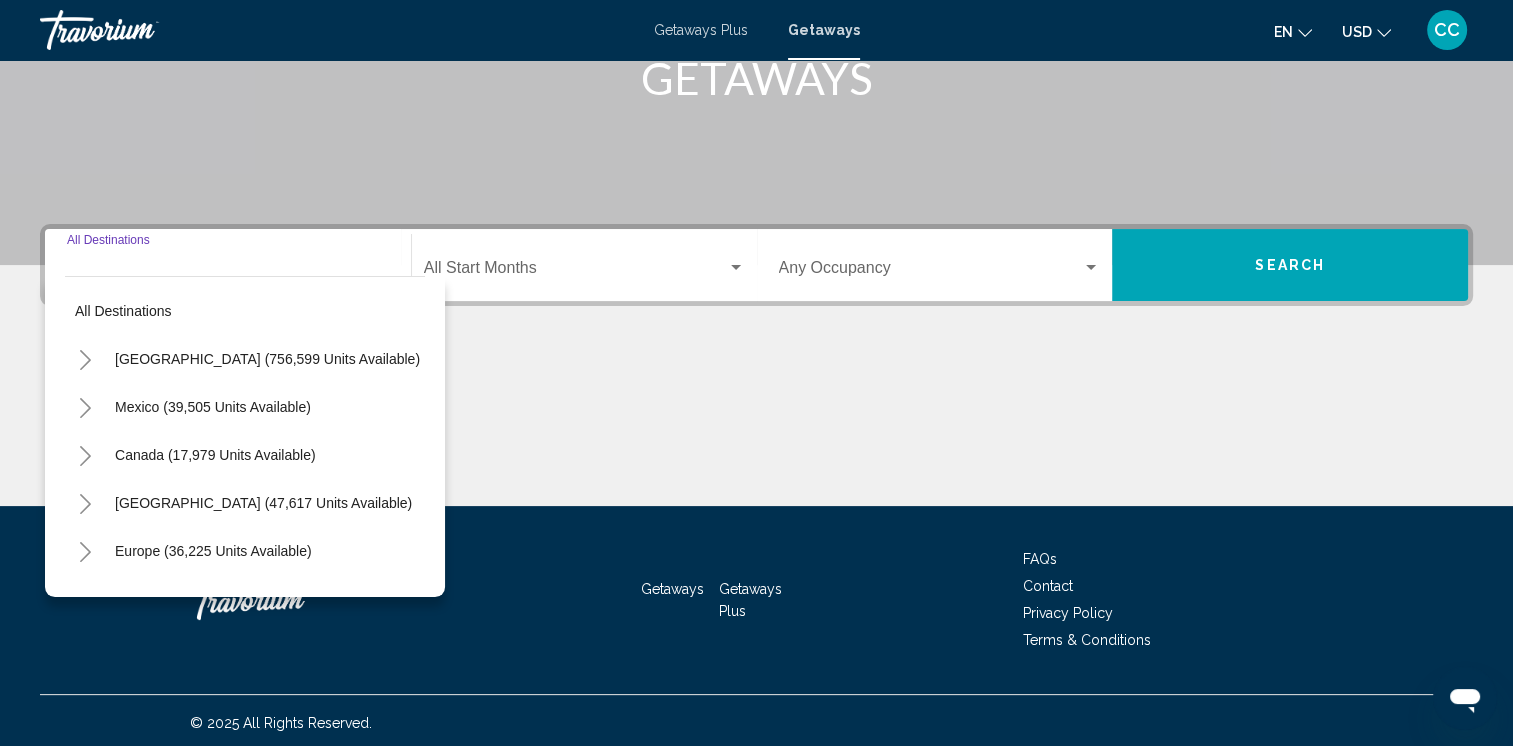 scroll, scrollTop: 339, scrollLeft: 0, axis: vertical 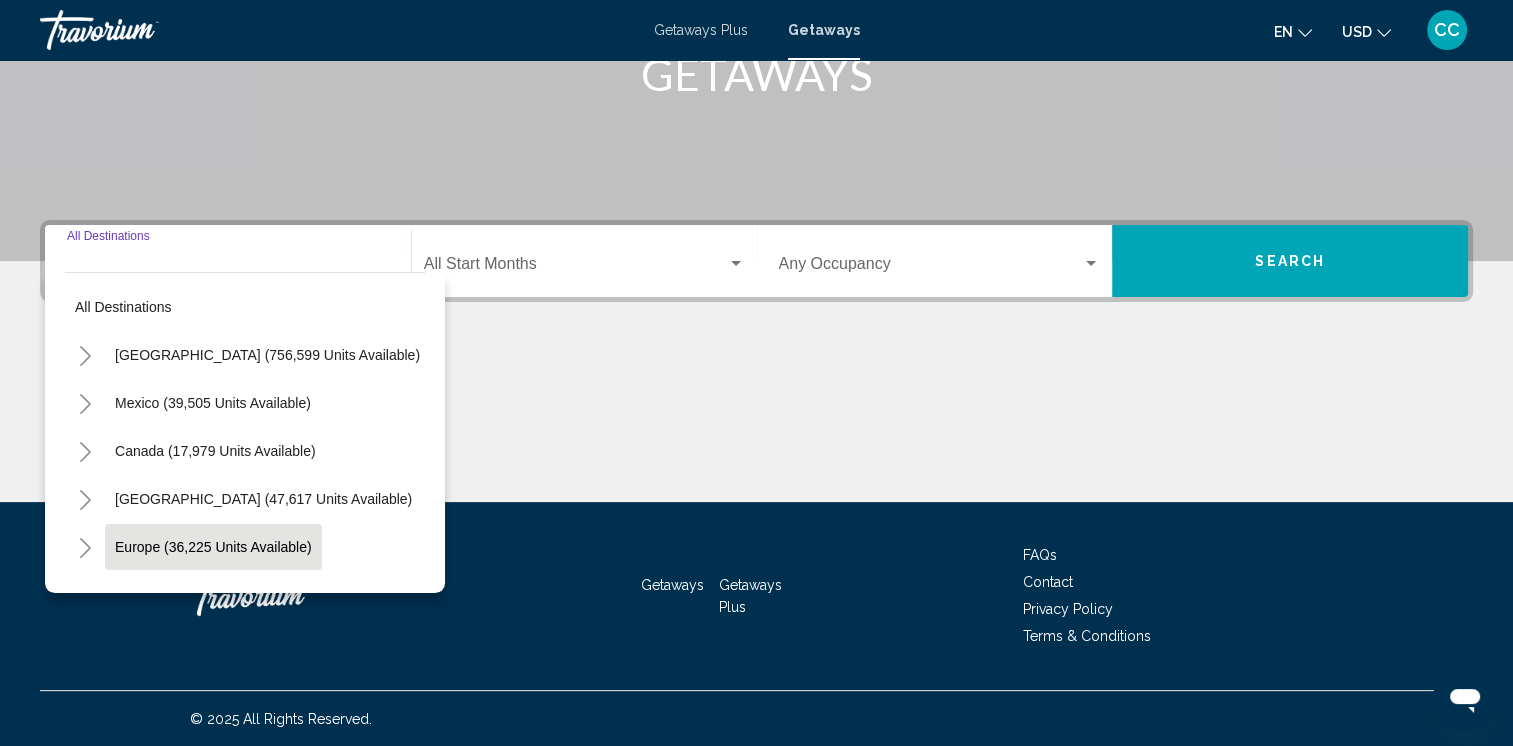 click on "Europe (36,225 units available)" at bounding box center (214, 595) 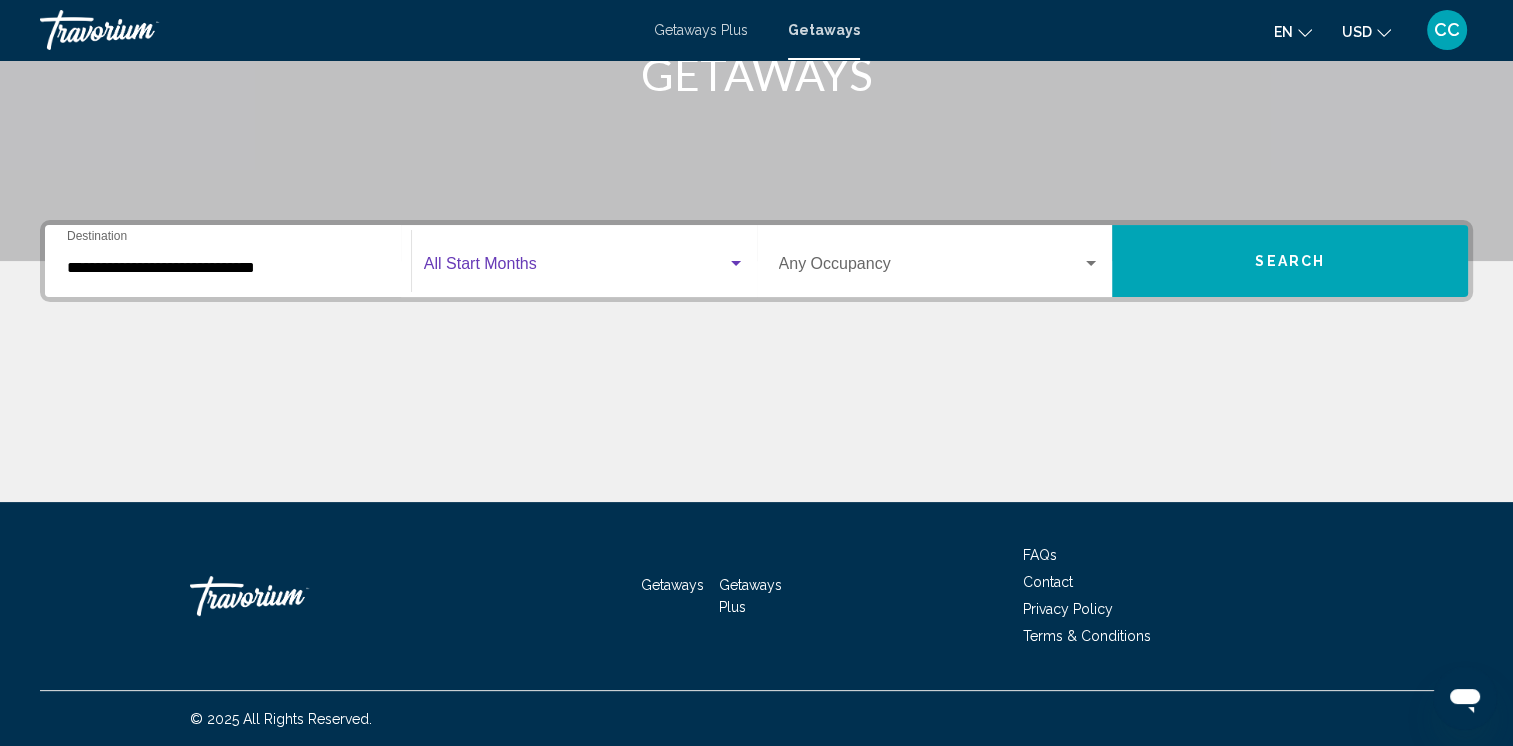 click at bounding box center [575, 268] 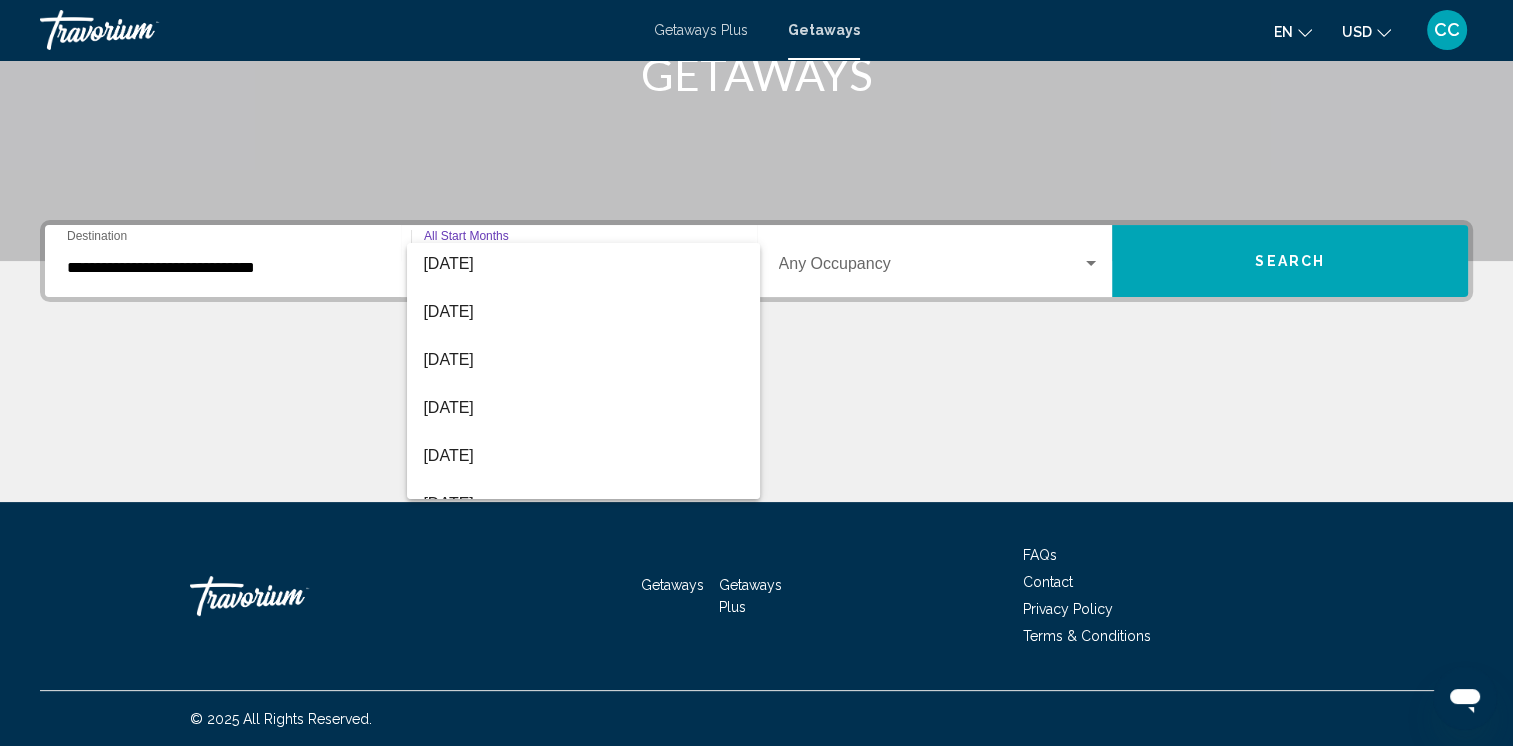 scroll, scrollTop: 294, scrollLeft: 0, axis: vertical 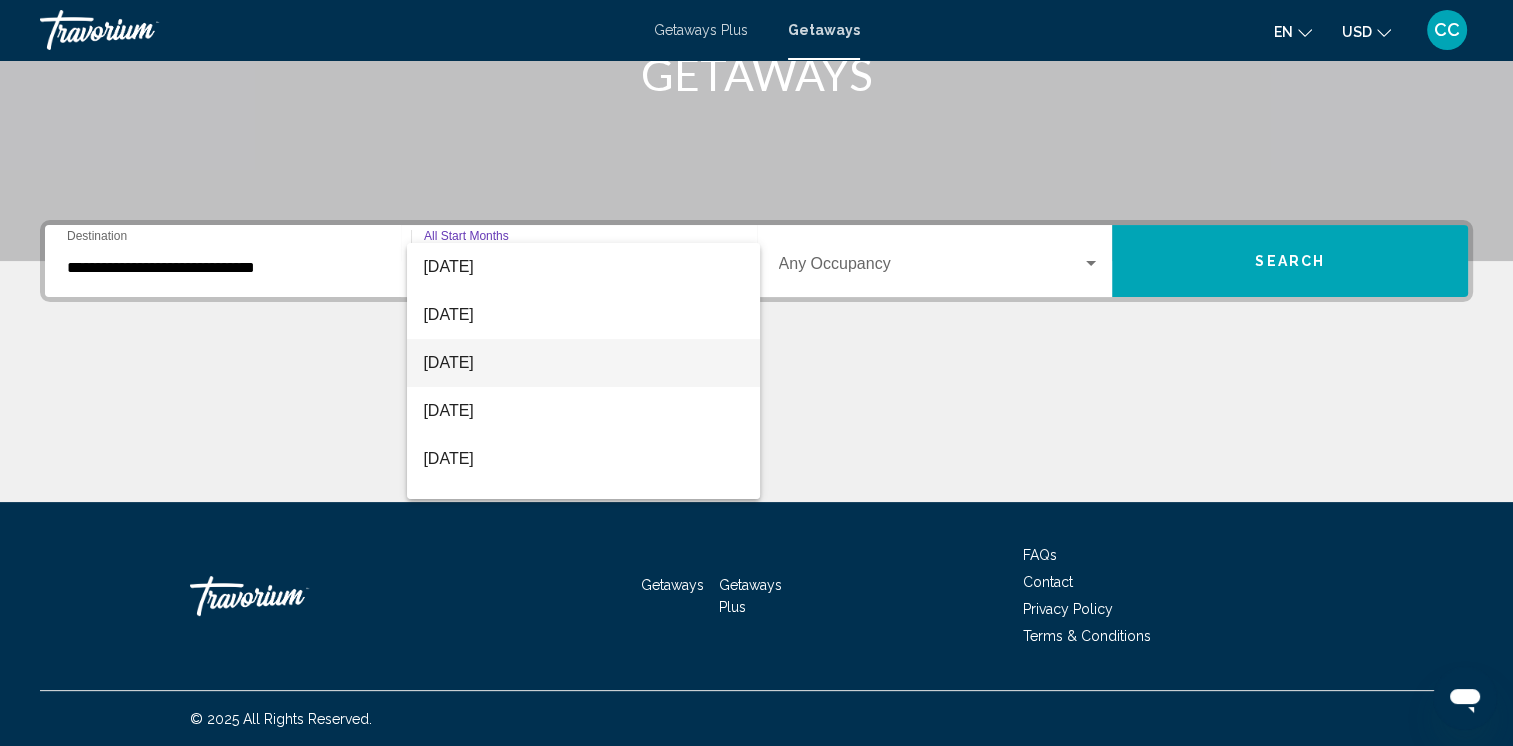 click on "[DATE]" at bounding box center [583, 363] 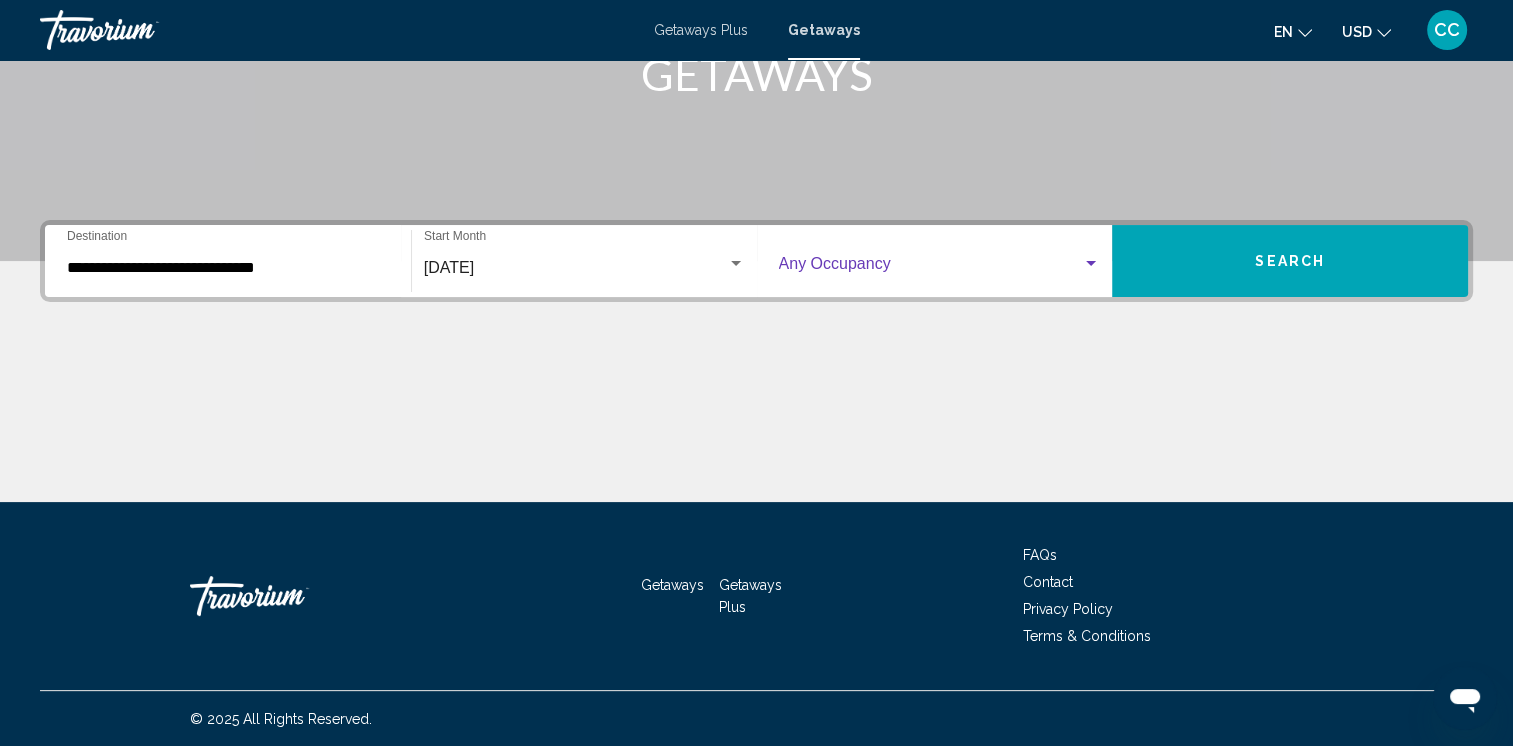 click at bounding box center (1091, 263) 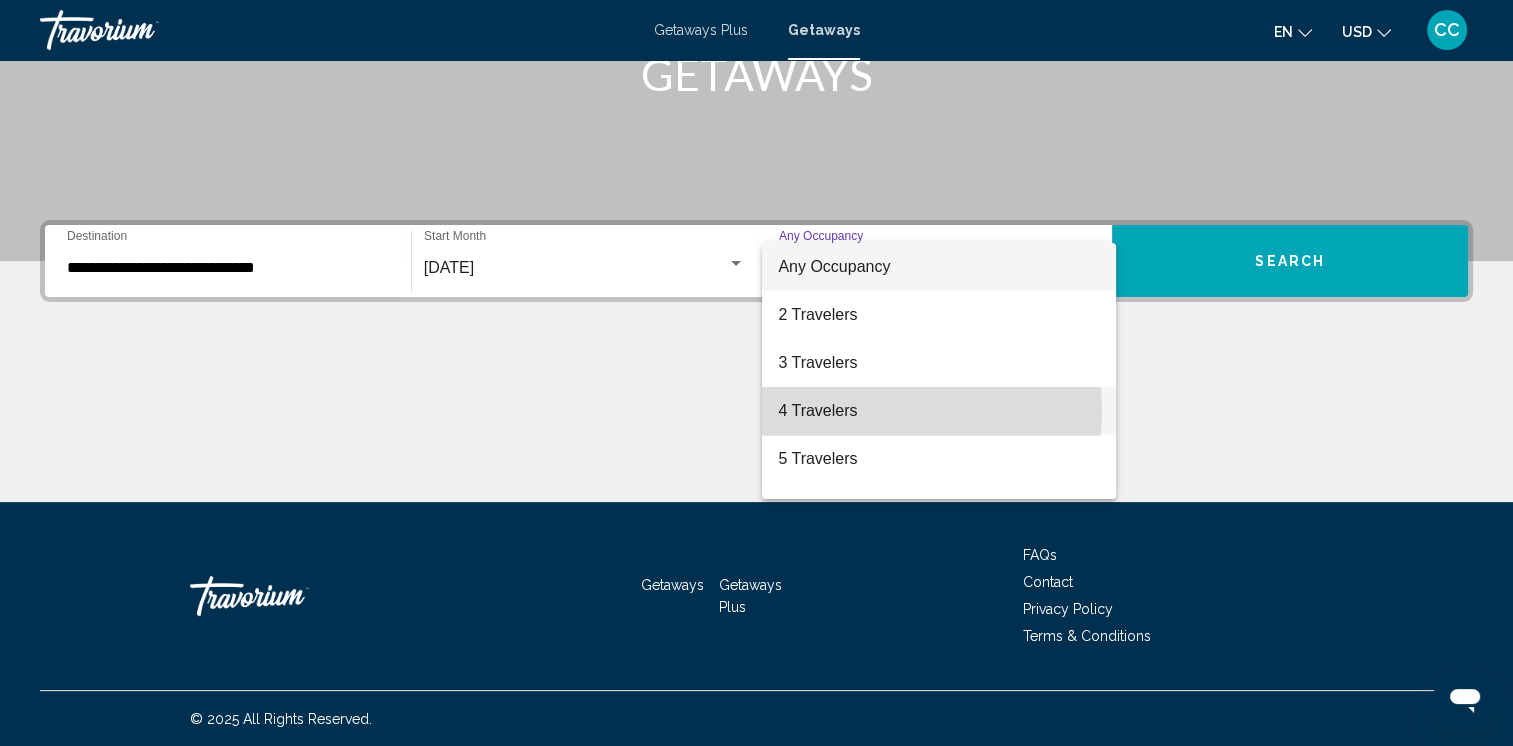 click on "4 Travelers" at bounding box center [939, 411] 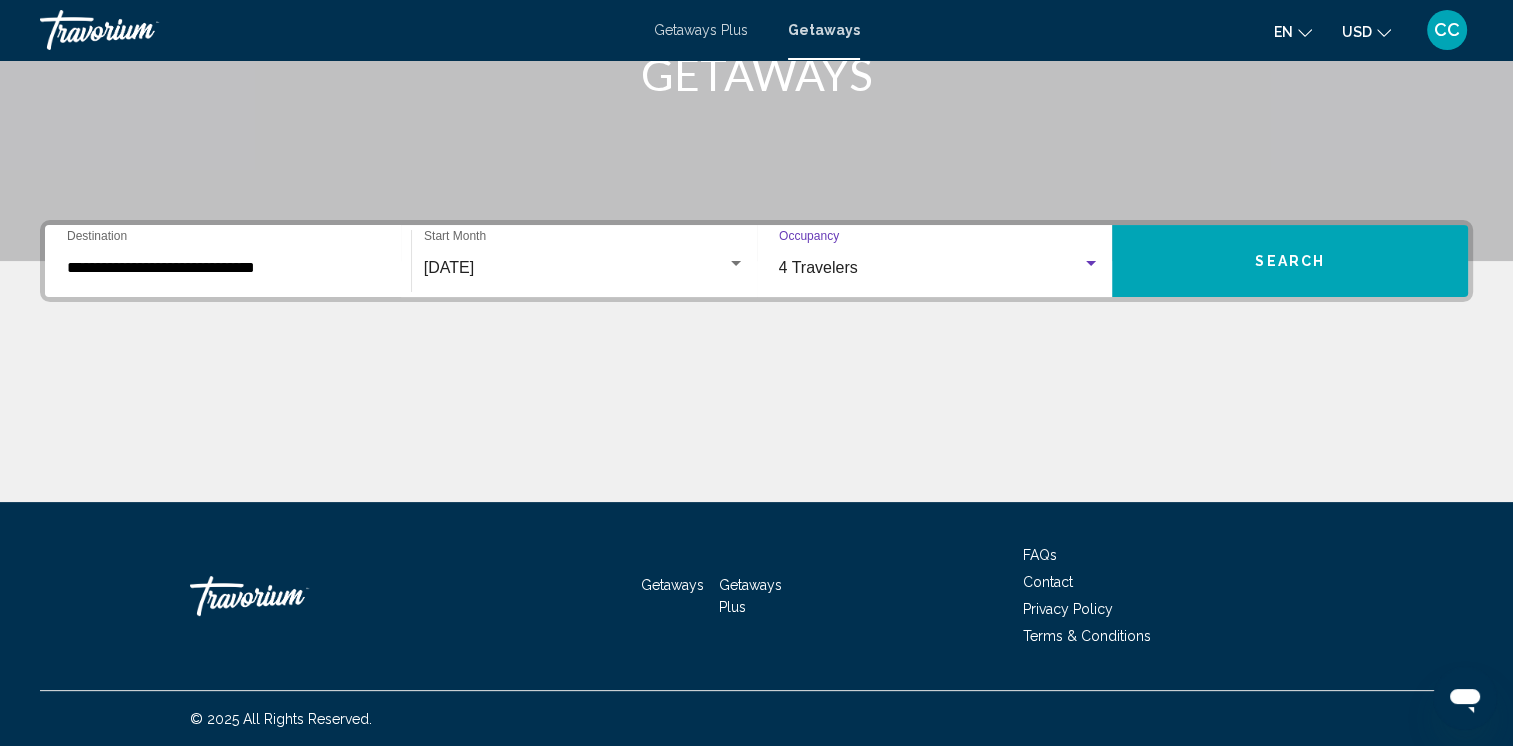 click on "Search" at bounding box center (1290, 261) 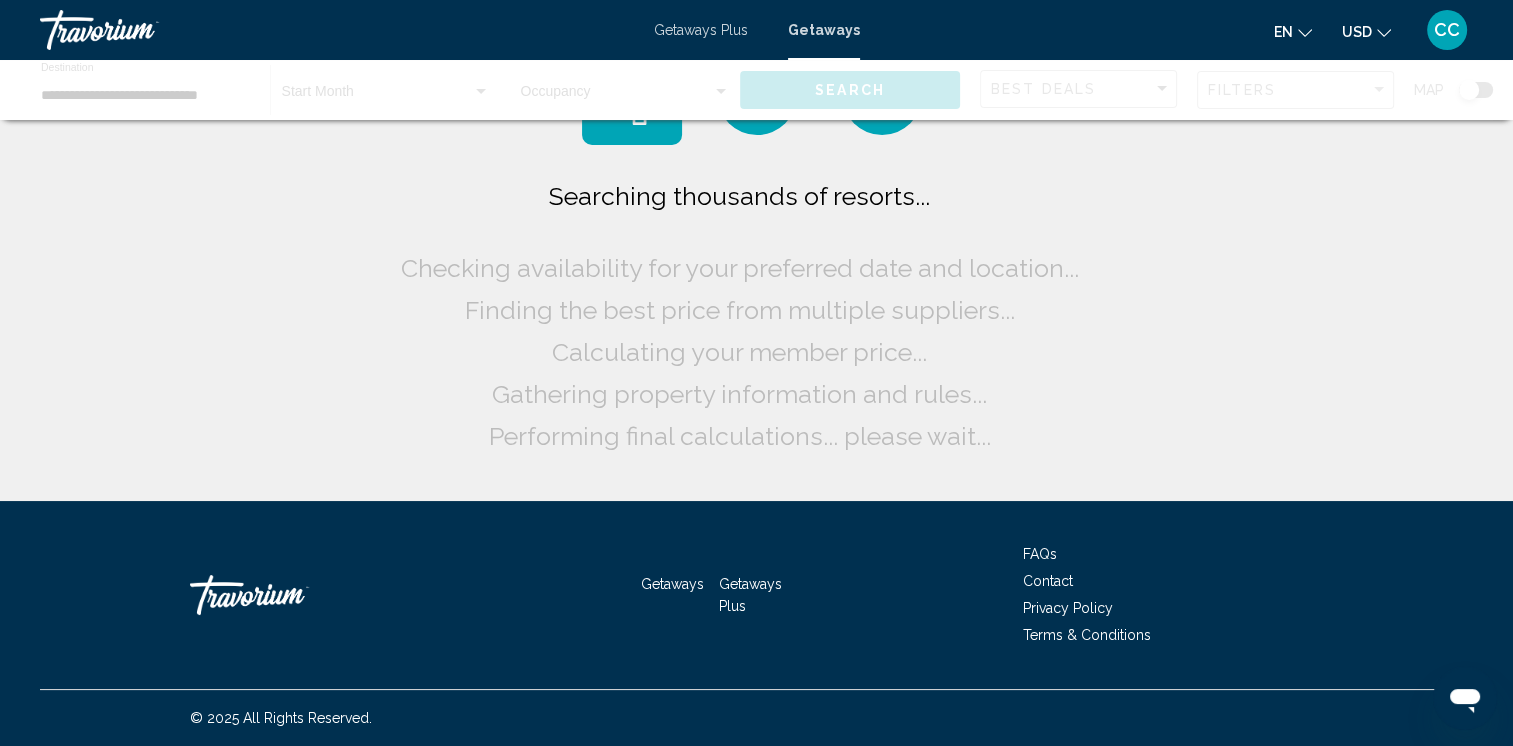 scroll, scrollTop: 0, scrollLeft: 0, axis: both 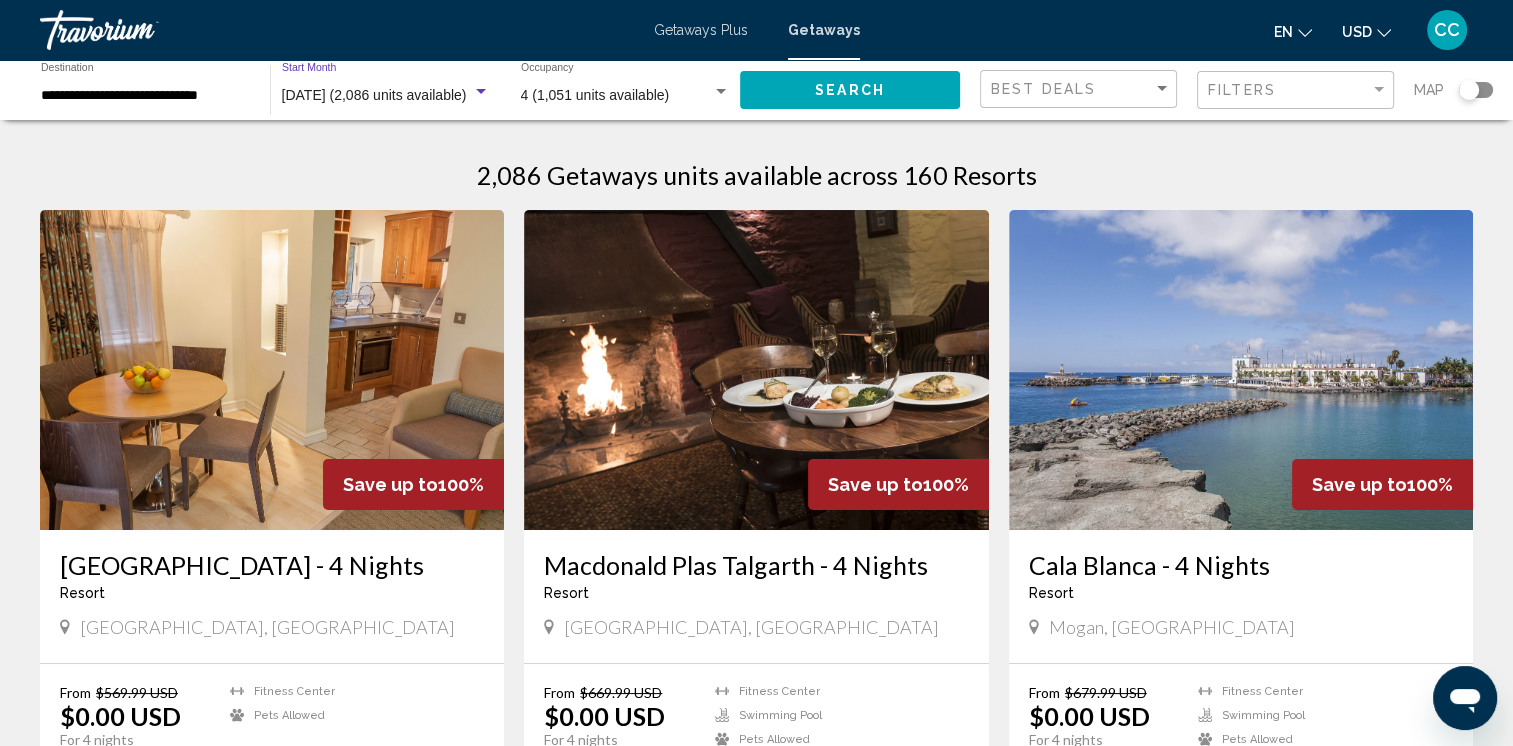 click at bounding box center [481, 91] 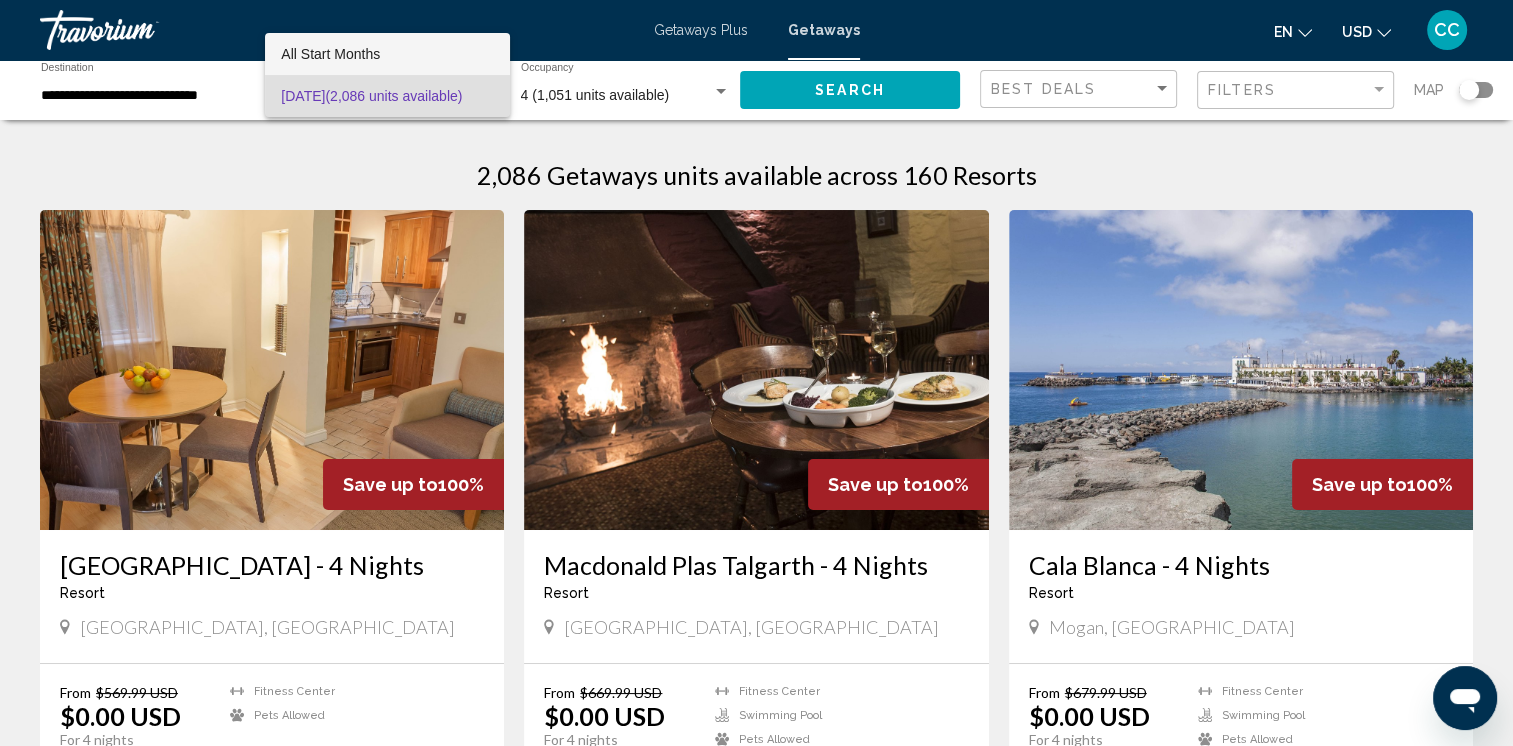 click on "All Start Months" at bounding box center (387, 54) 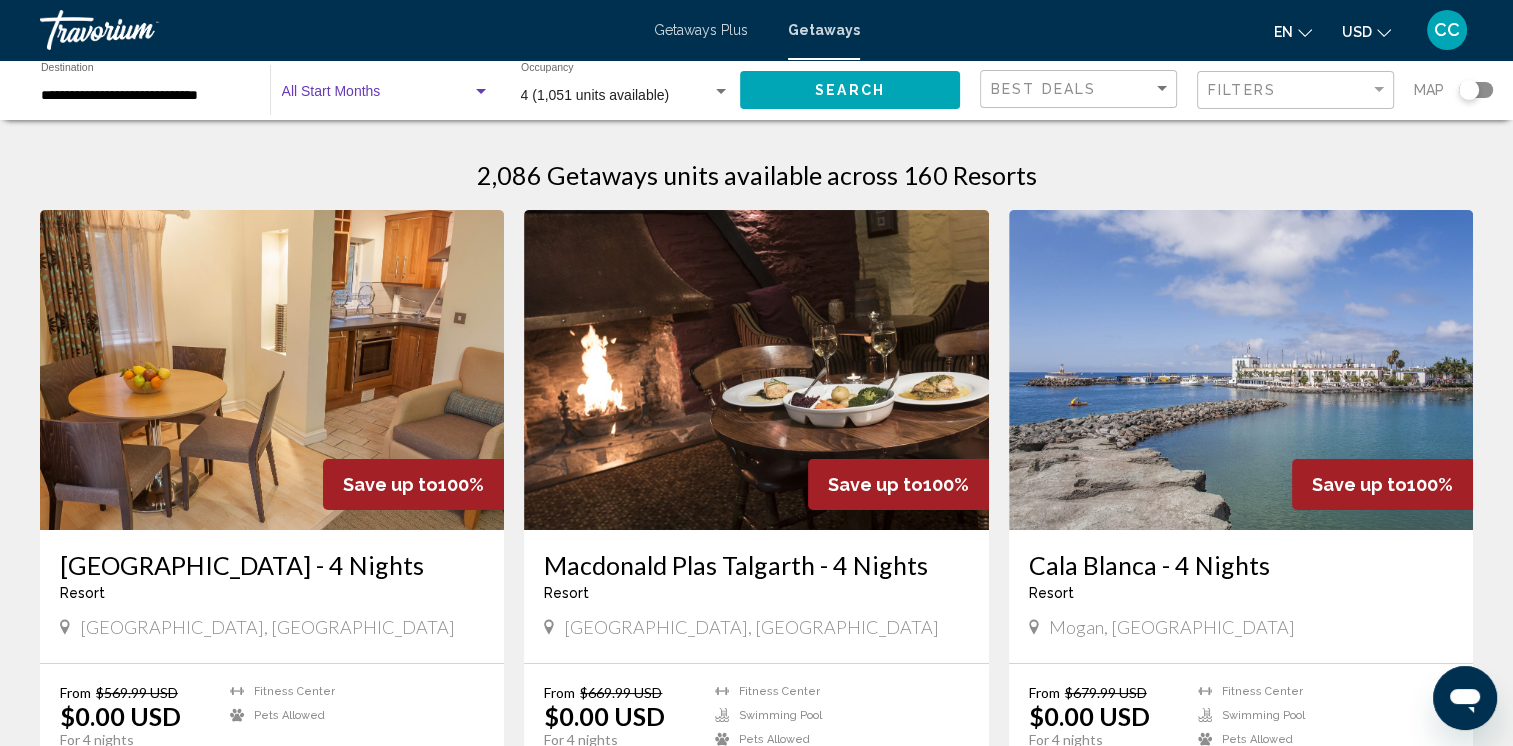 click on "Search" 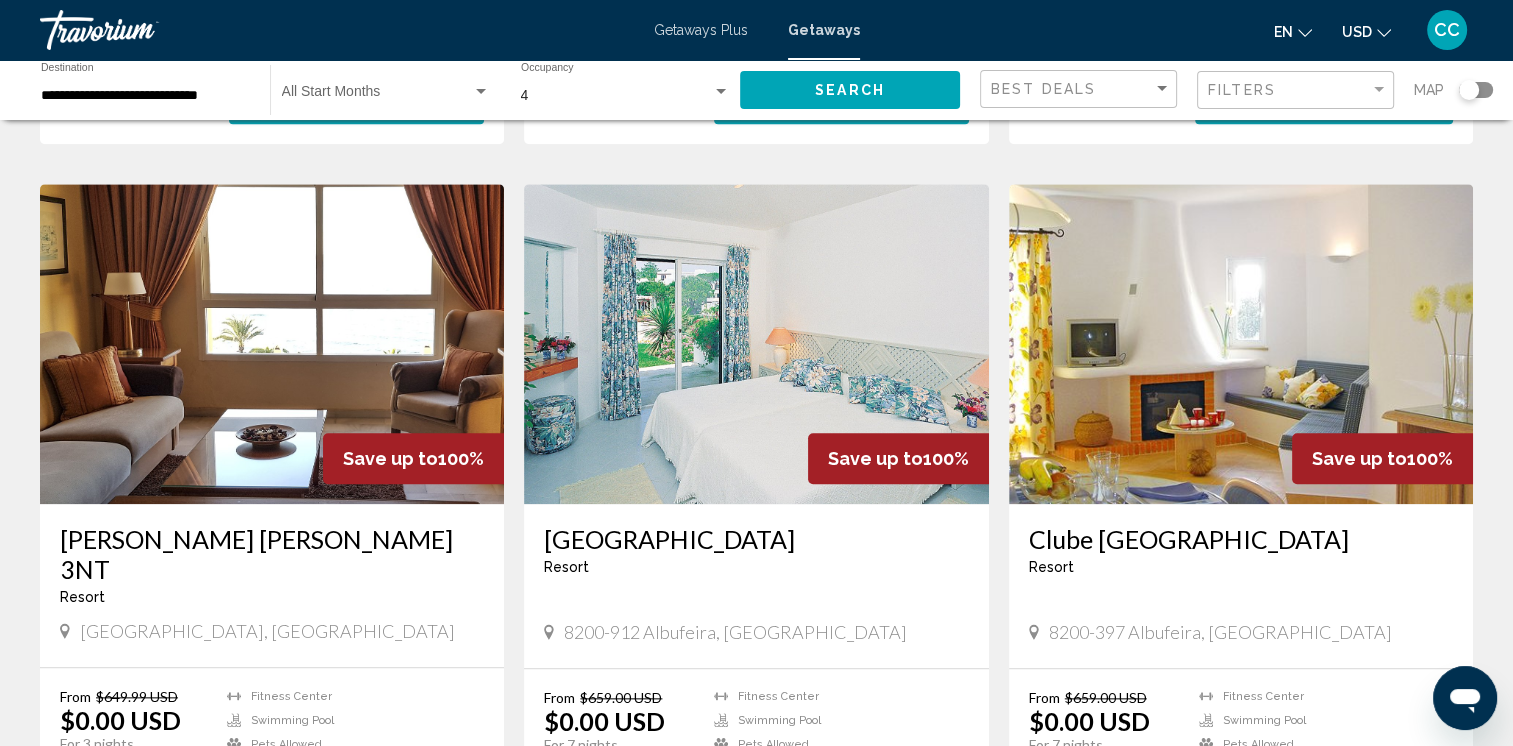 scroll, scrollTop: 2065, scrollLeft: 0, axis: vertical 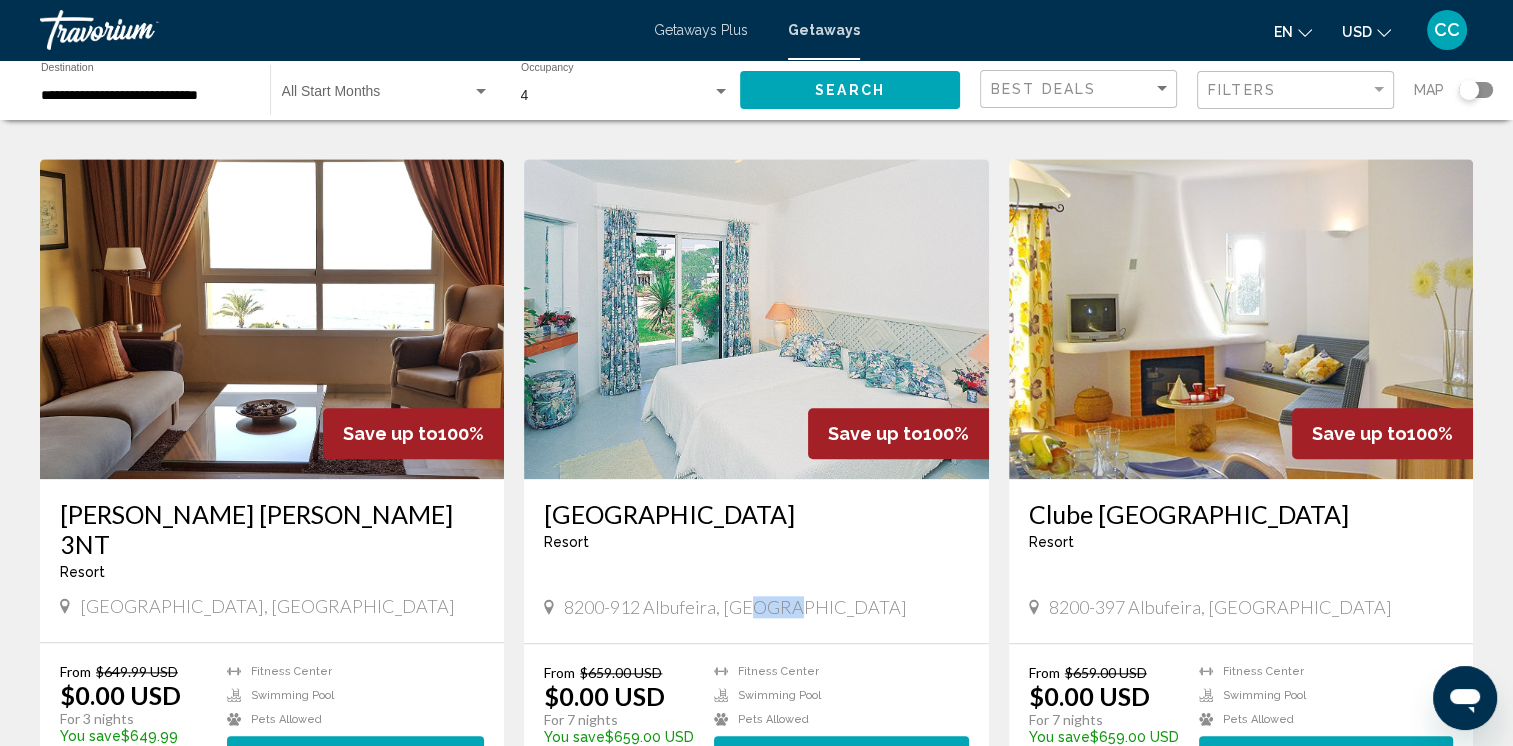 drag, startPoint x: 751, startPoint y: 525, endPoint x: 783, endPoint y: 530, distance: 32.38827 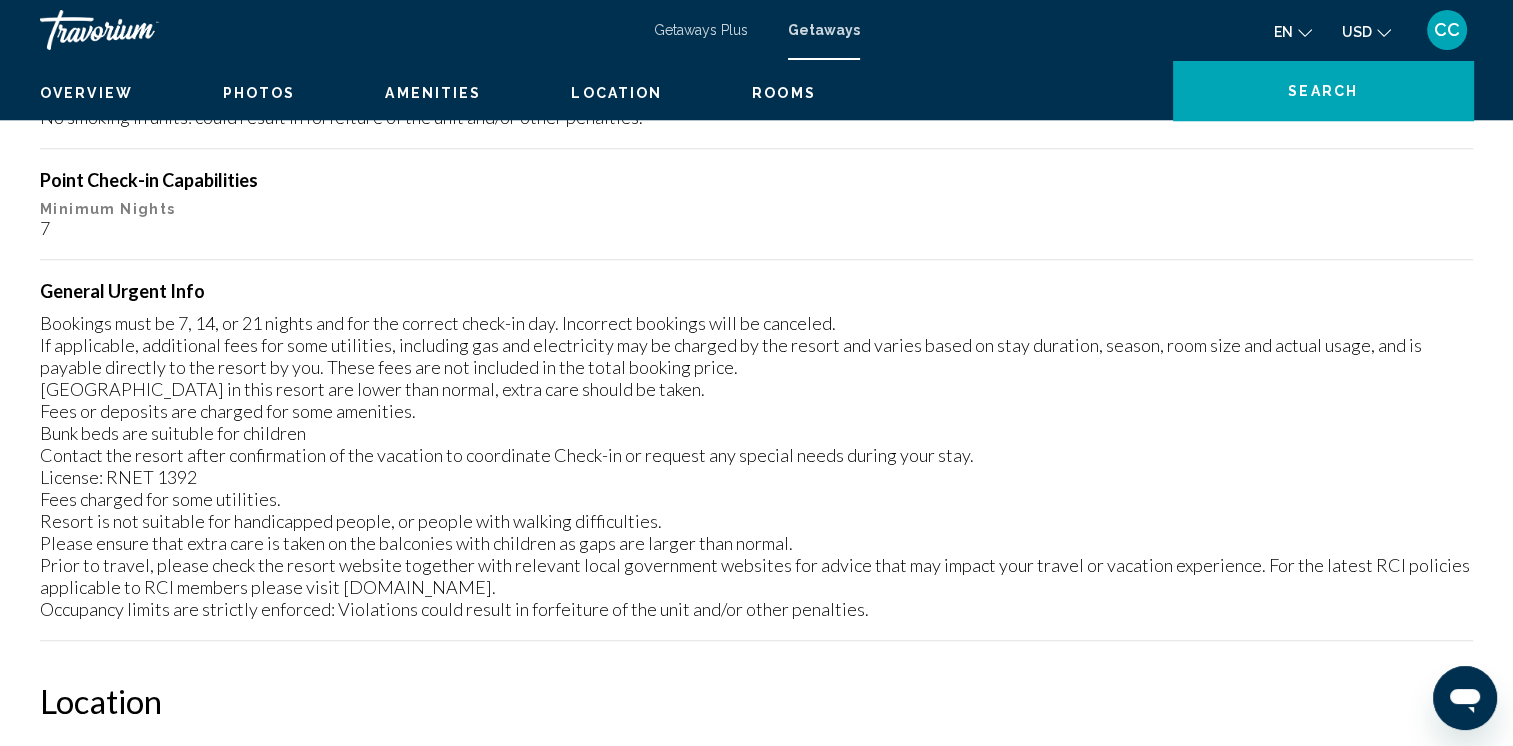 scroll, scrollTop: 0, scrollLeft: 0, axis: both 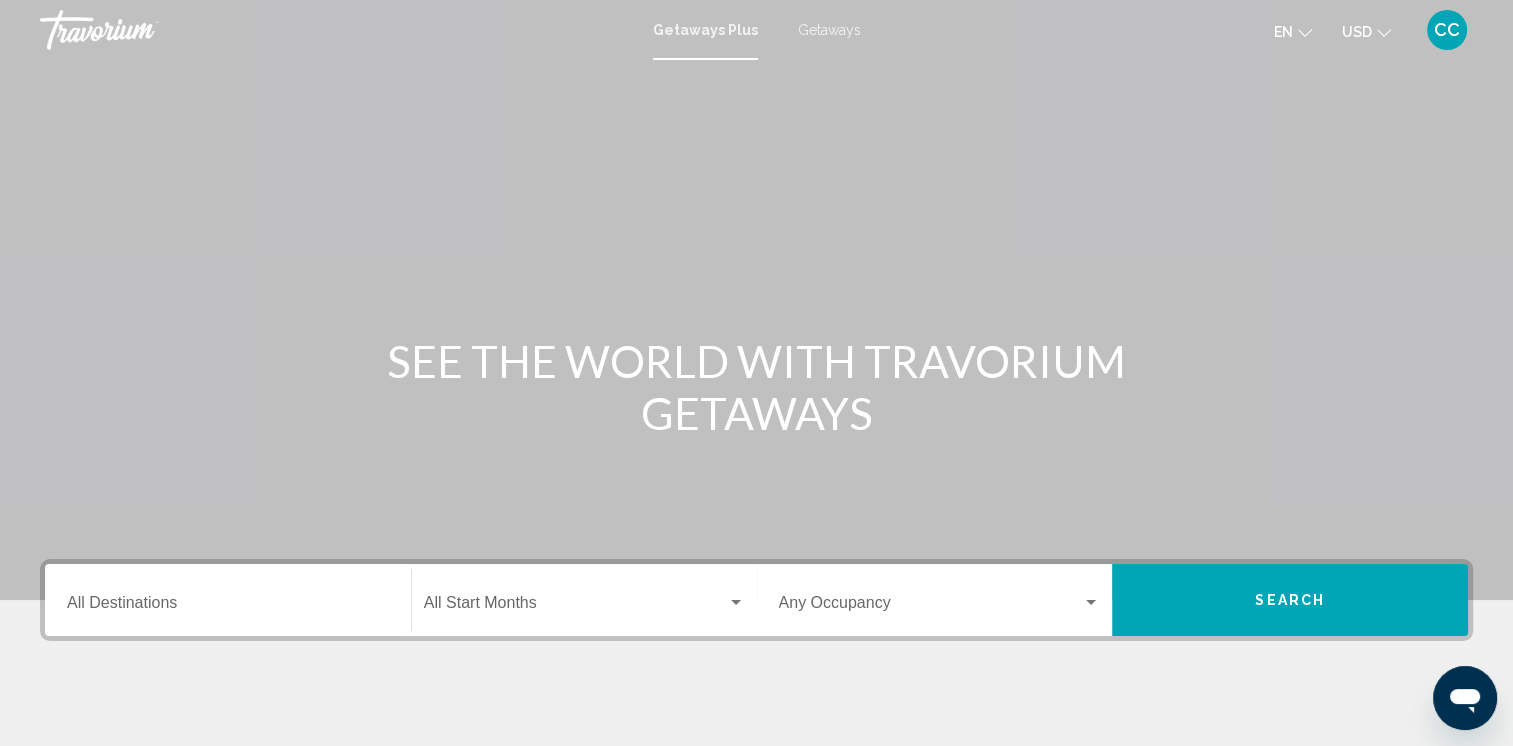 click on "Getaways" at bounding box center (829, 30) 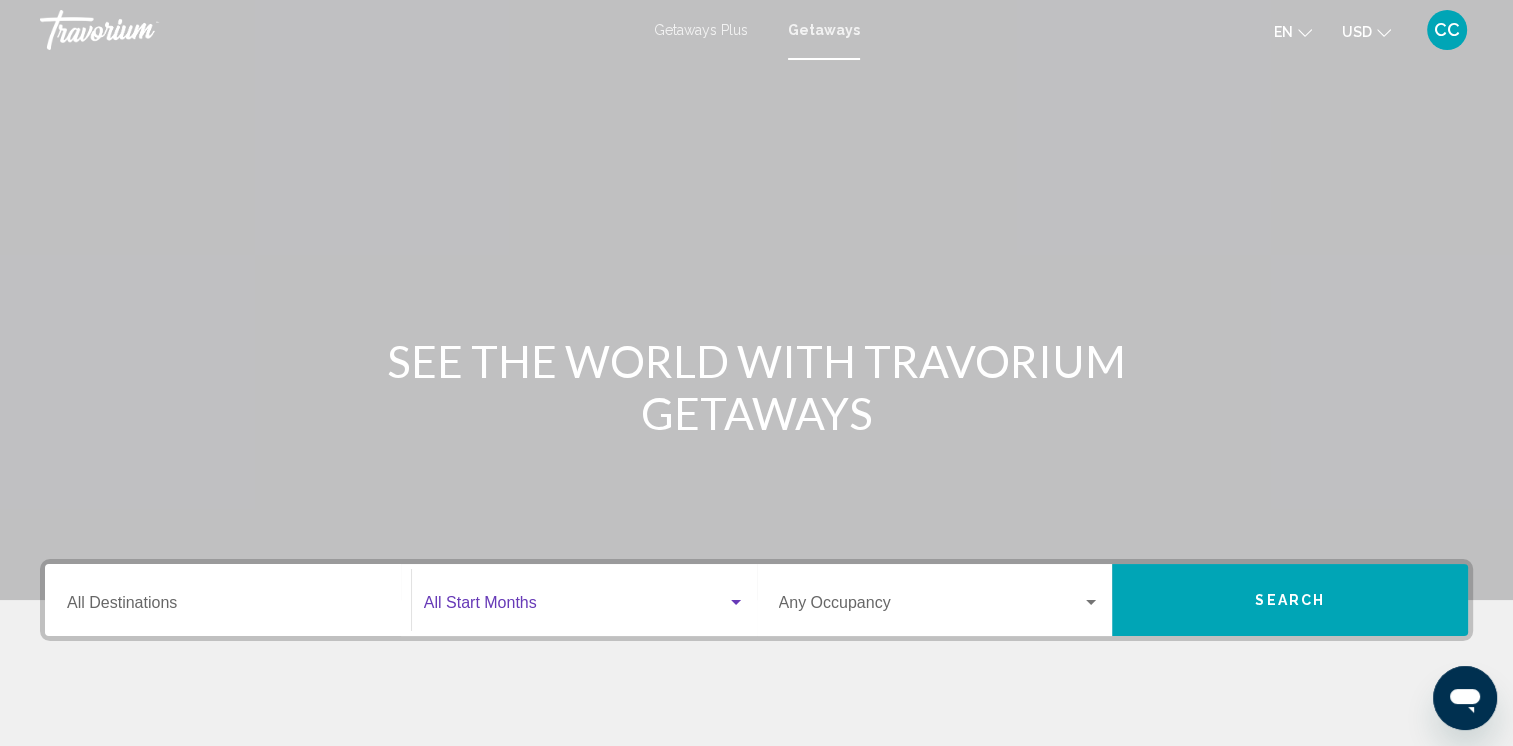 click at bounding box center [736, 602] 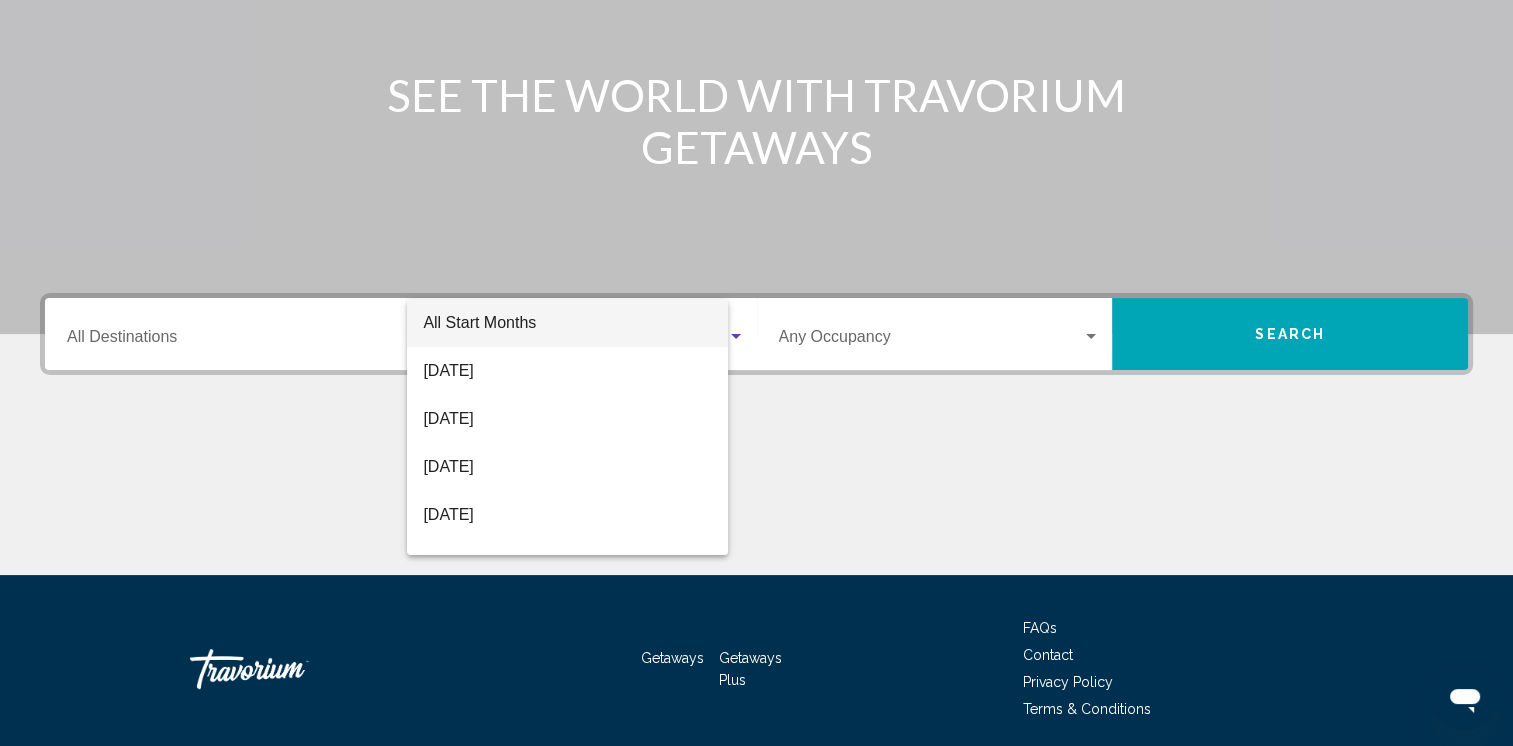 scroll, scrollTop: 339, scrollLeft: 0, axis: vertical 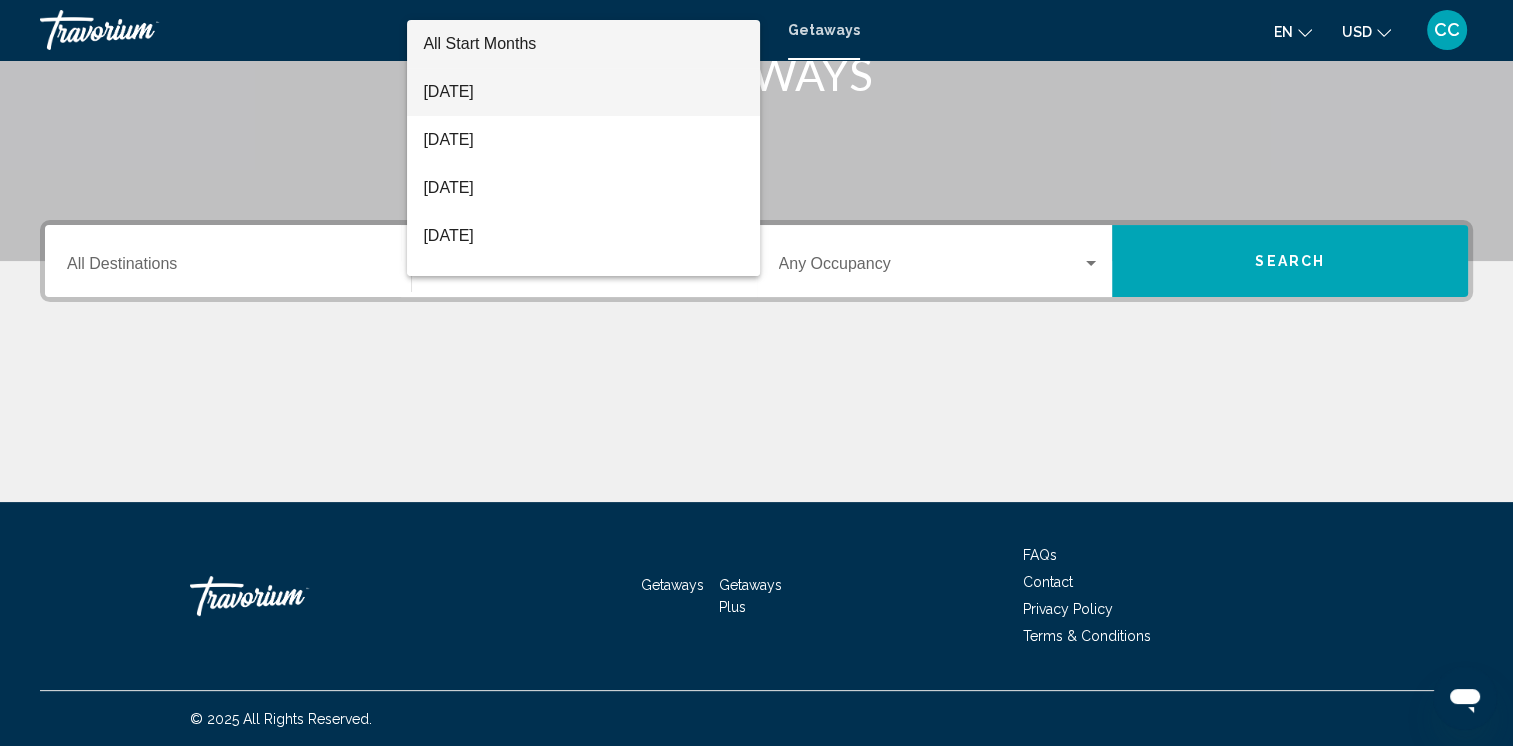 click on "[DATE]" at bounding box center (583, 92) 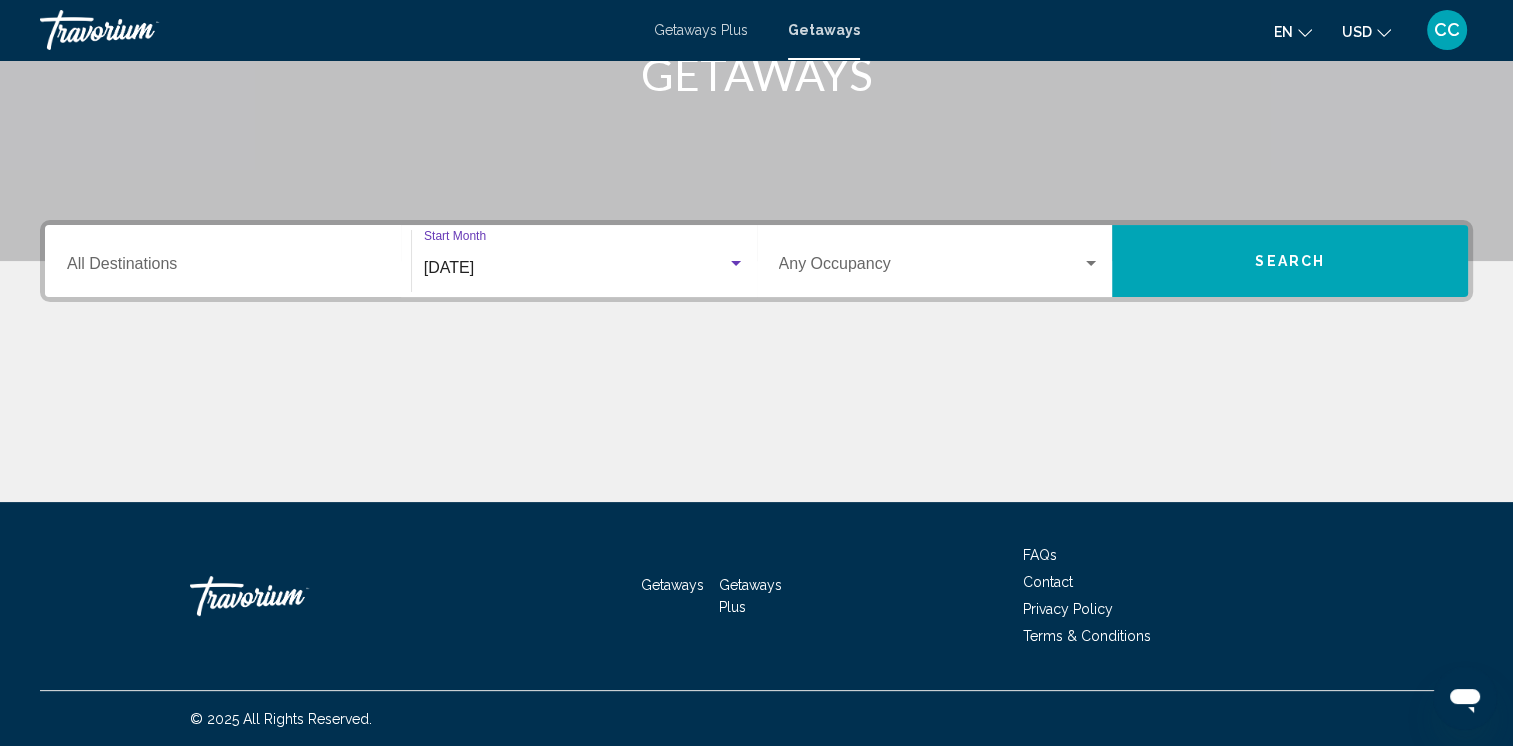 click on "Destination All Destinations" at bounding box center (228, 261) 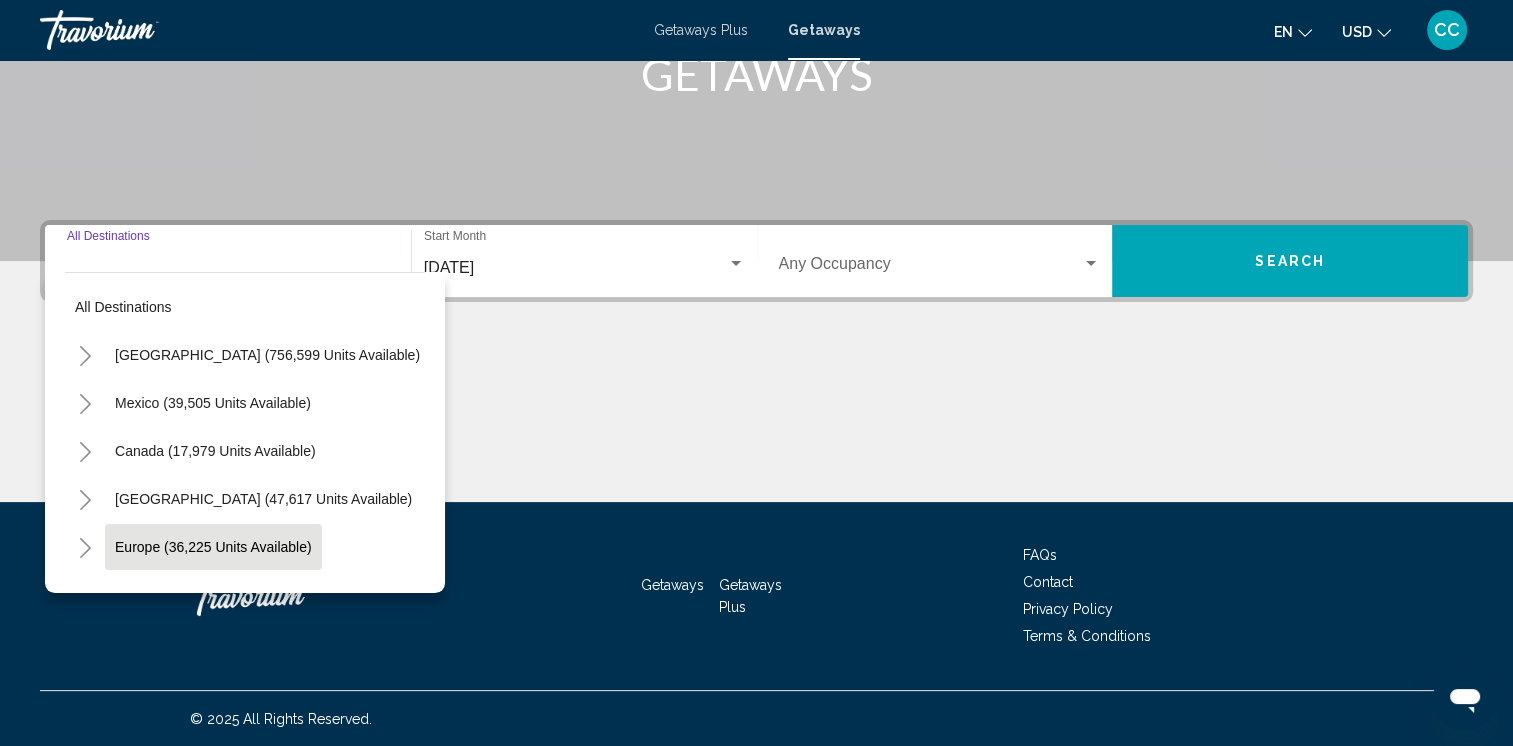 click on "Europe (36,225 units available)" at bounding box center (214, 595) 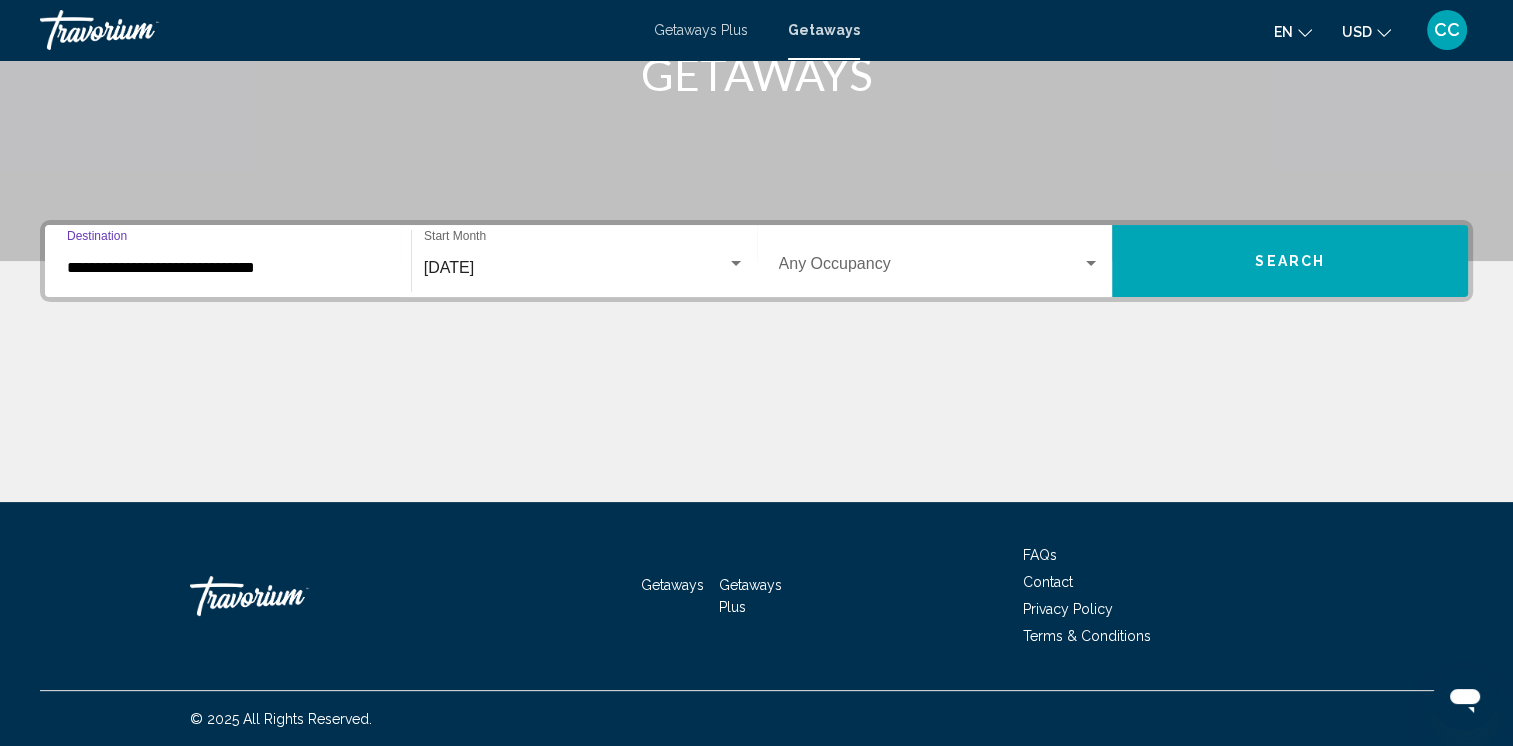 click at bounding box center (1091, 264) 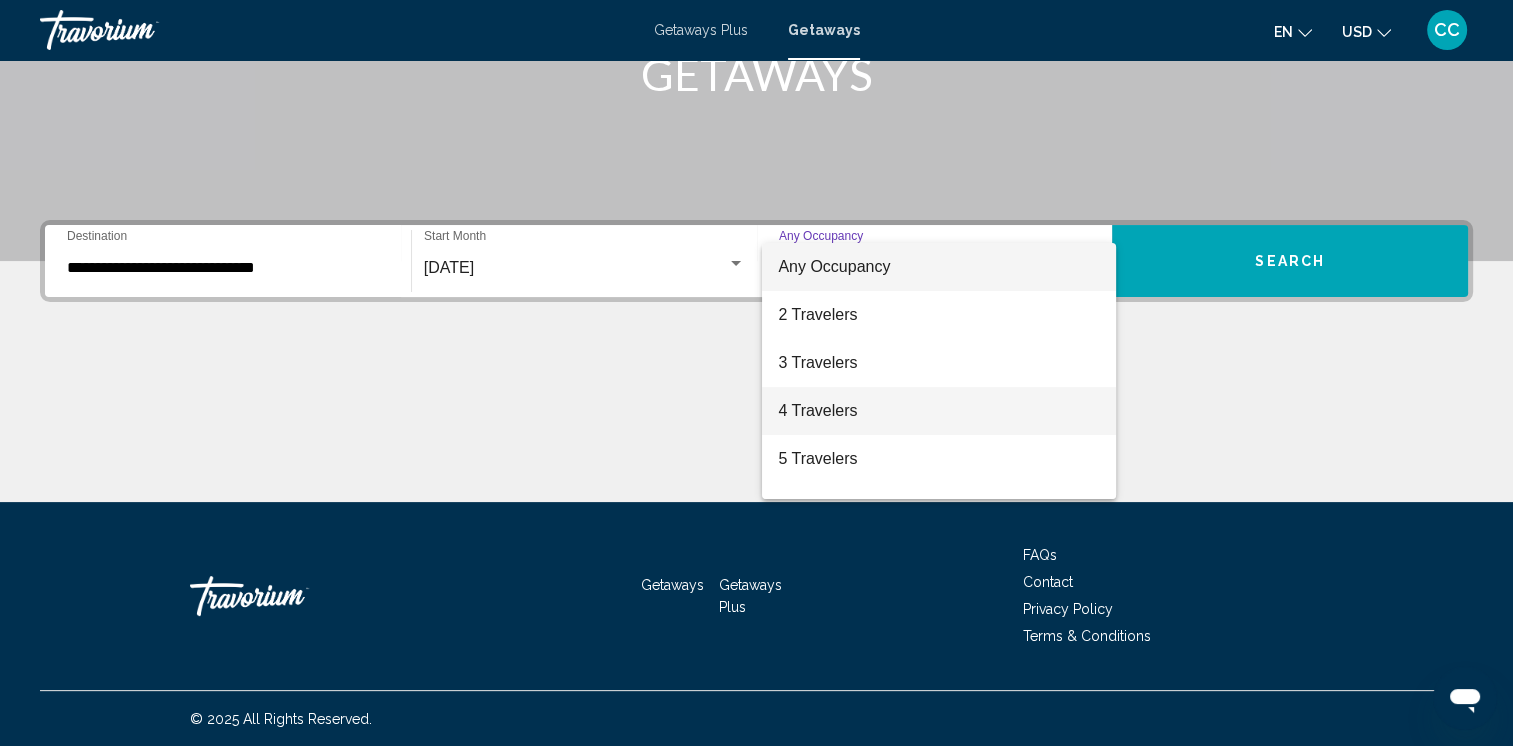 click on "4 Travelers" at bounding box center [939, 411] 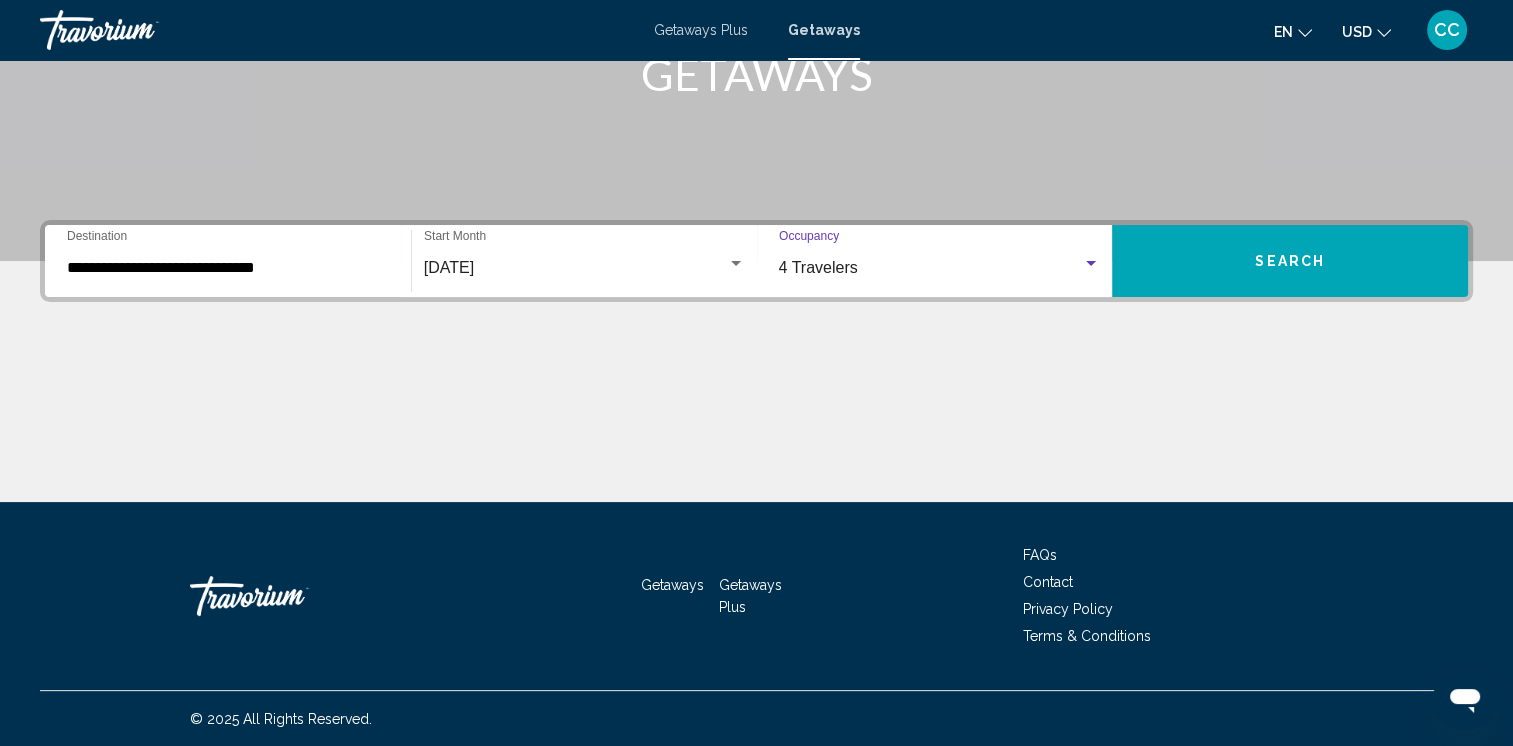 click on "Search" at bounding box center (1290, 261) 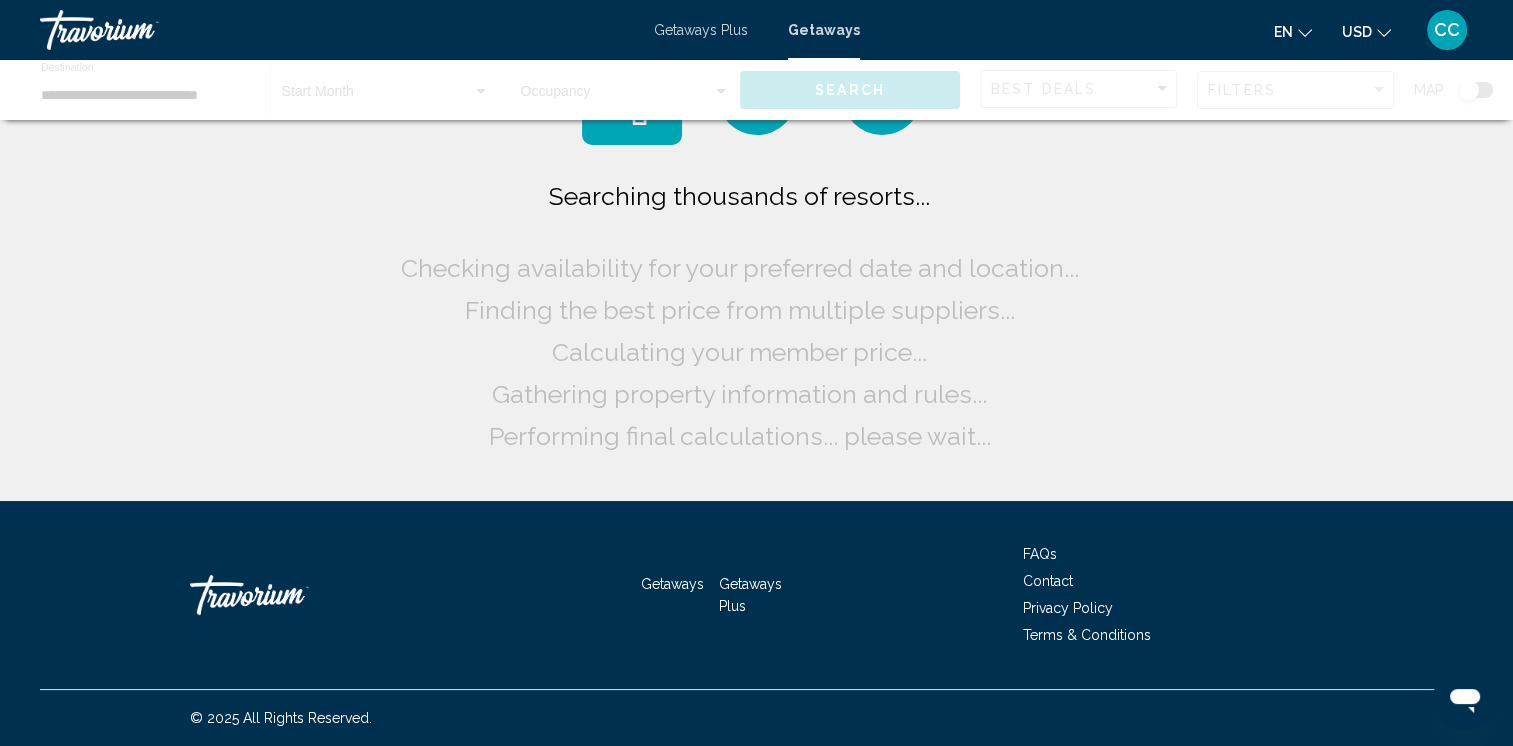 scroll, scrollTop: 0, scrollLeft: 0, axis: both 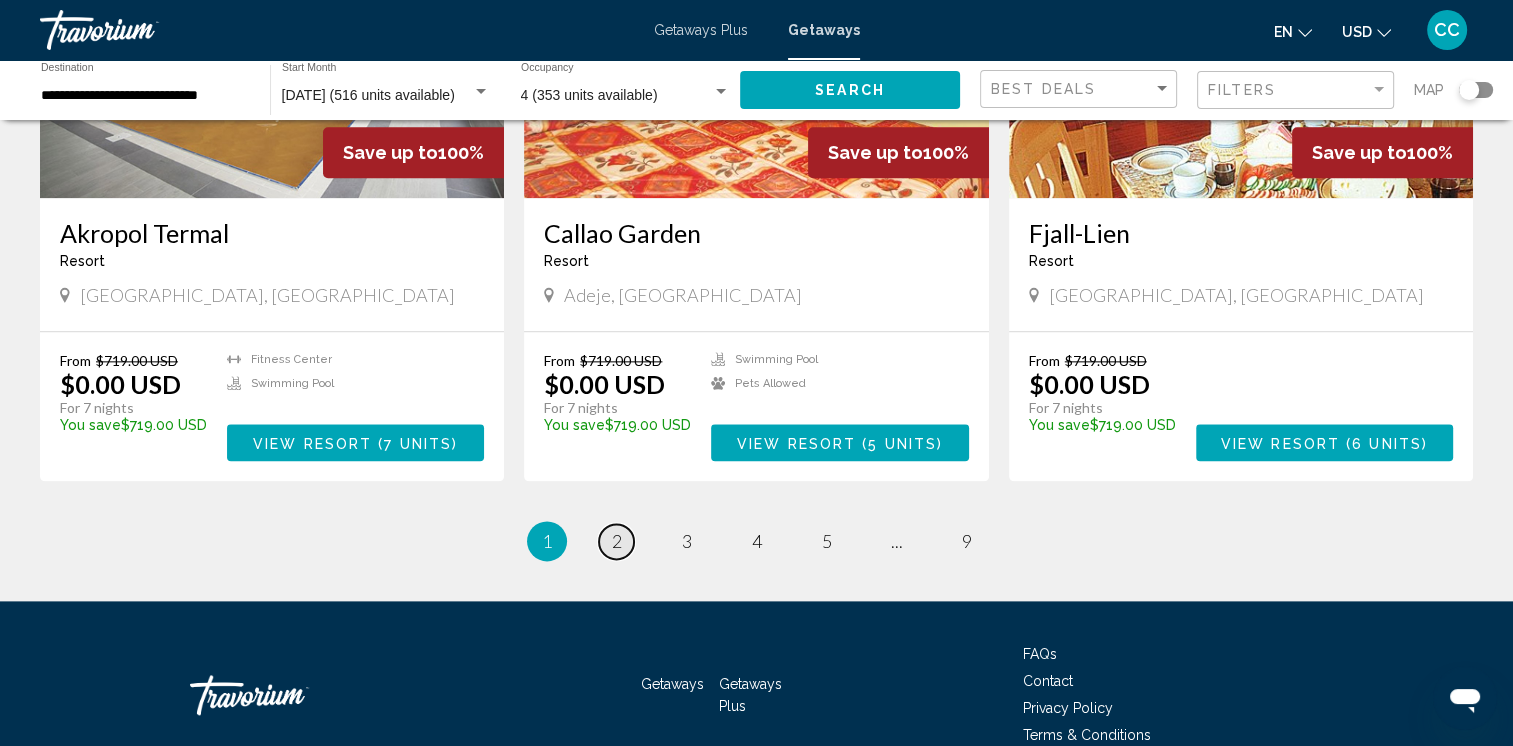 click on "2" at bounding box center (617, 541) 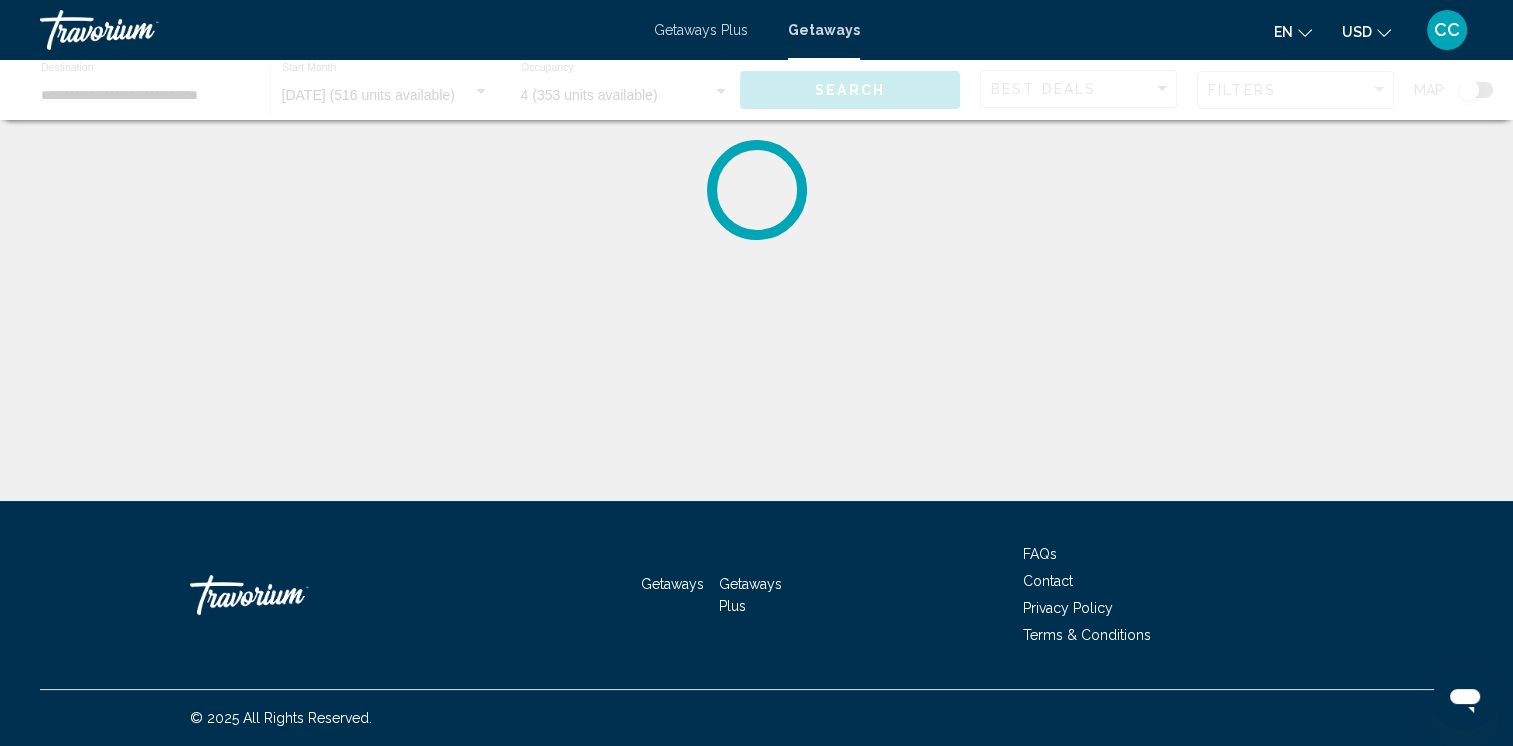 scroll, scrollTop: 0, scrollLeft: 0, axis: both 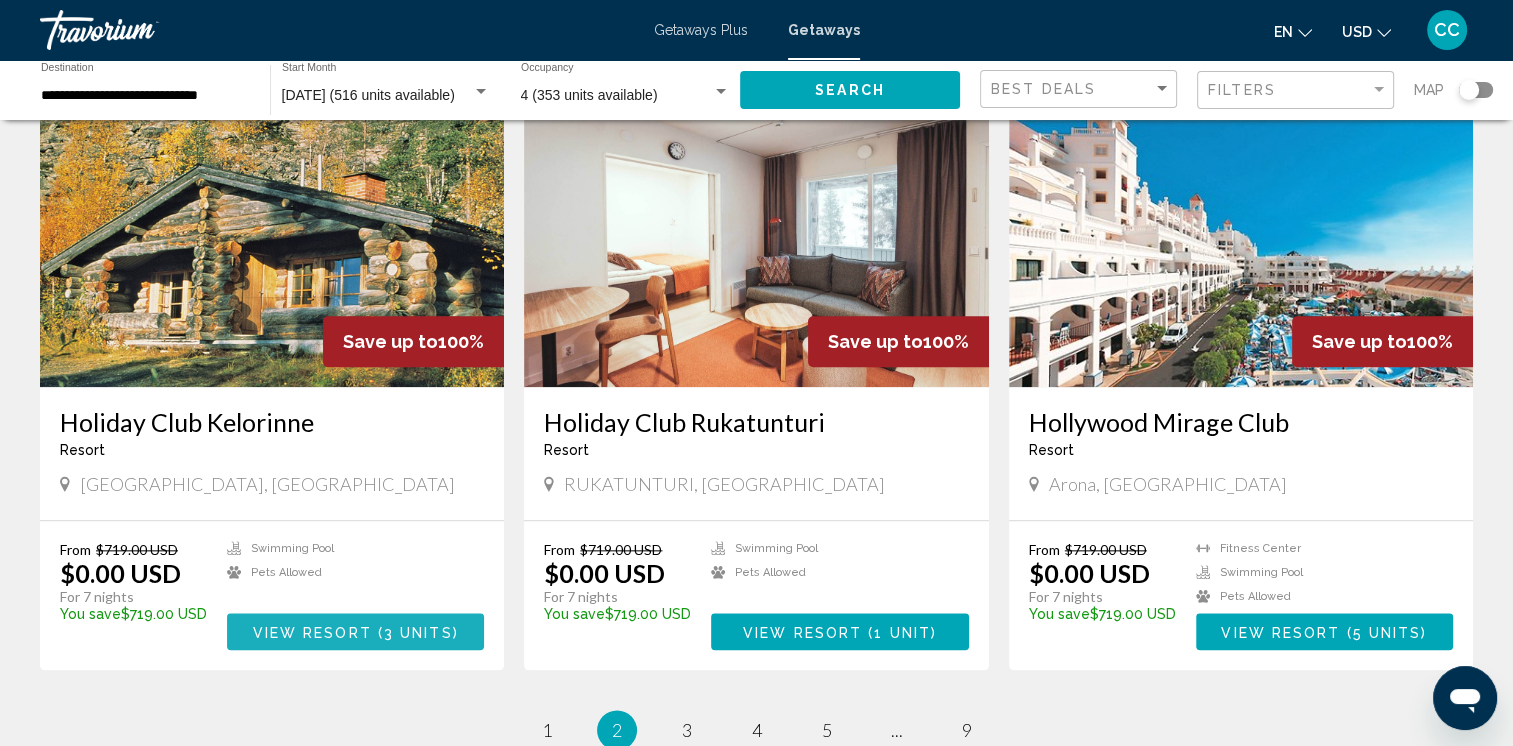 click on "3 units" at bounding box center (418, 632) 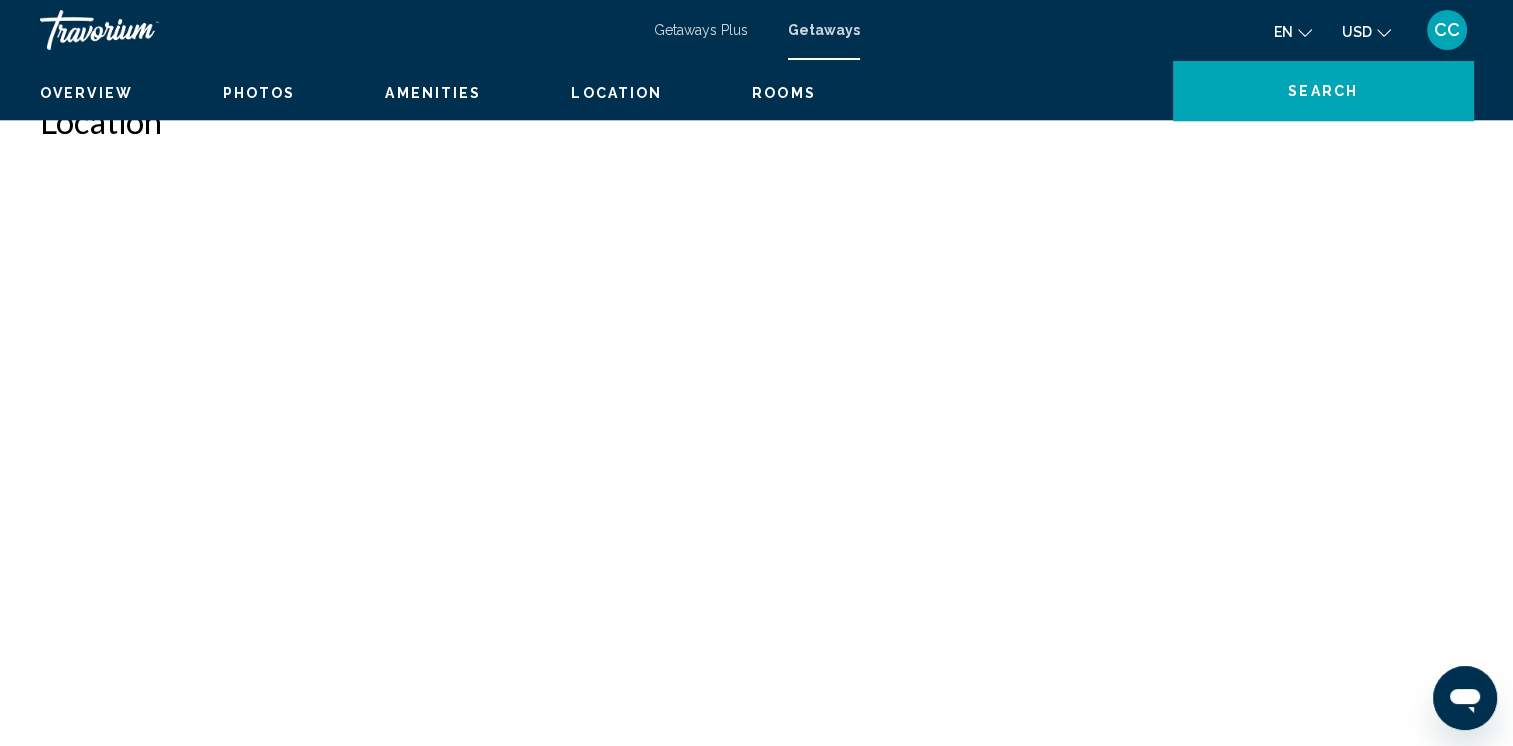 scroll, scrollTop: 0, scrollLeft: 0, axis: both 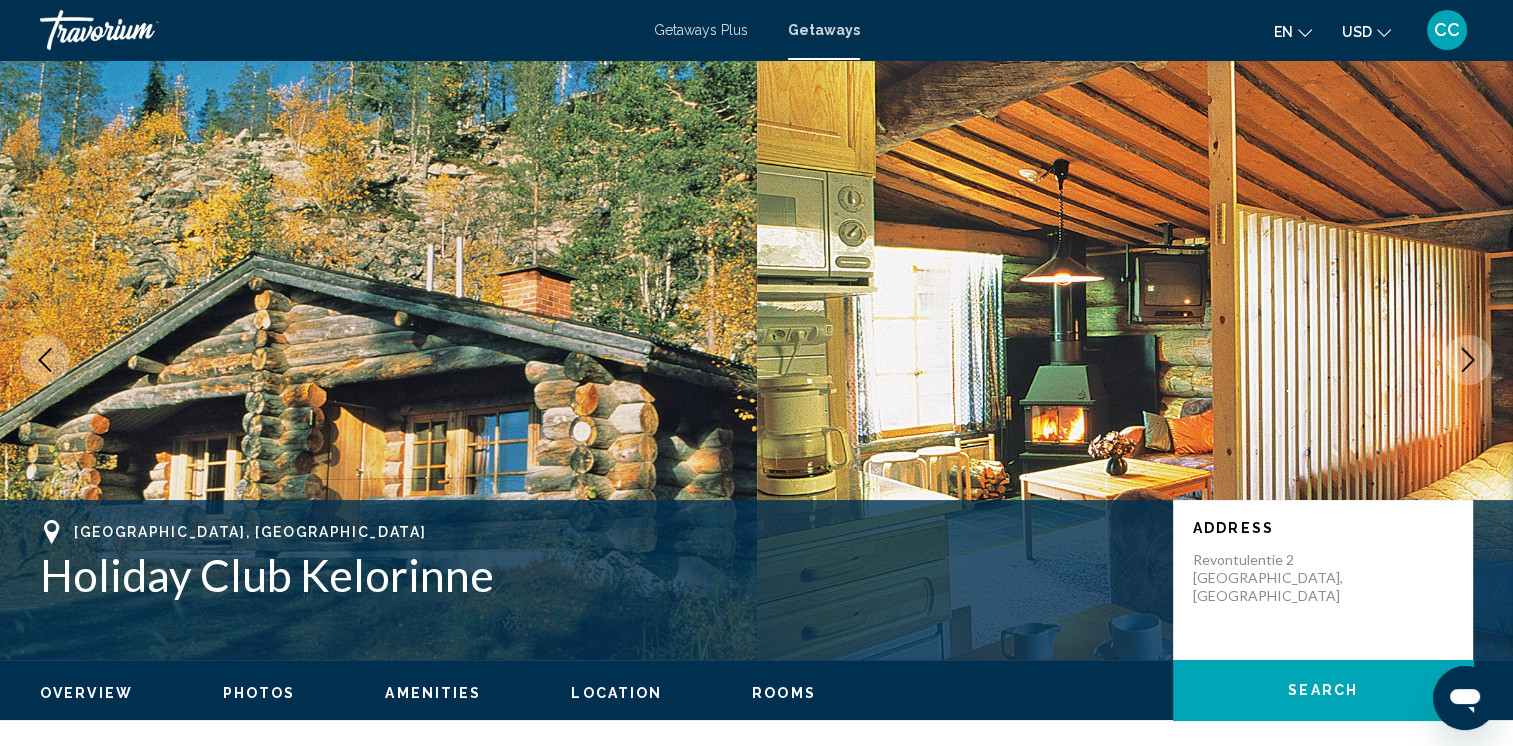 click 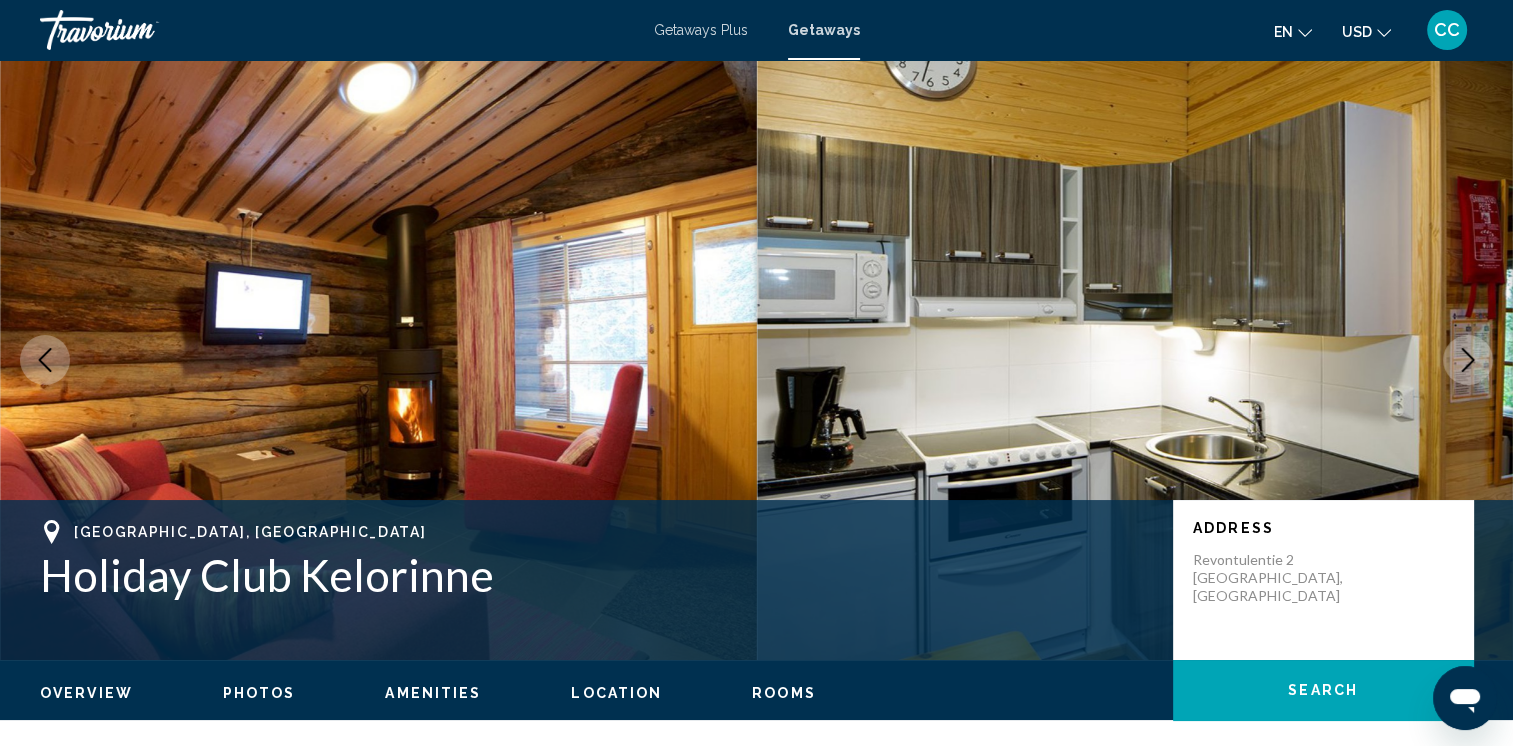 click 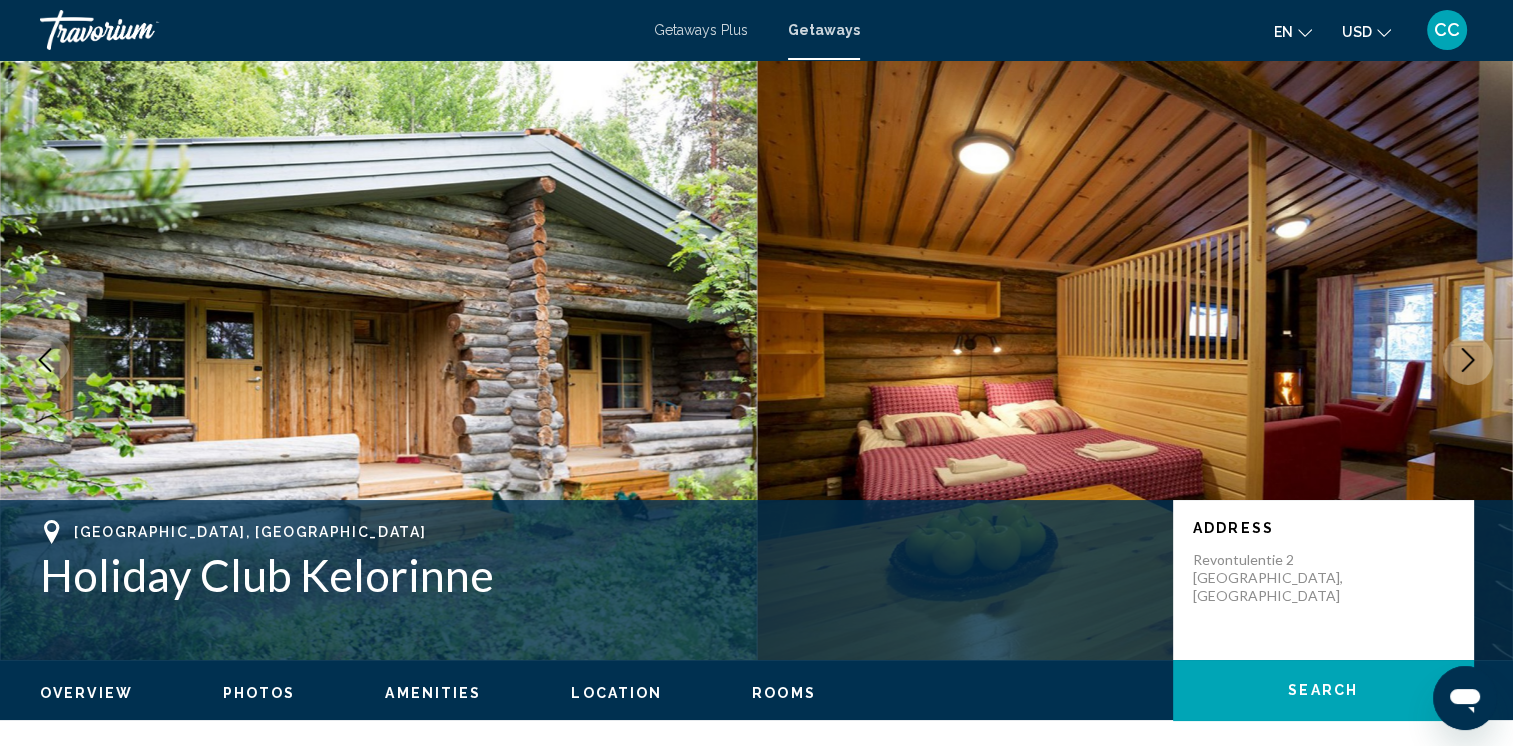 click 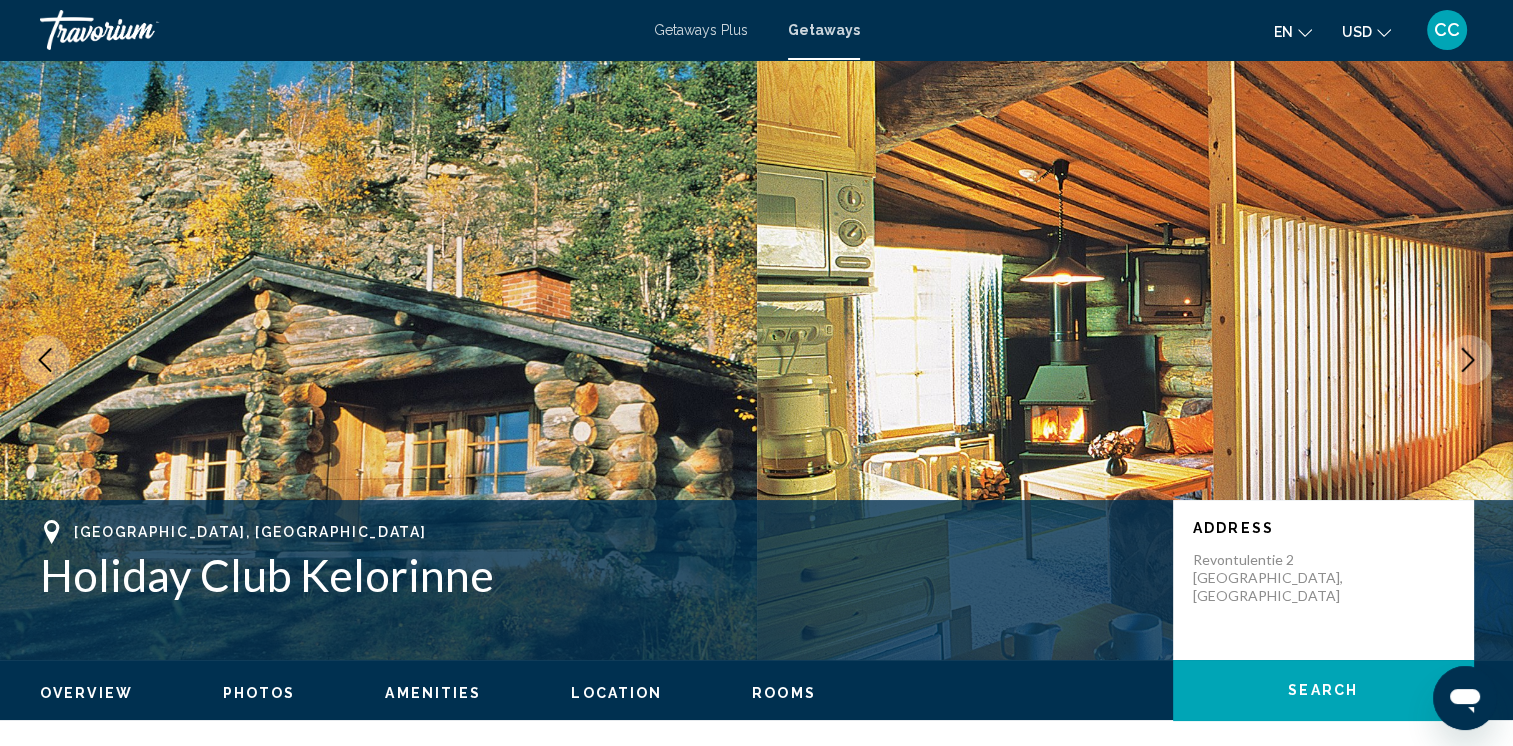 click 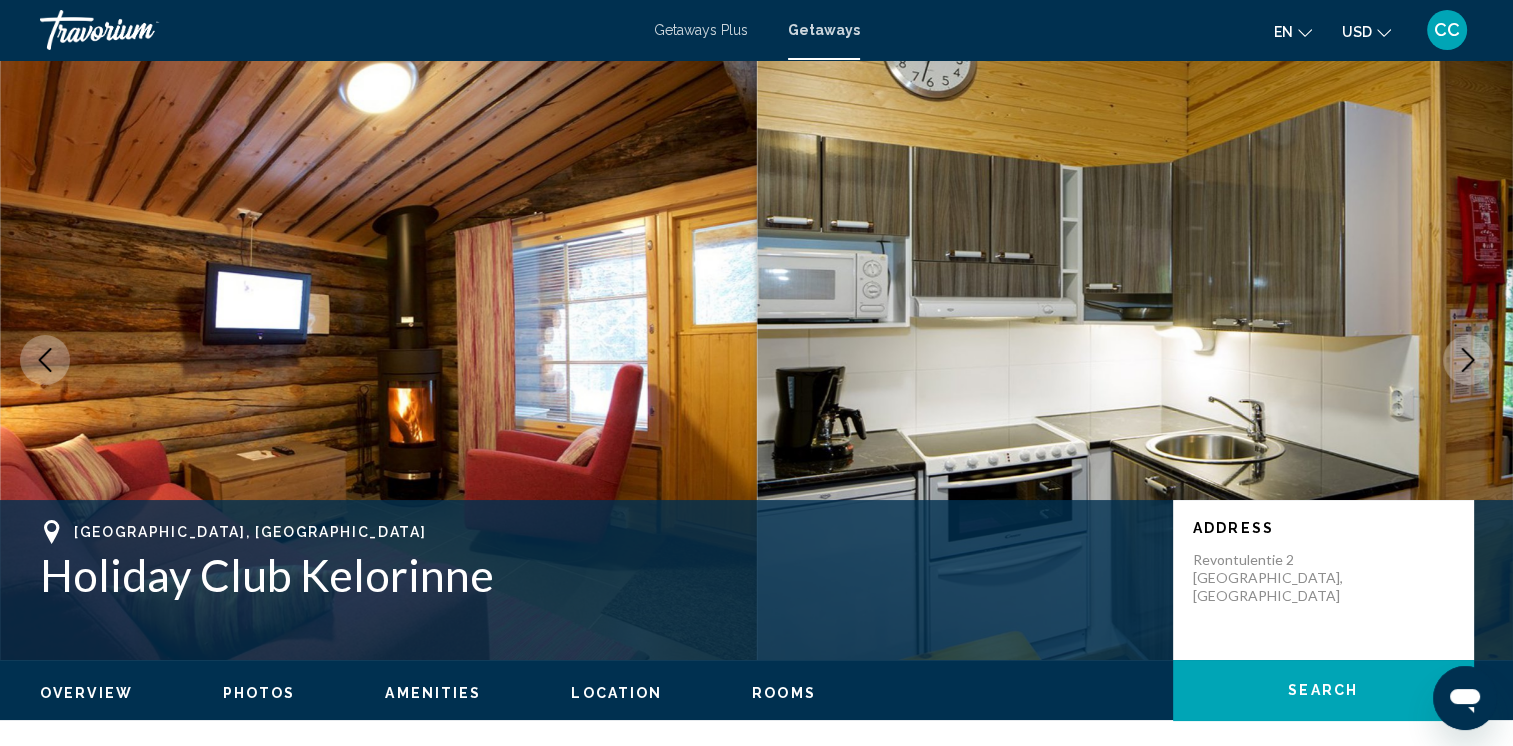 click 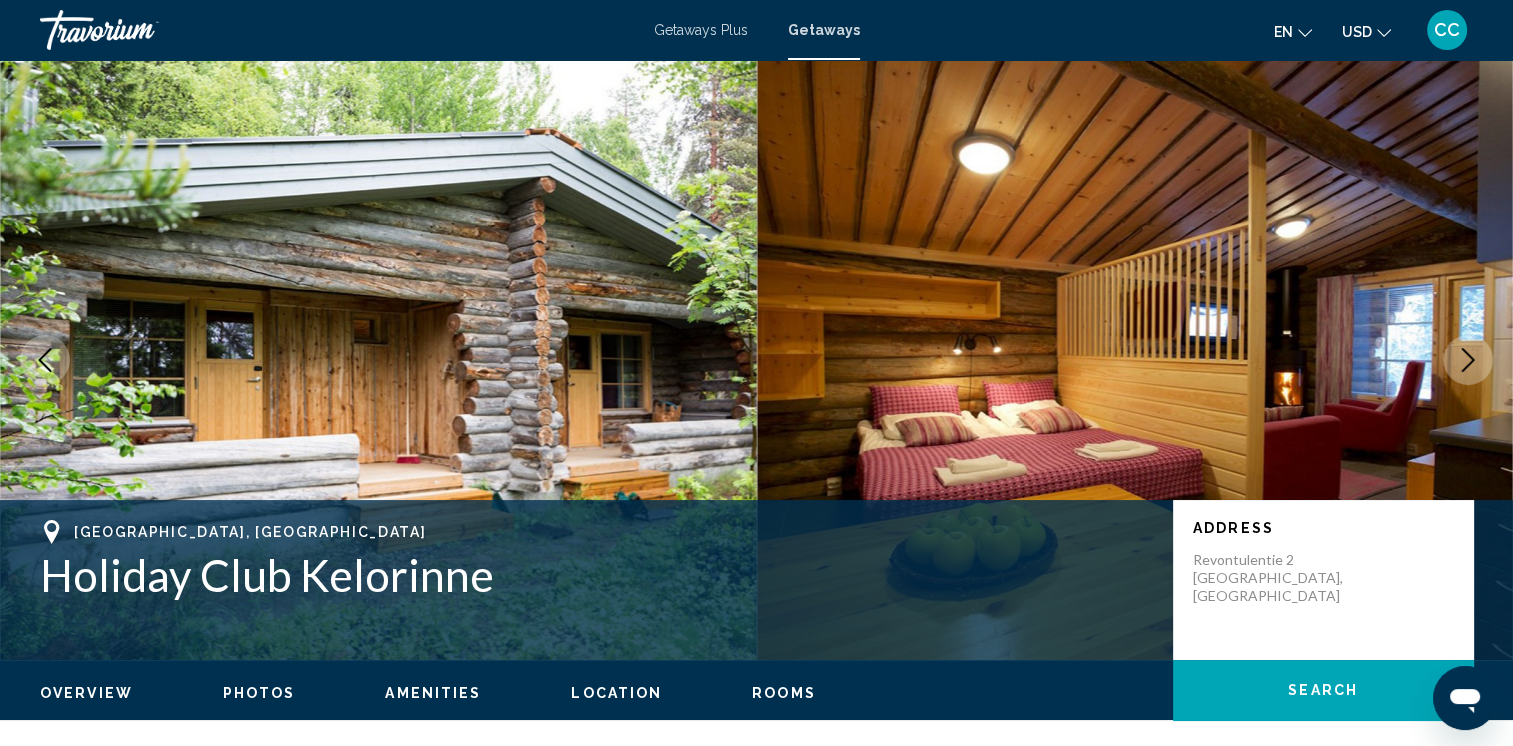 click 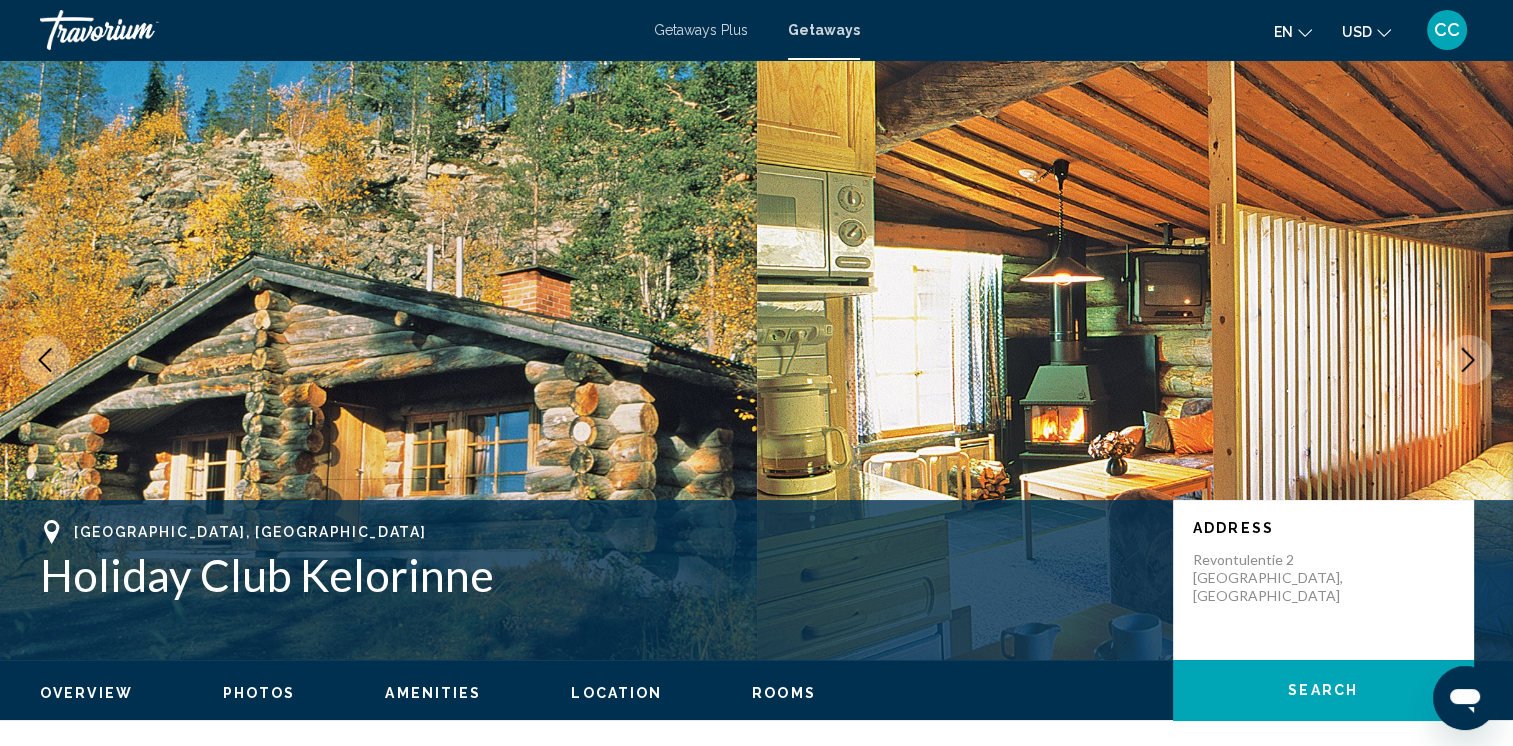 click on "Photos" at bounding box center [259, 693] 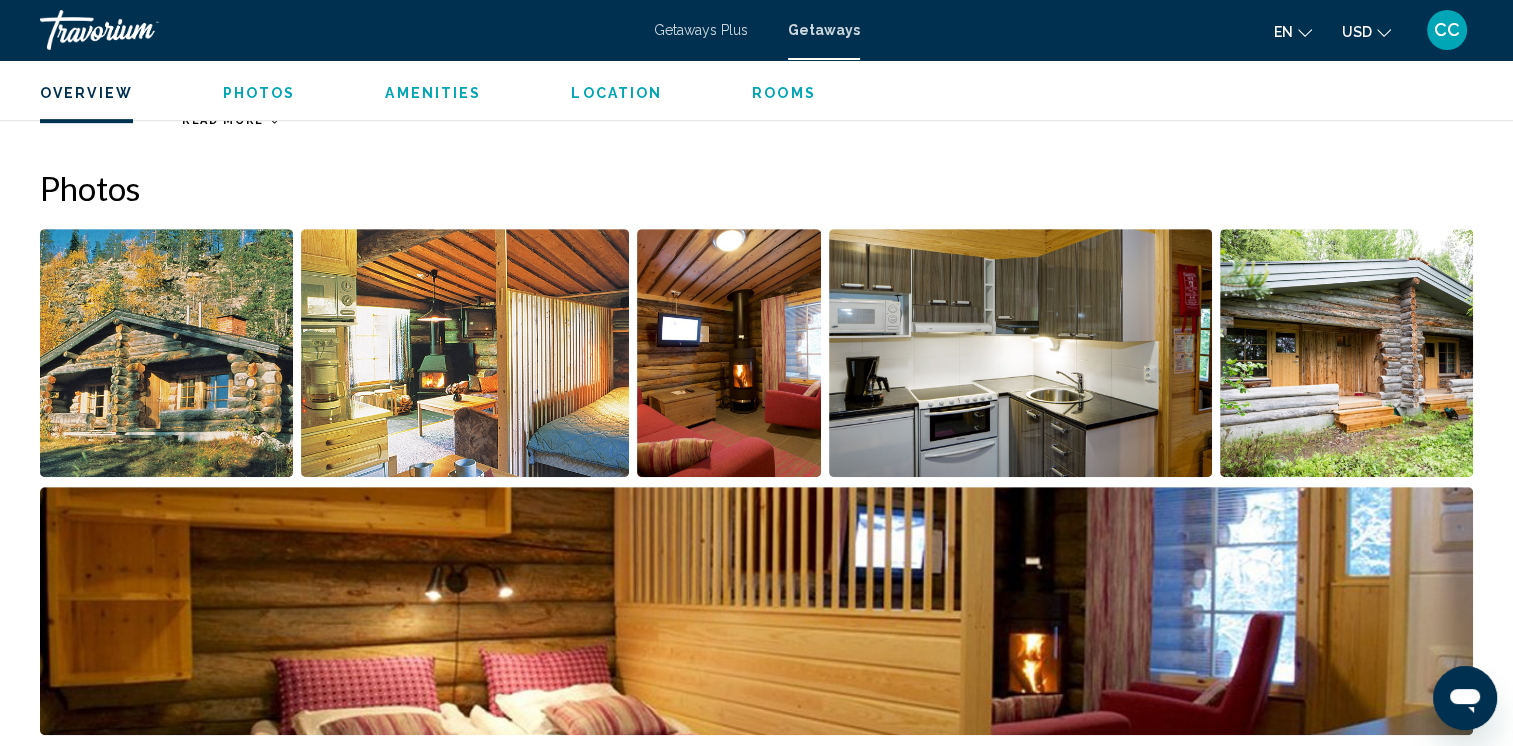 scroll, scrollTop: 891, scrollLeft: 0, axis: vertical 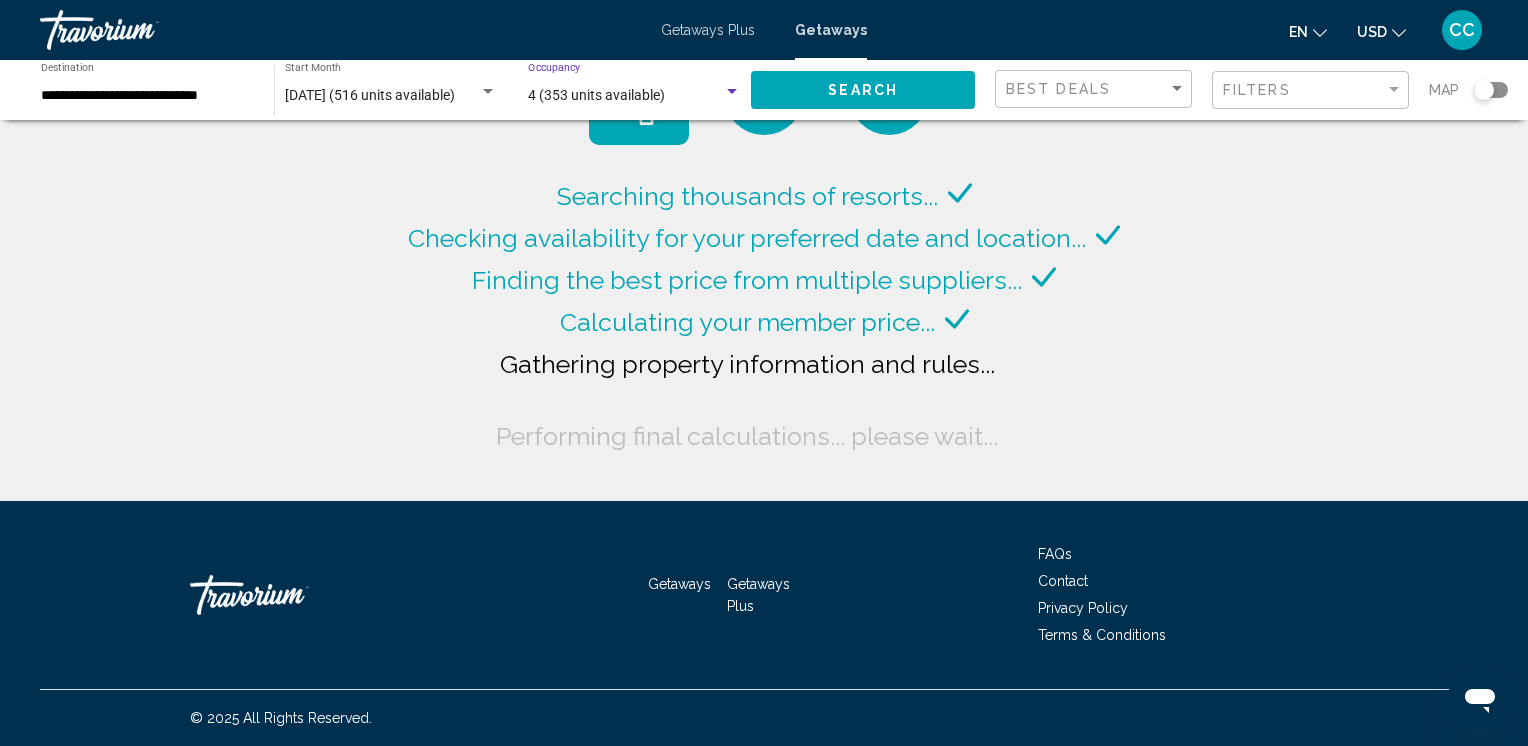 click at bounding box center (732, 91) 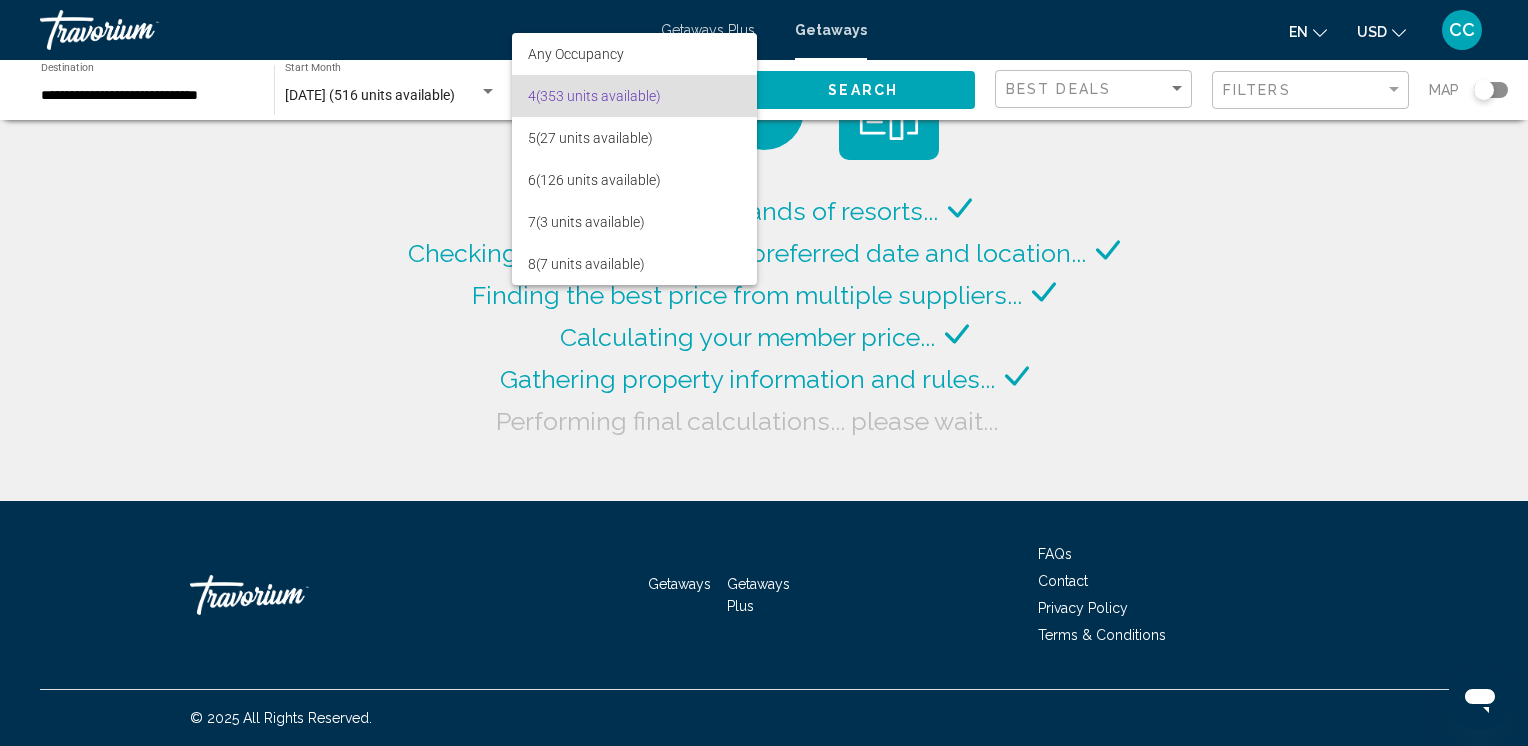 click at bounding box center (764, 373) 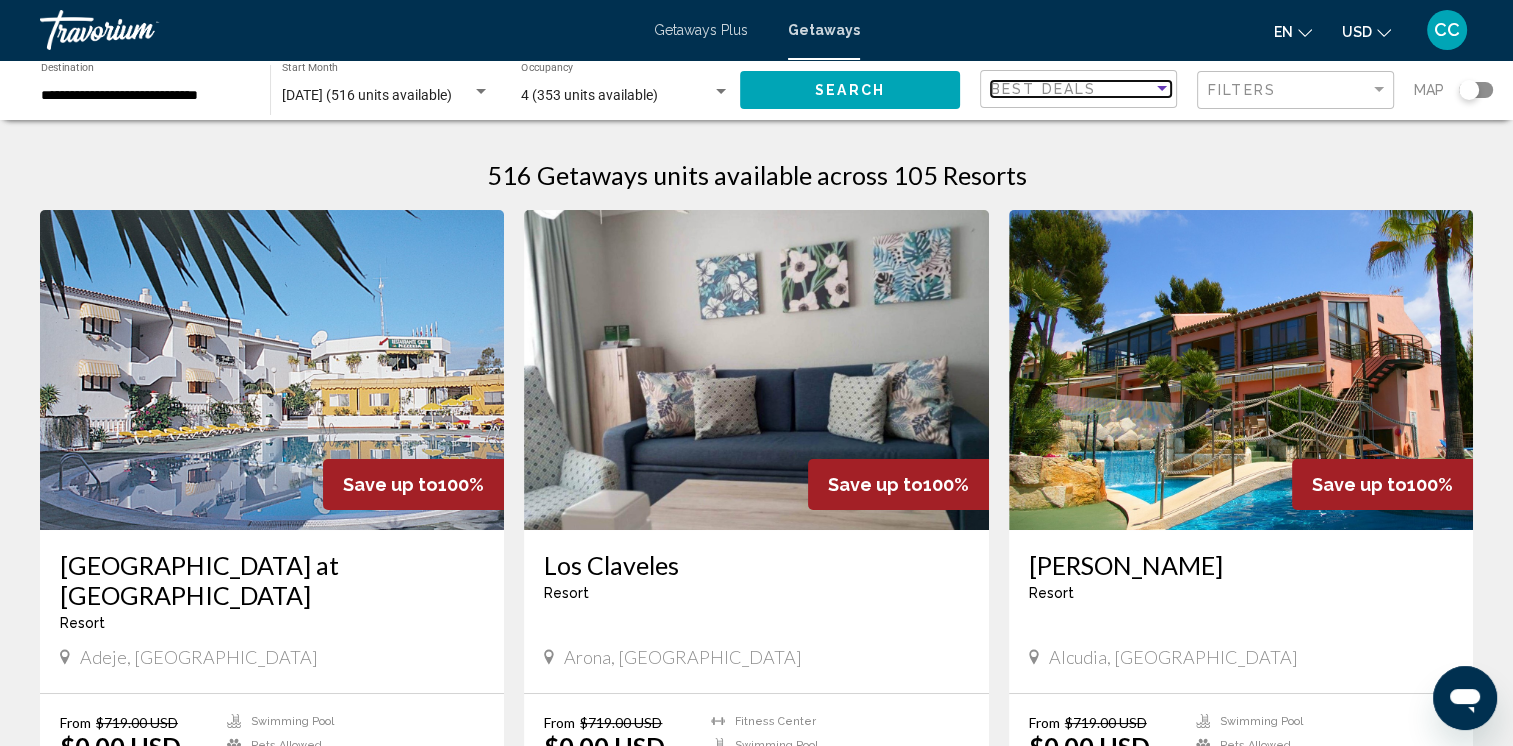 click at bounding box center (1162, 88) 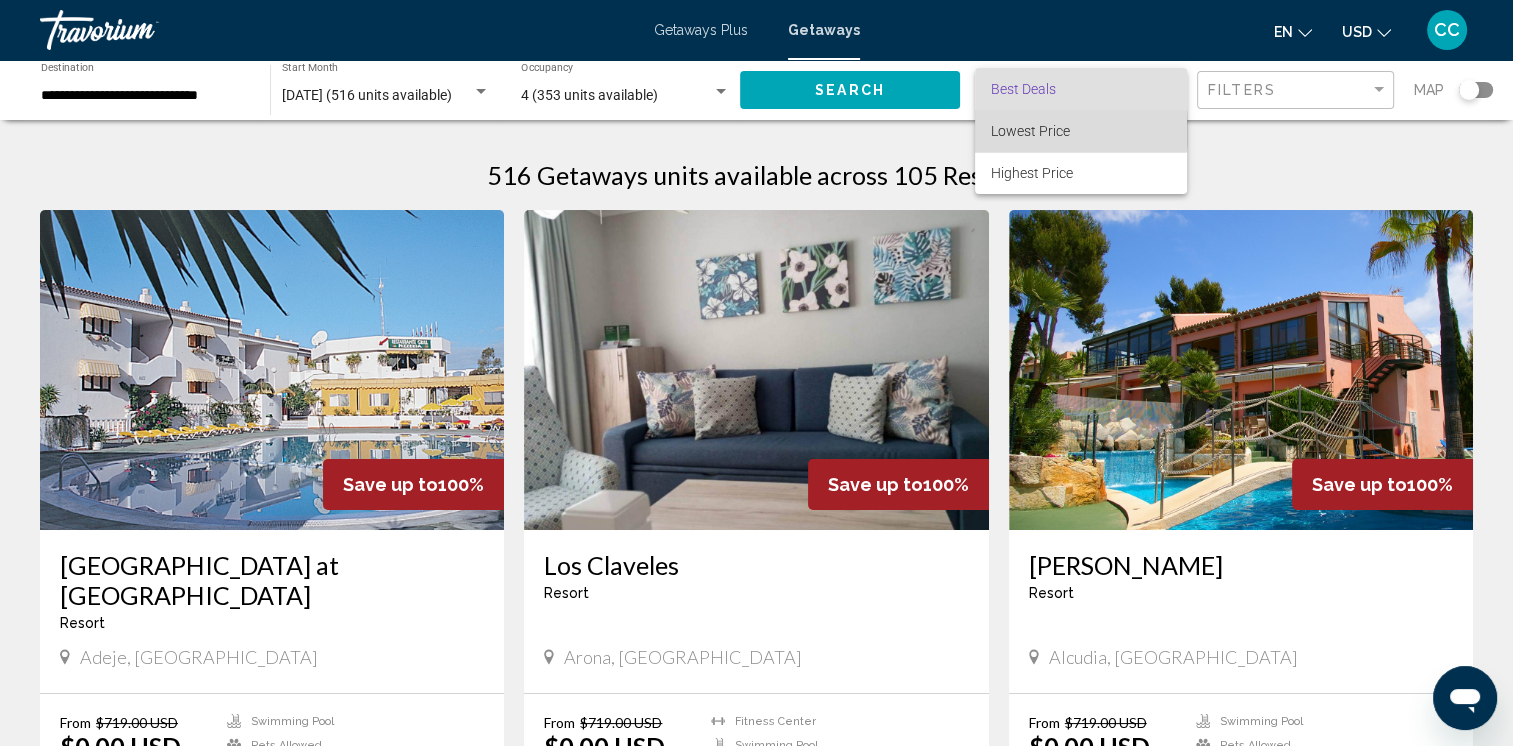 click on "Lowest Price" at bounding box center (1081, 131) 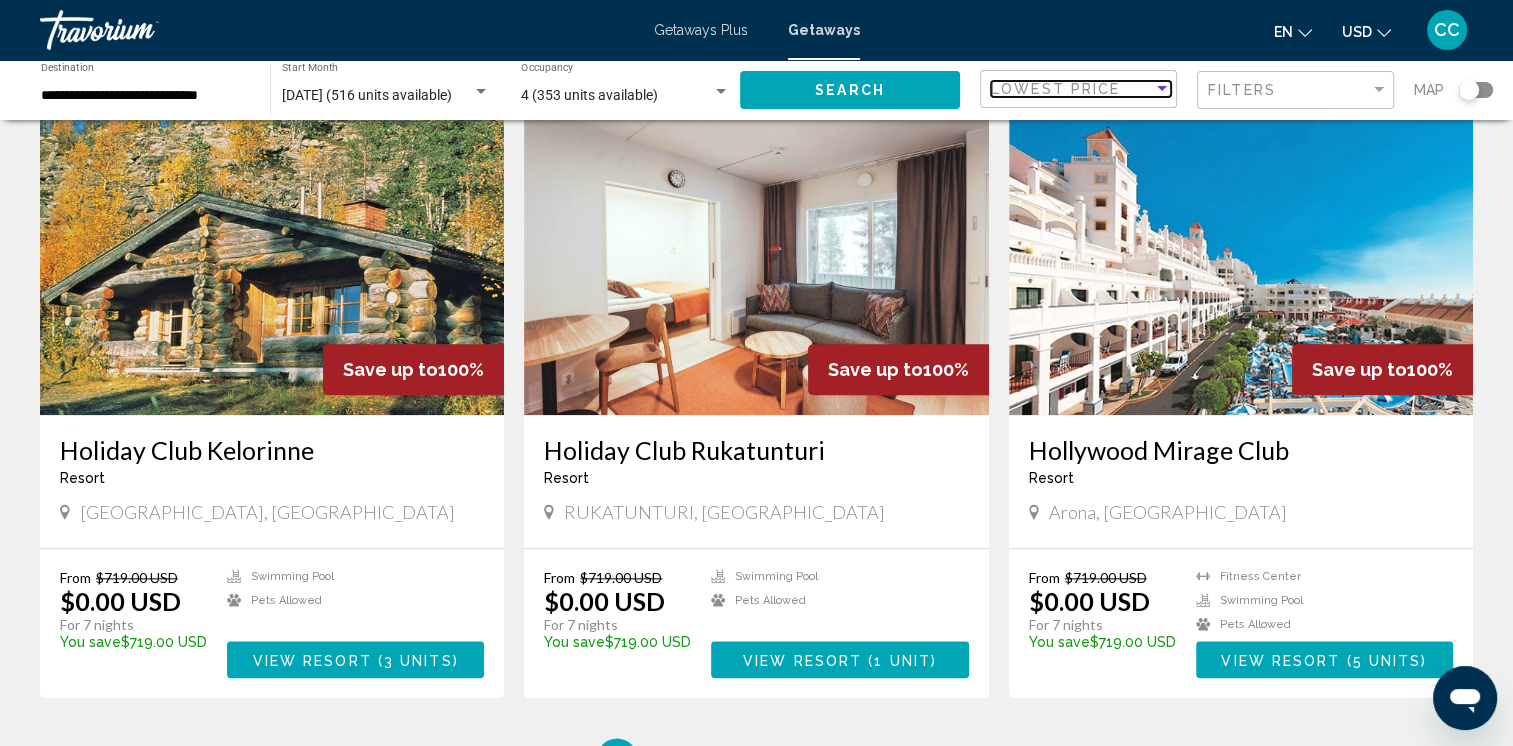 scroll, scrollTop: 2119, scrollLeft: 0, axis: vertical 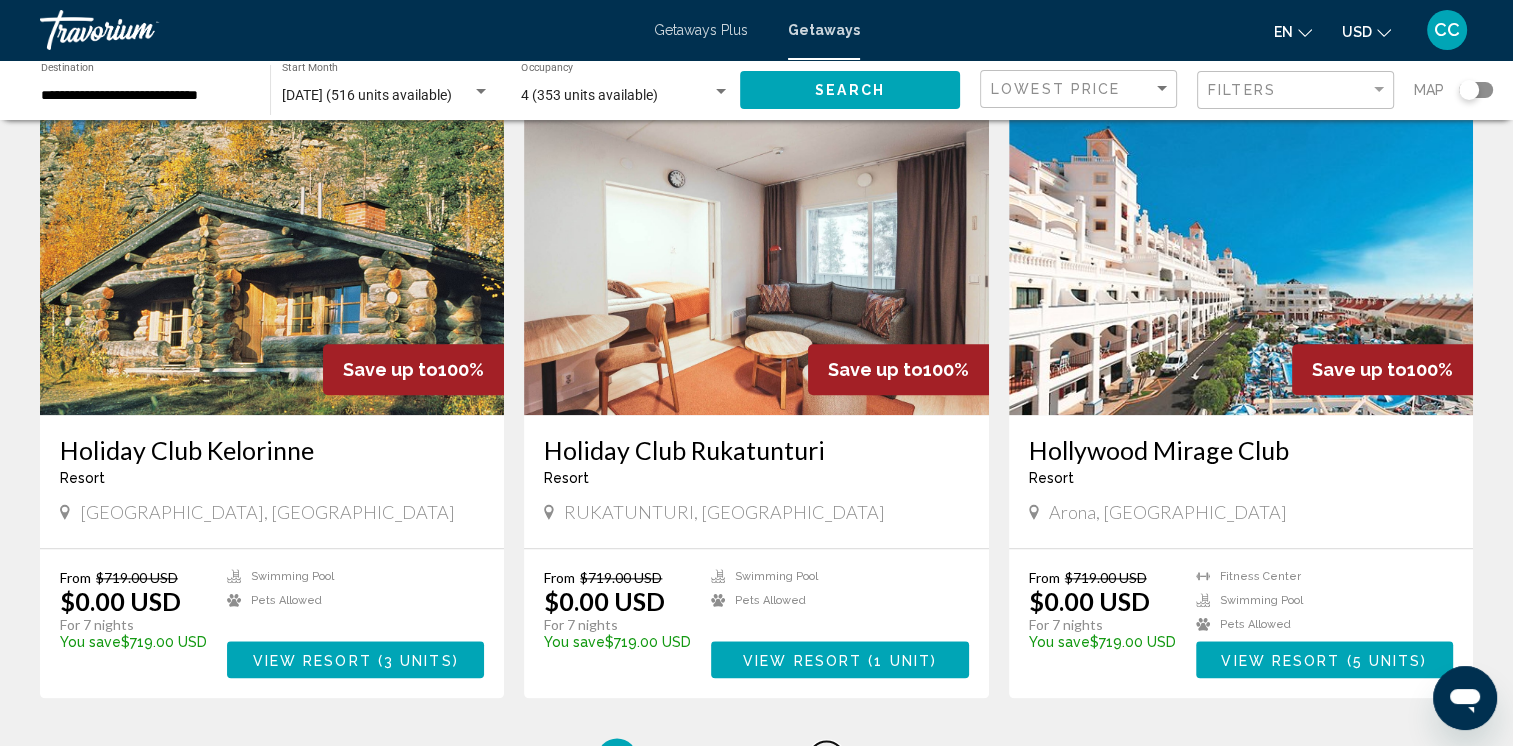 drag, startPoint x: 819, startPoint y: 689, endPoint x: 743, endPoint y: 682, distance: 76.321686 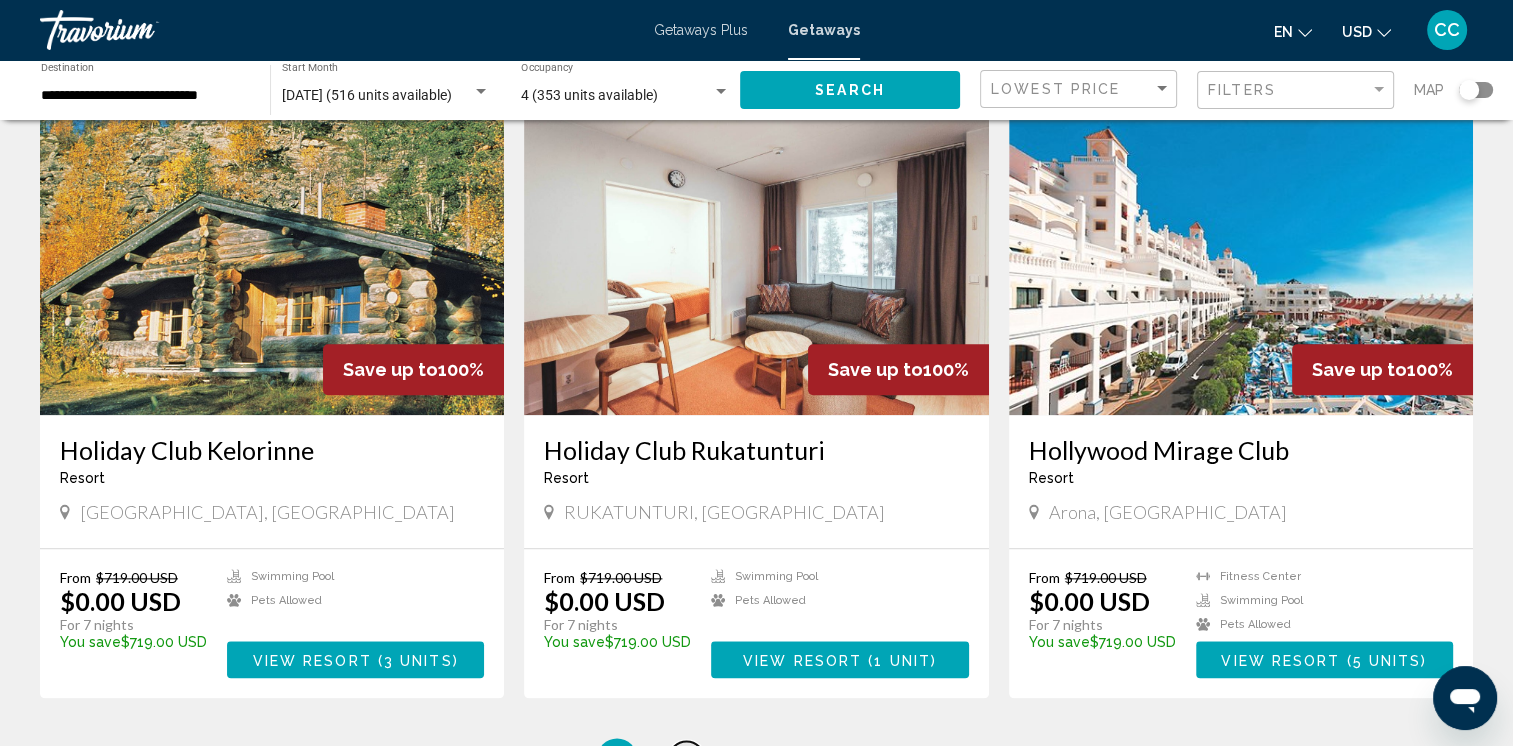 click on "3" at bounding box center [687, 758] 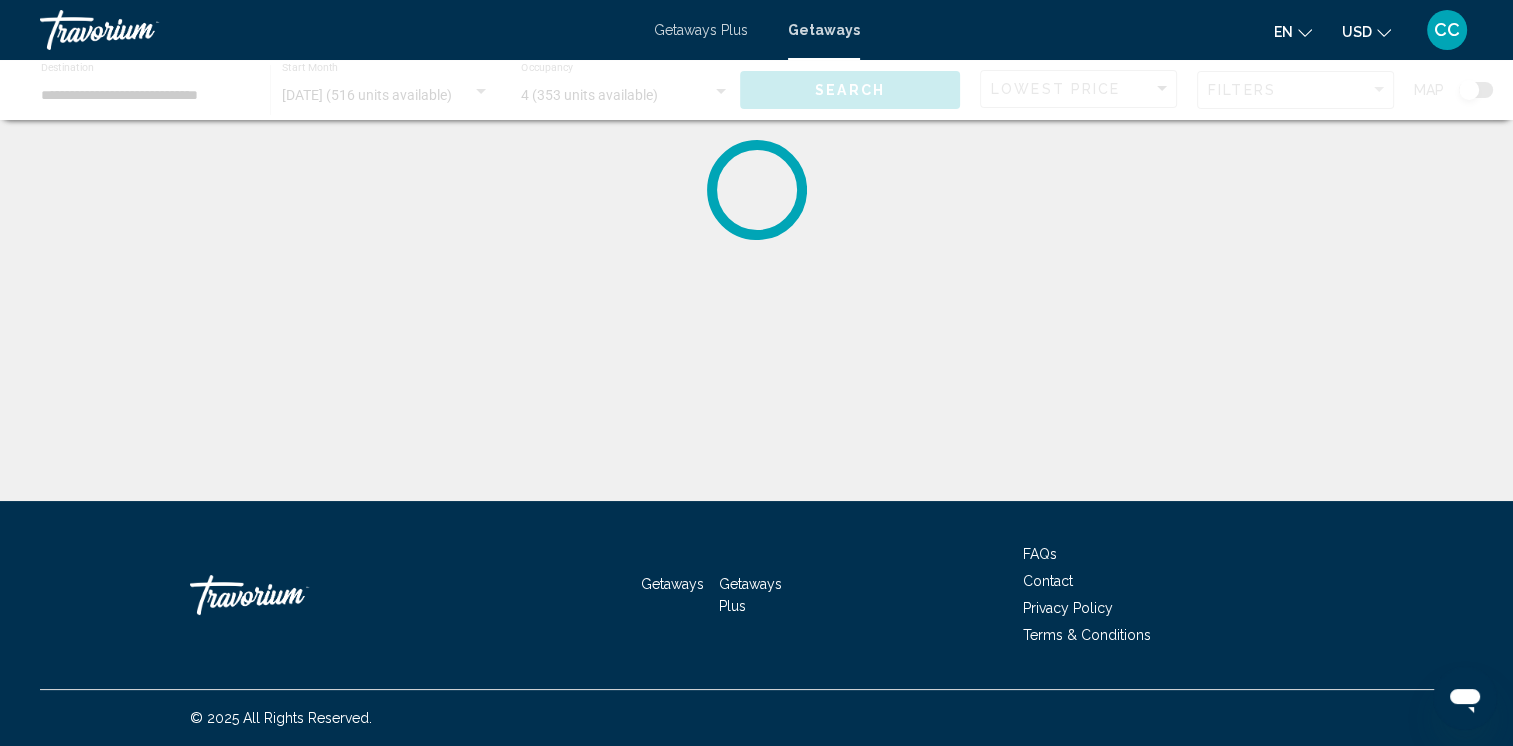 scroll, scrollTop: 0, scrollLeft: 0, axis: both 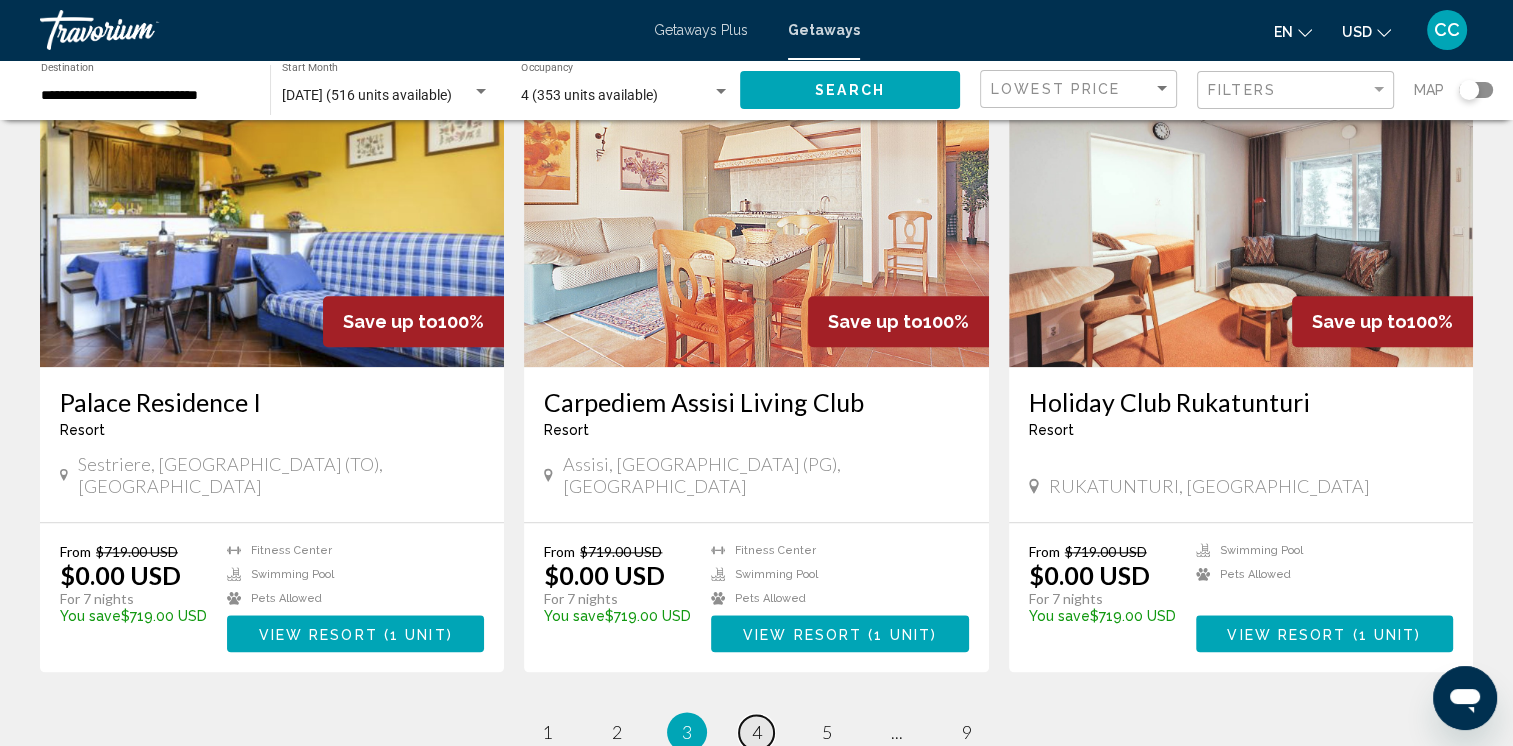 click on "4" at bounding box center [757, 732] 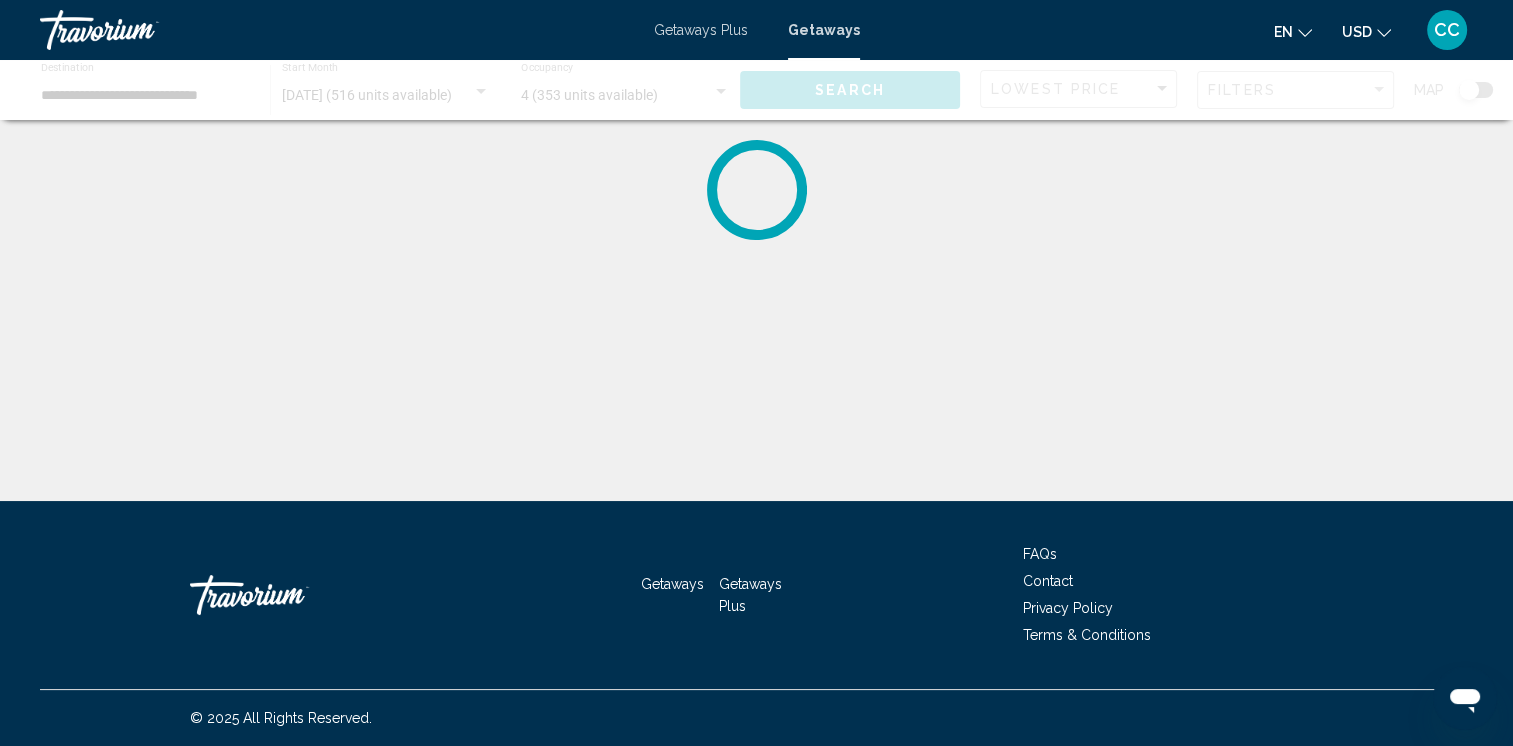 scroll, scrollTop: 0, scrollLeft: 0, axis: both 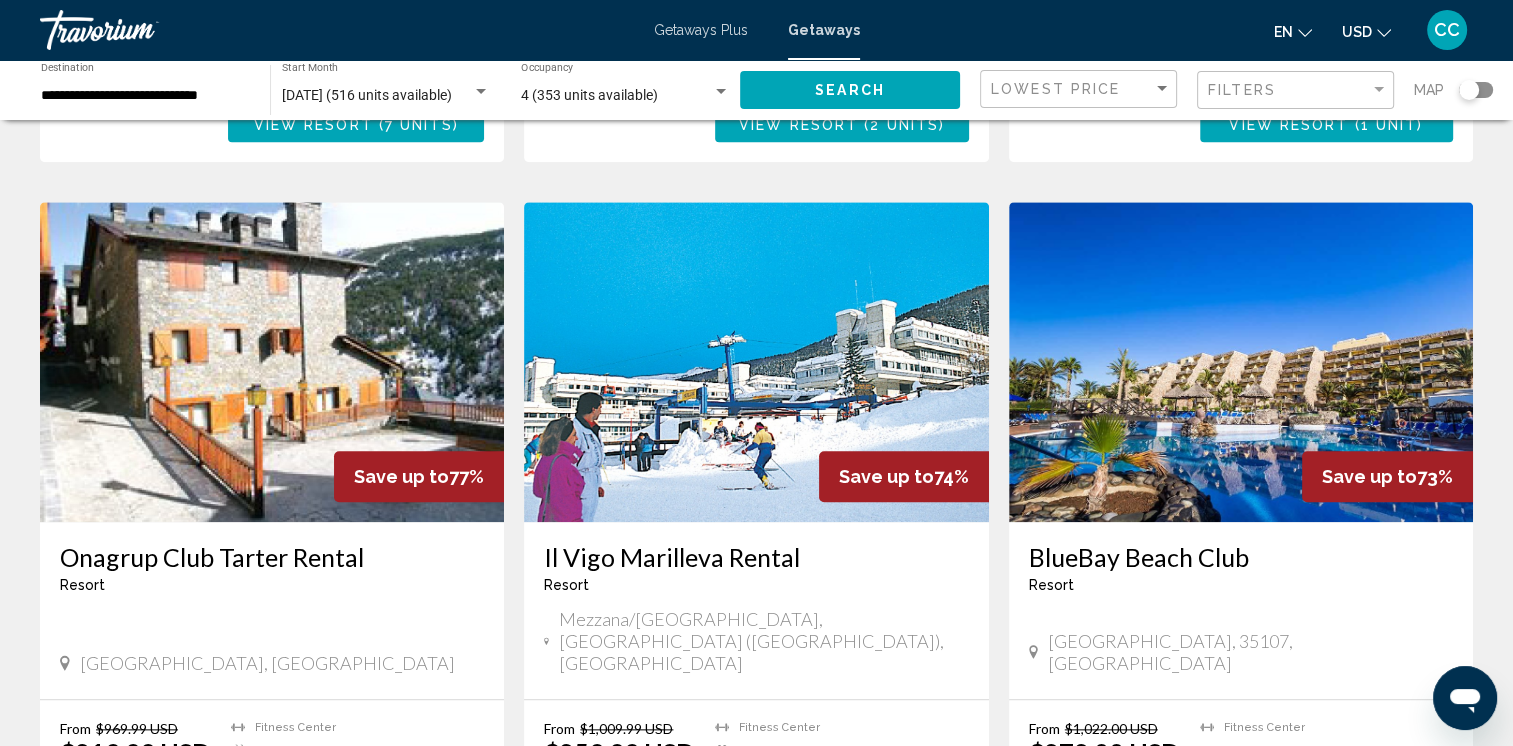 click on "View Resort" at bounding box center [797, 811] 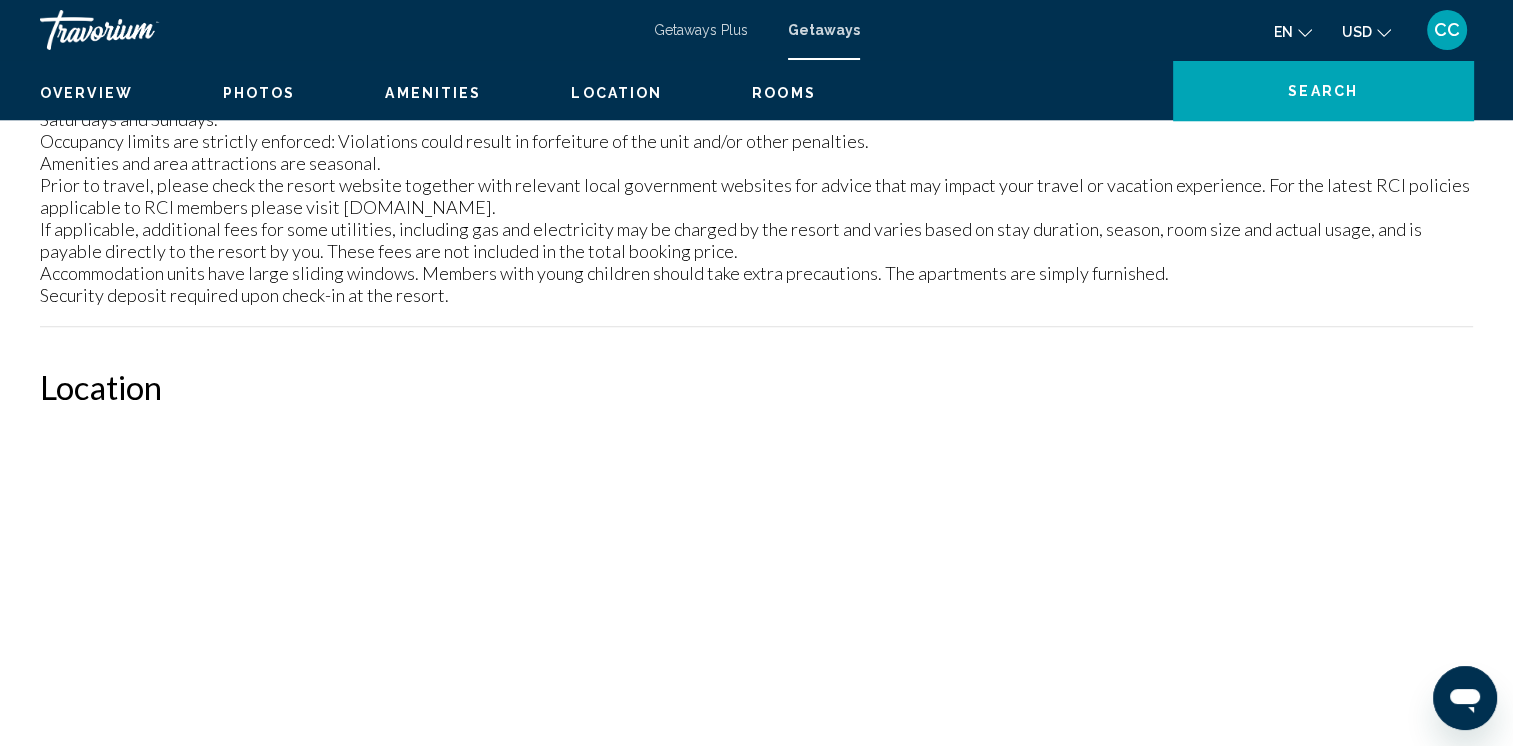 scroll, scrollTop: 0, scrollLeft: 0, axis: both 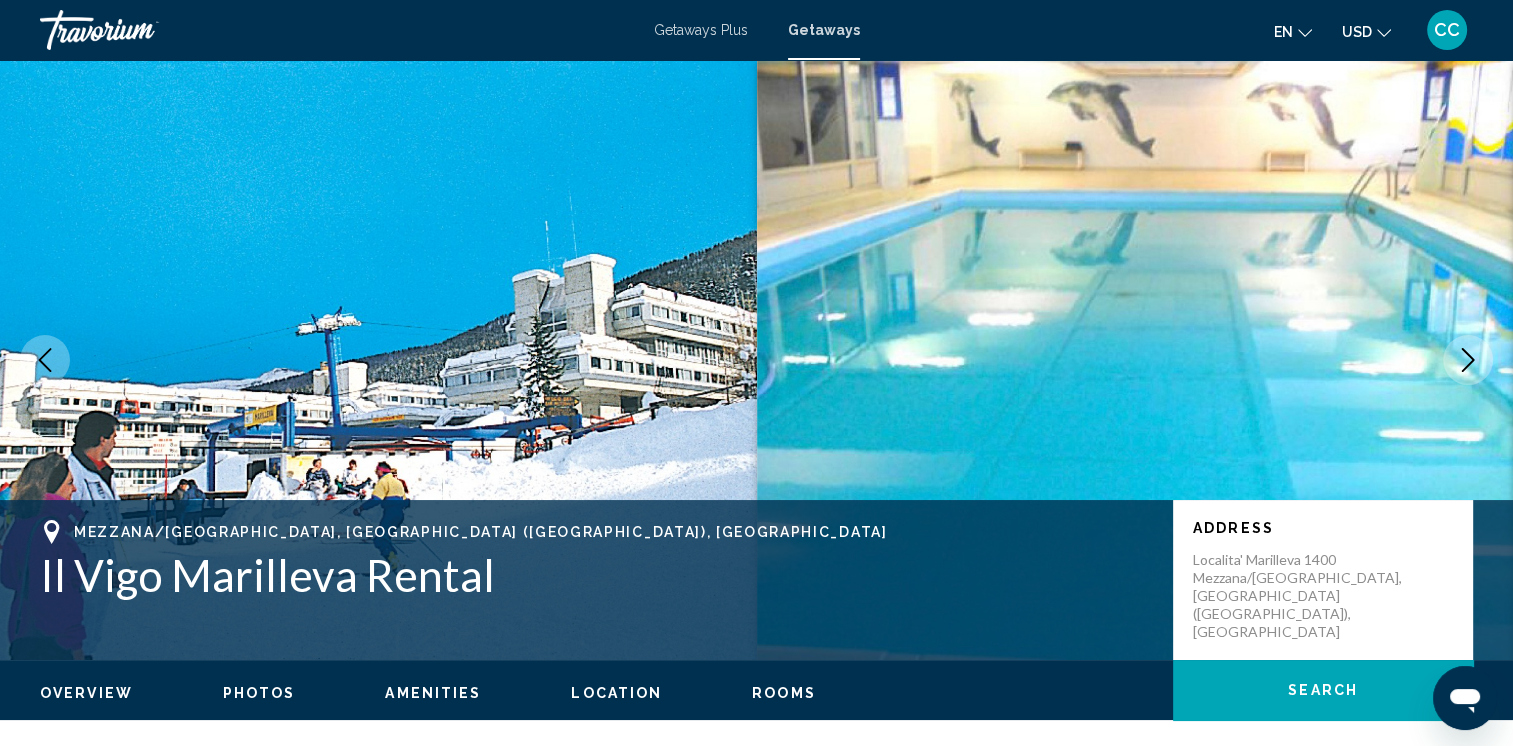 click 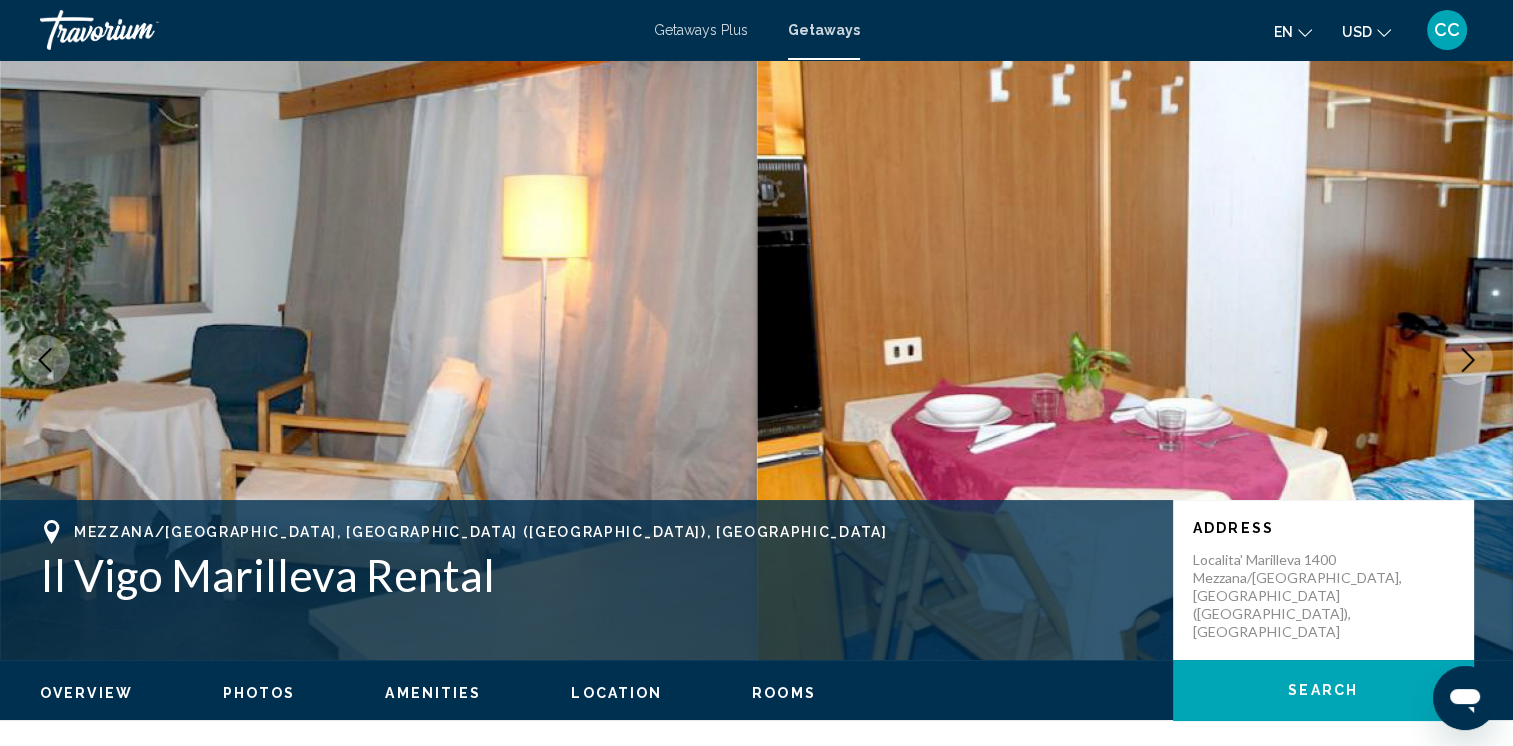 click 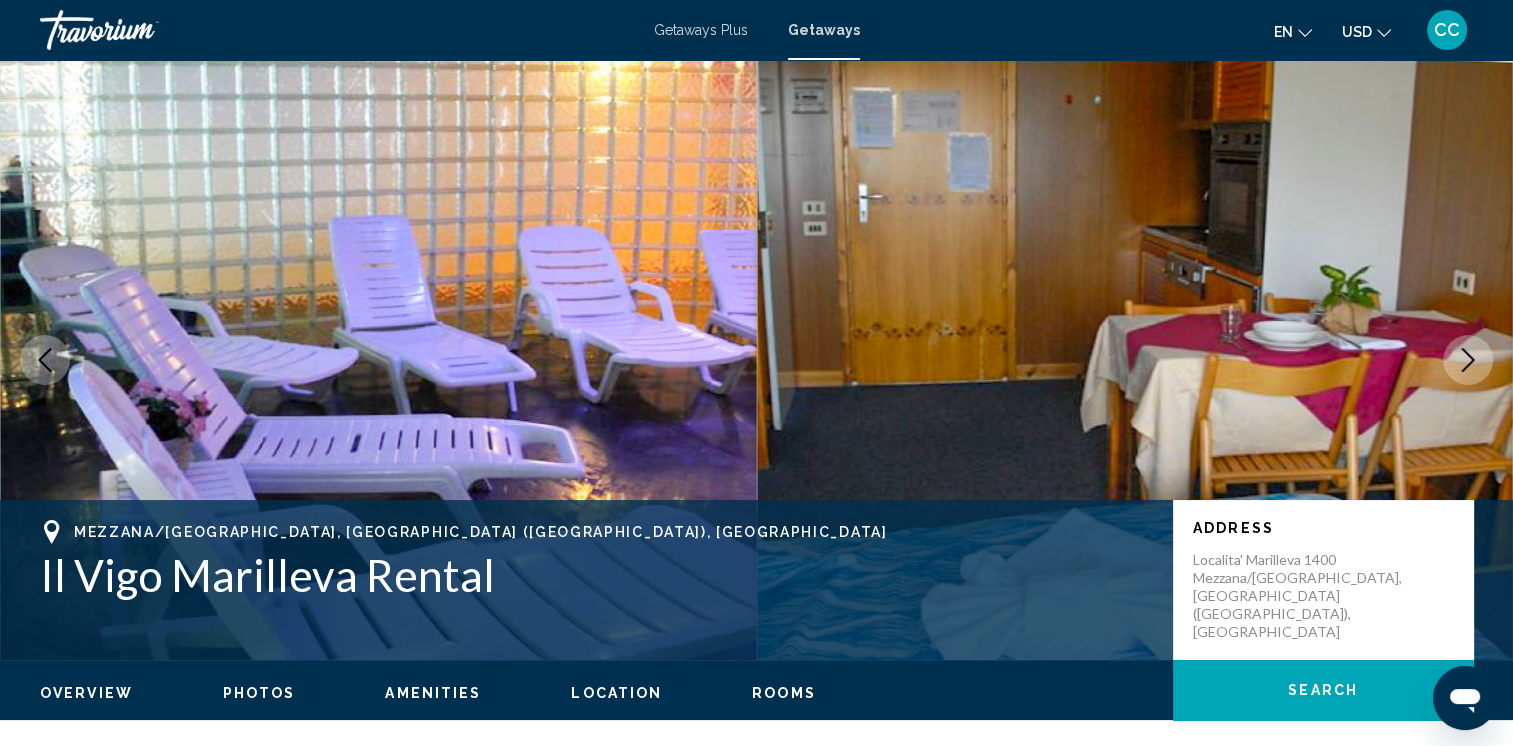 click 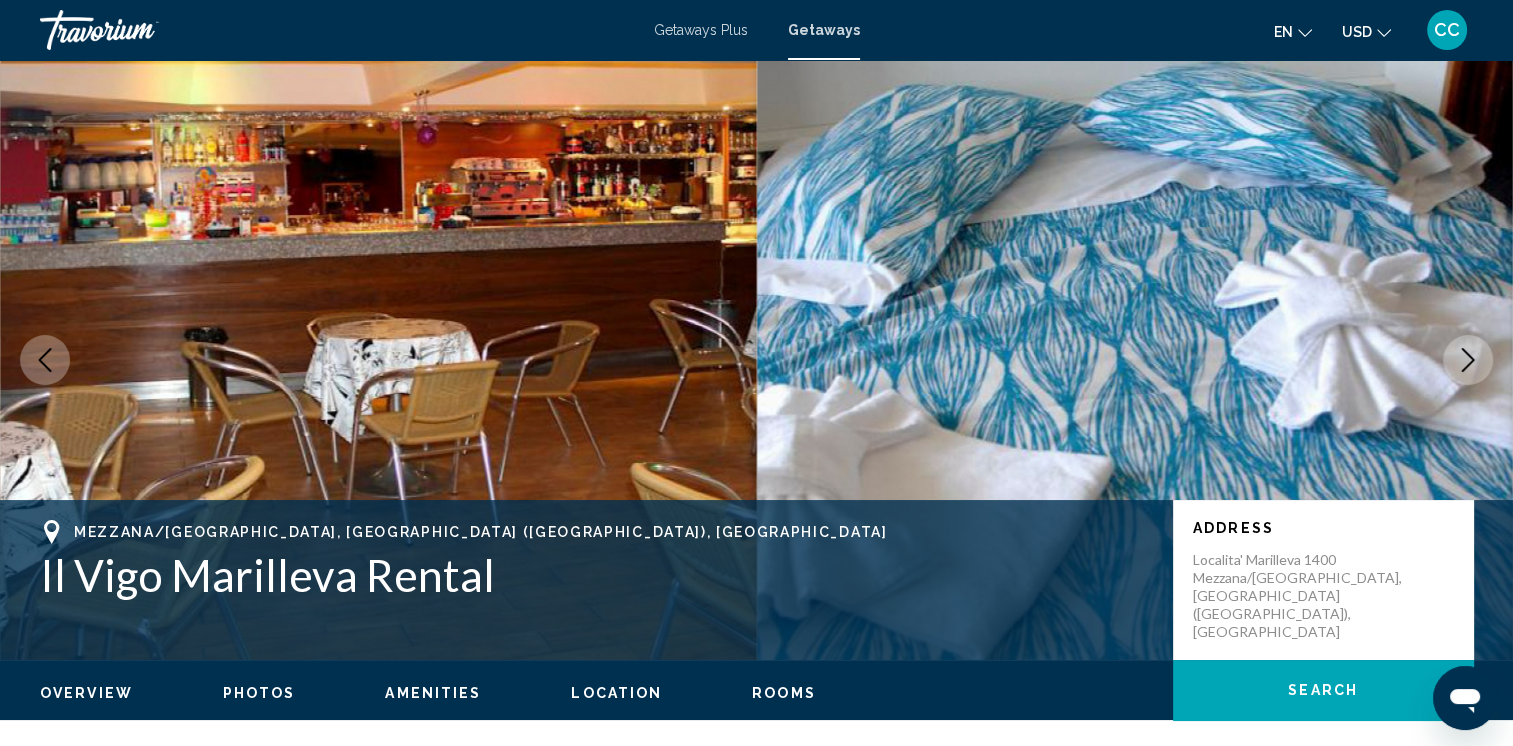 click 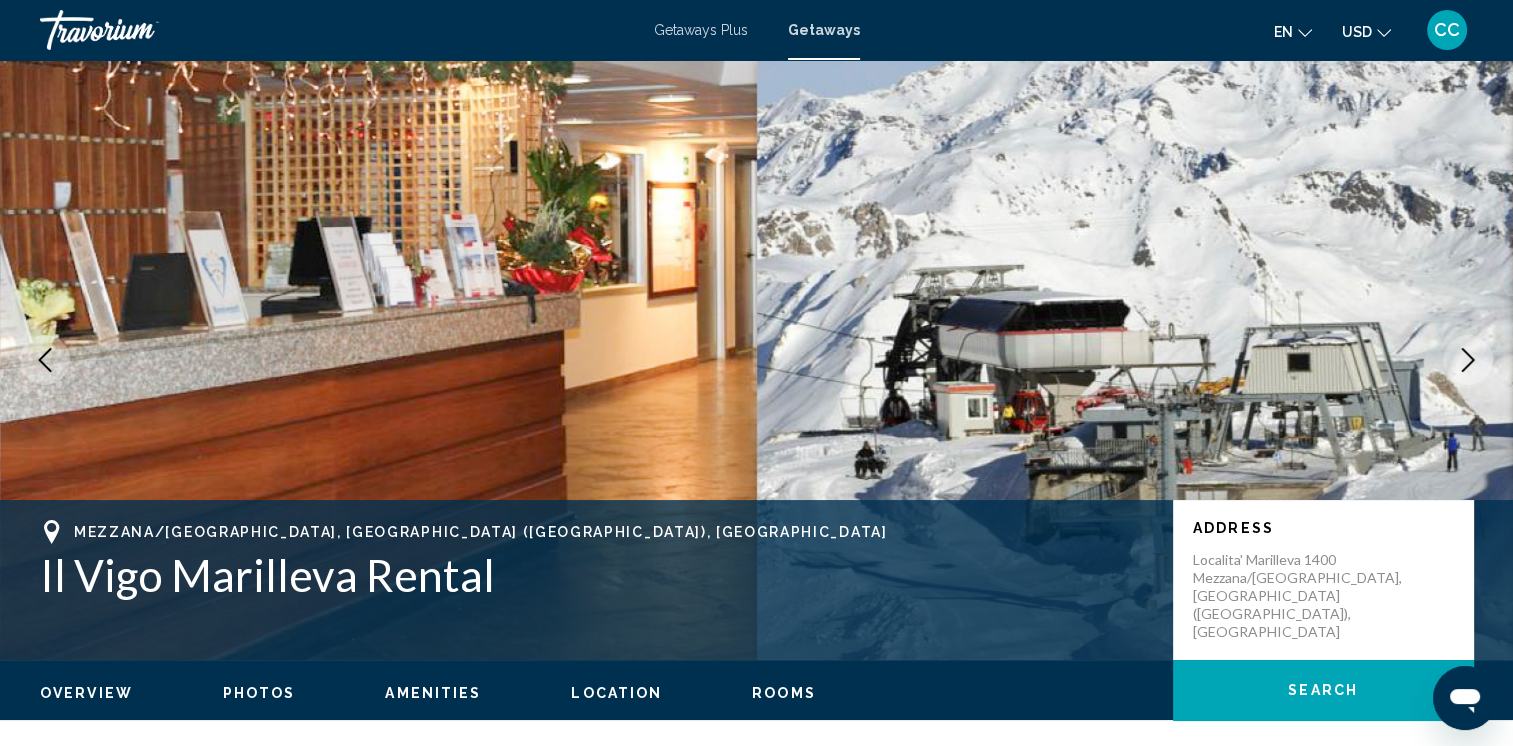 click 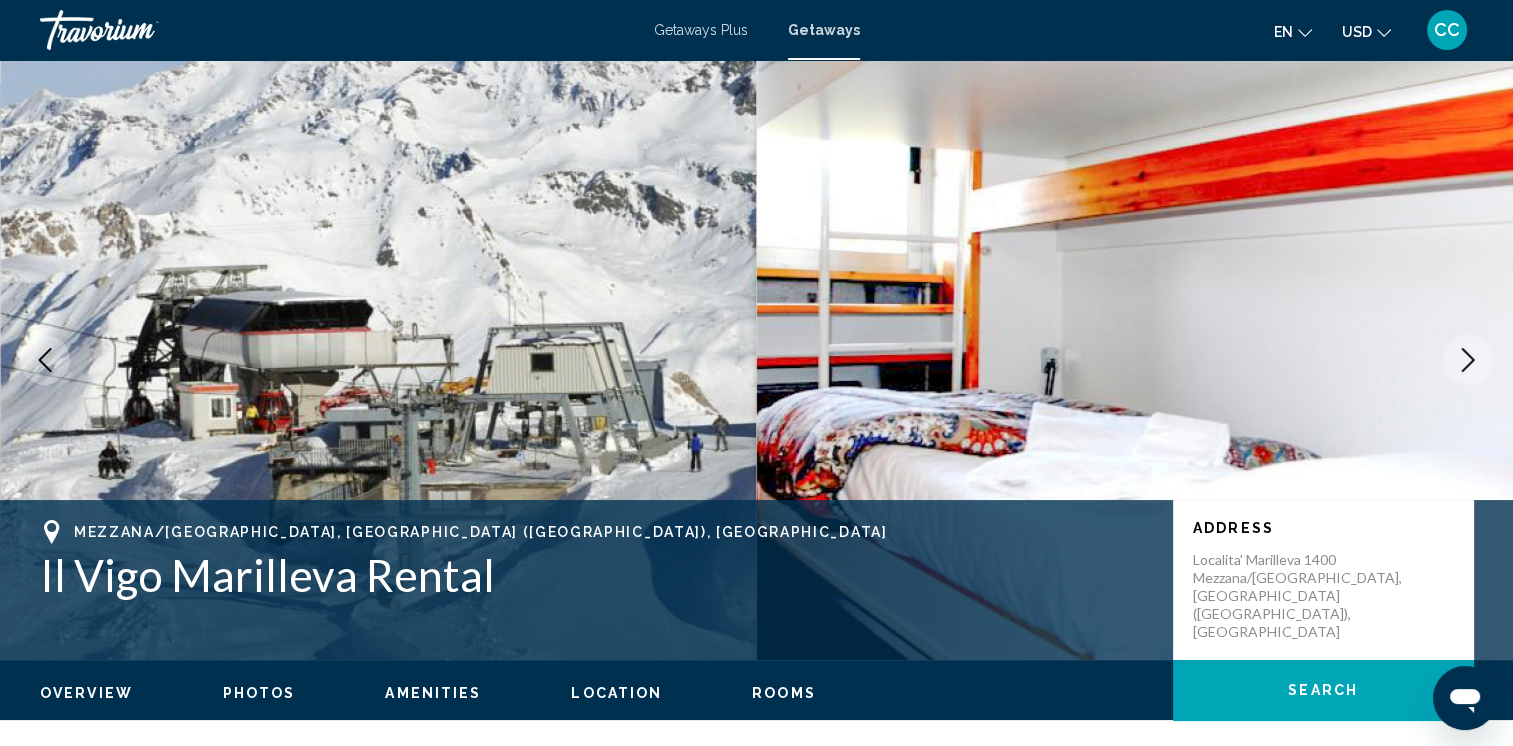 click 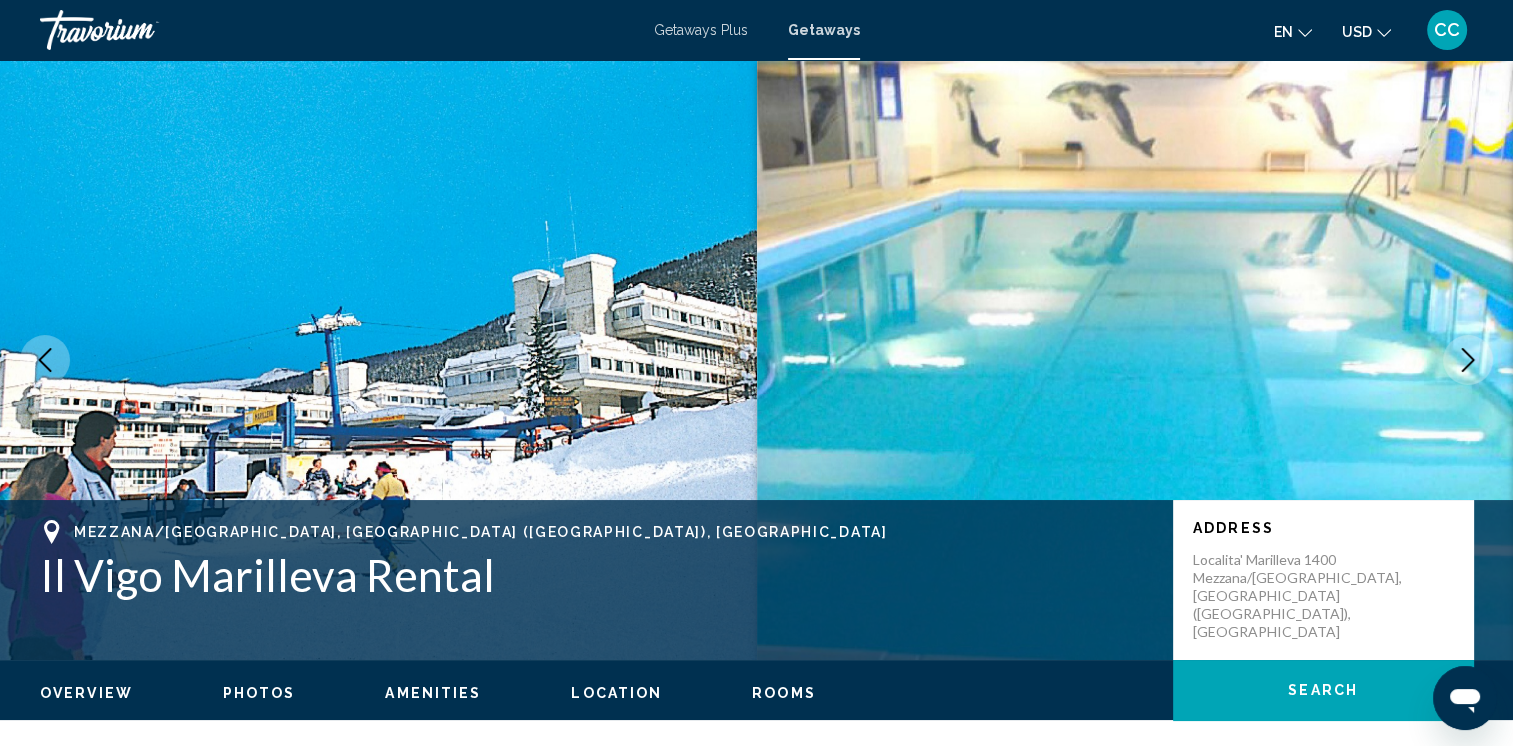 click 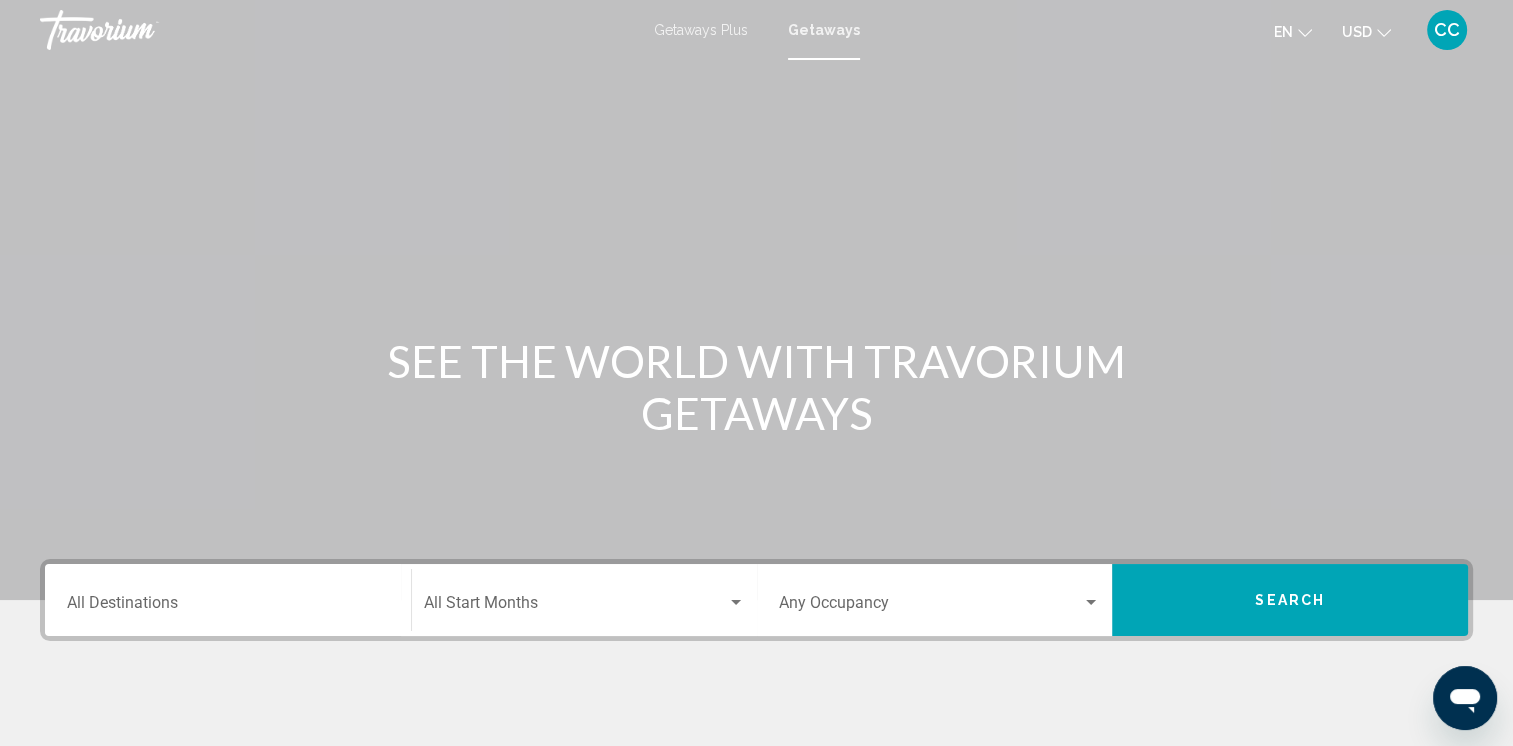 click at bounding box center (736, 602) 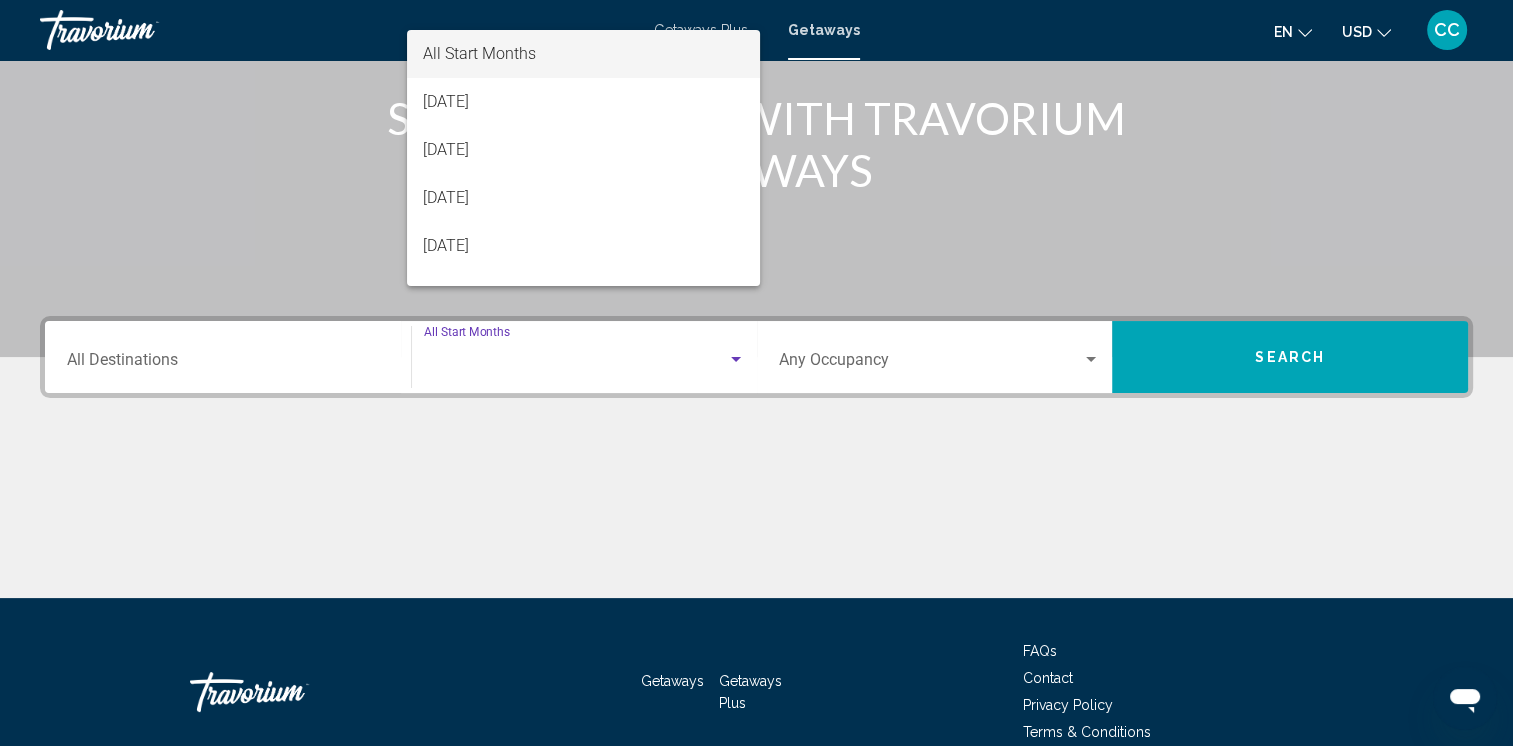 scroll, scrollTop: 339, scrollLeft: 0, axis: vertical 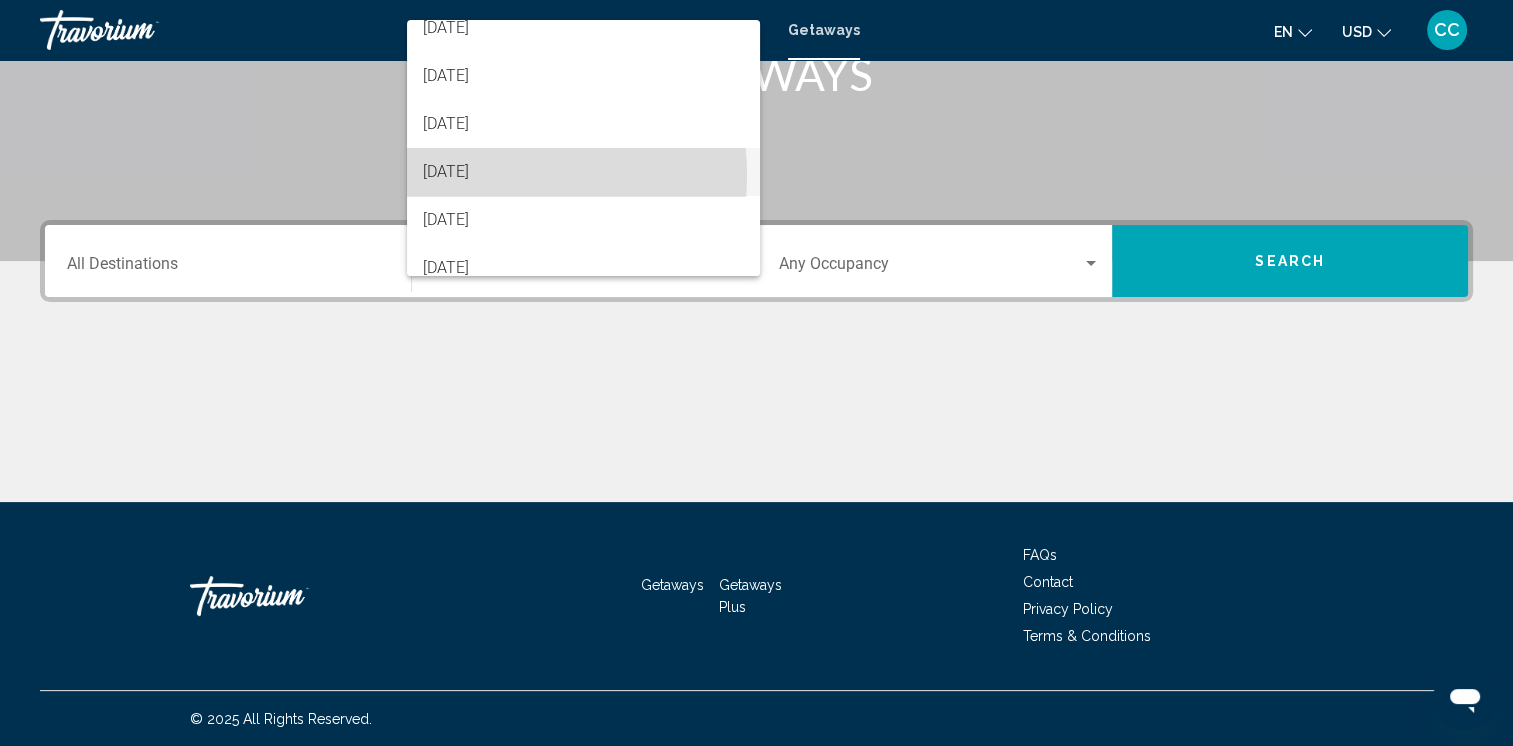 click on "April 2026" at bounding box center (583, 172) 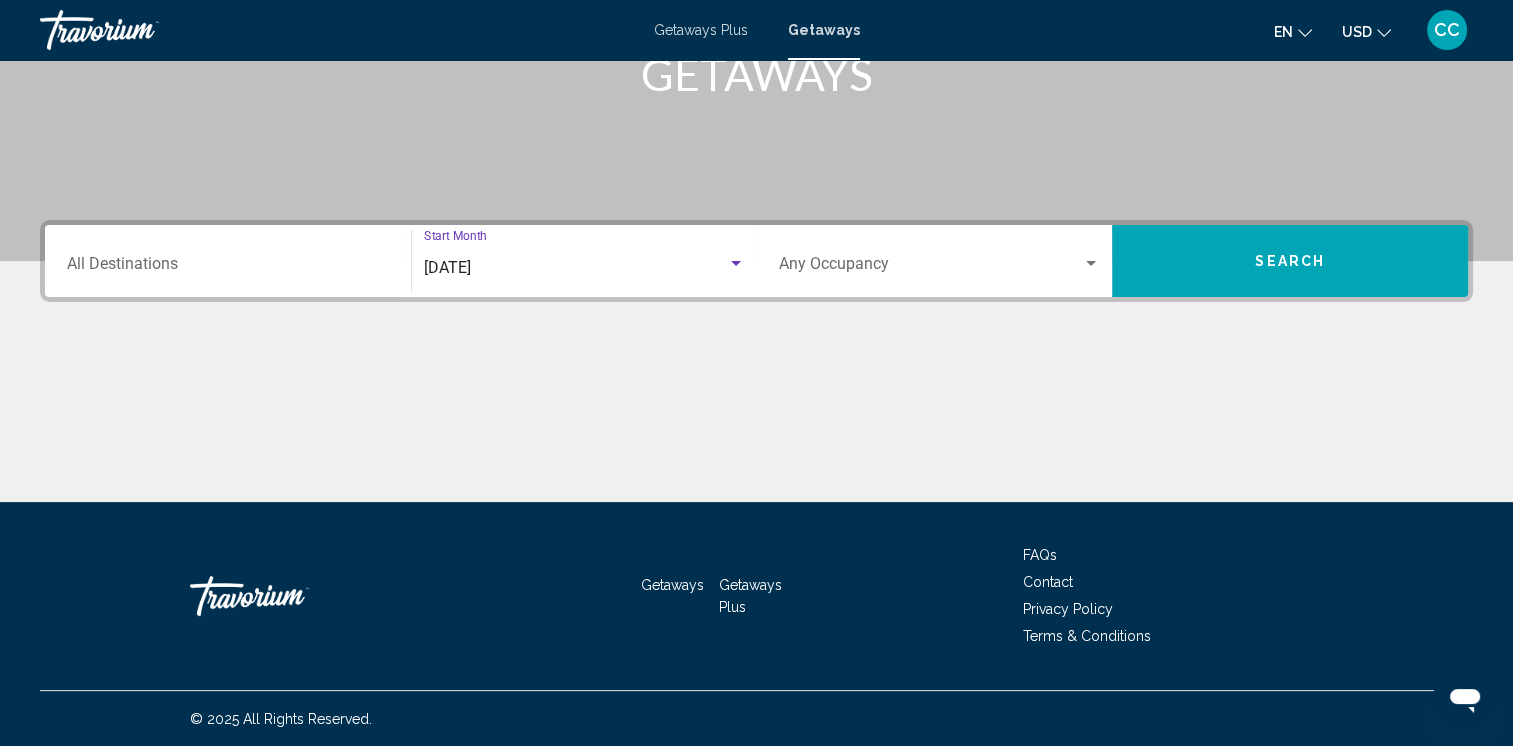 click on "Search" at bounding box center [1290, 261] 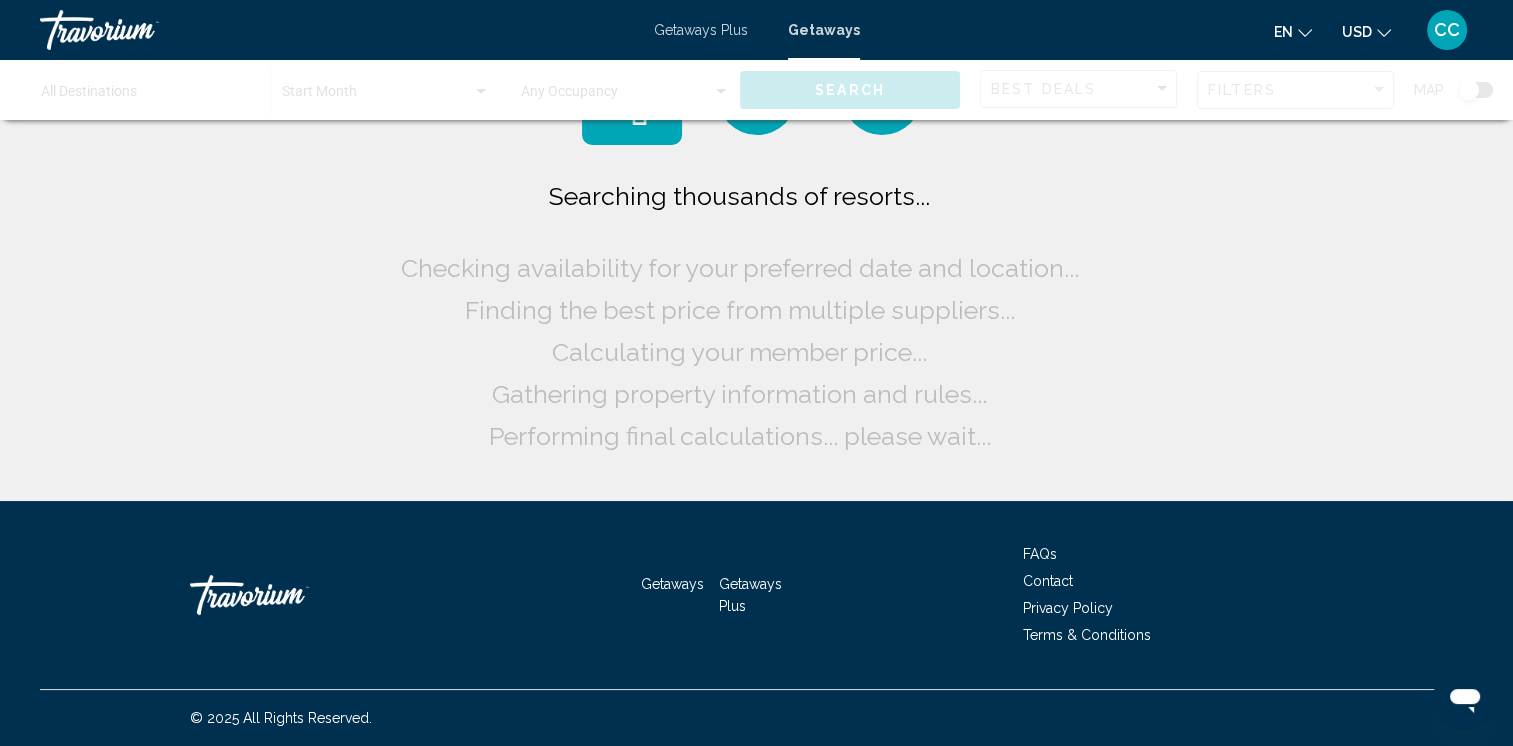 scroll, scrollTop: 0, scrollLeft: 0, axis: both 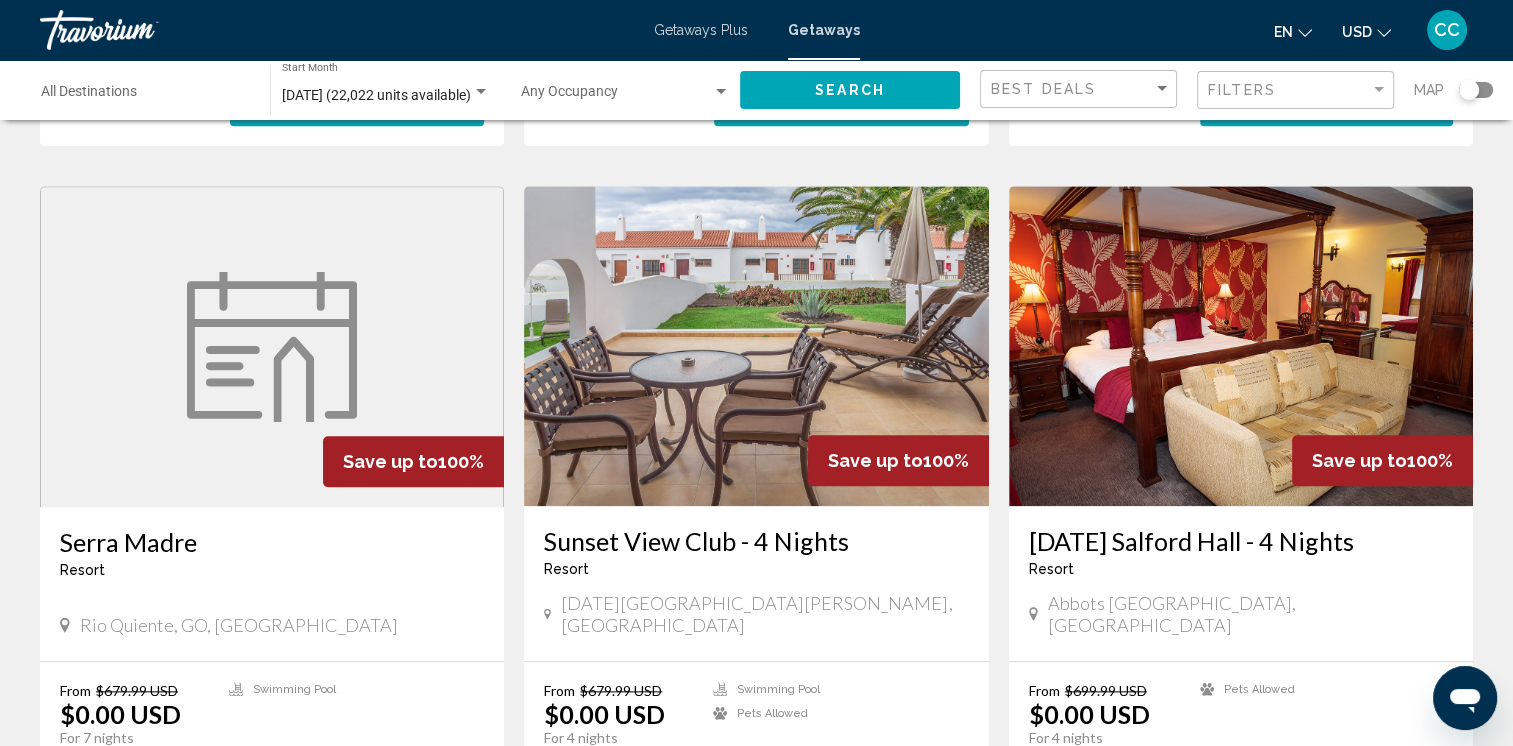 click on "View Resort" at bounding box center (312, 773) 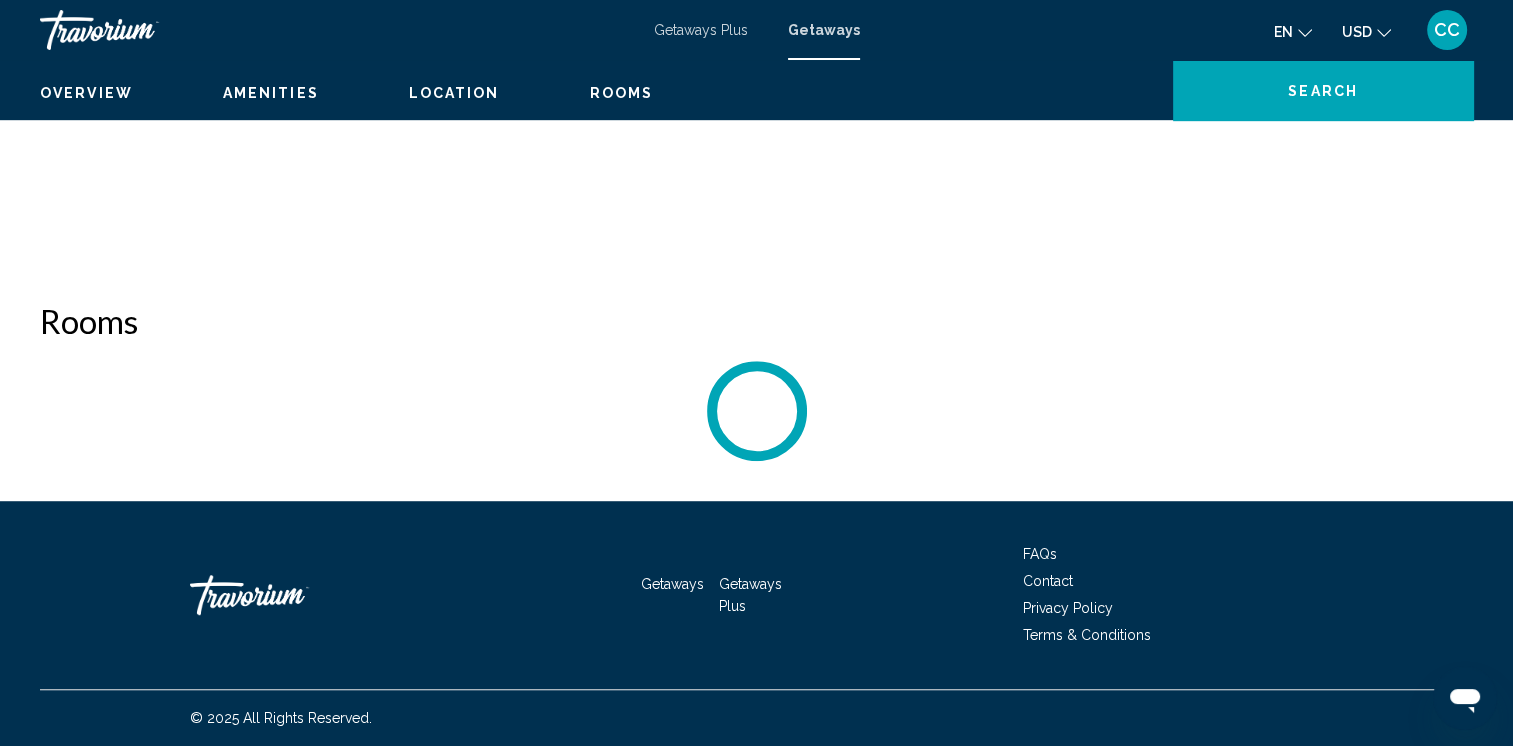scroll, scrollTop: 0, scrollLeft: 0, axis: both 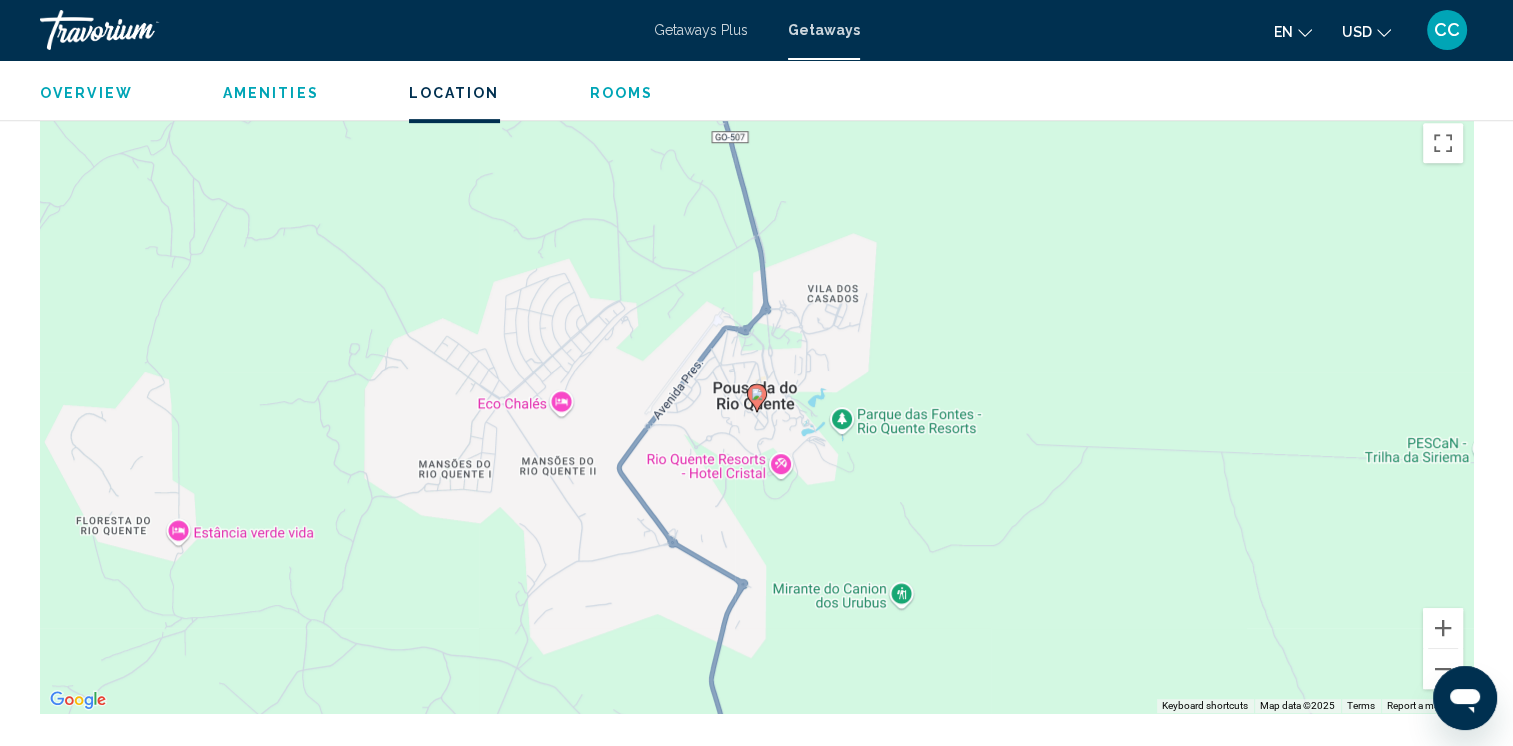 click 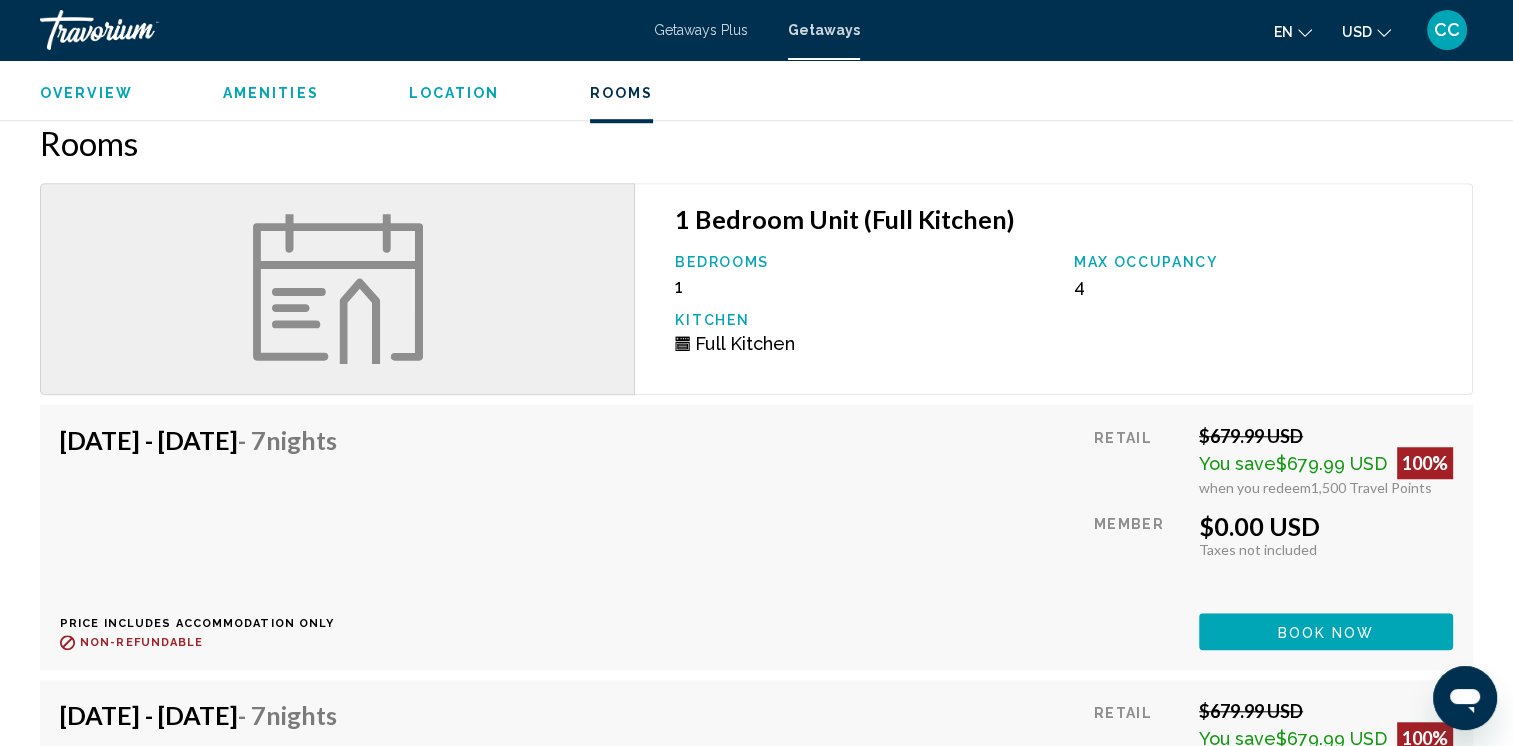 scroll, scrollTop: 1464, scrollLeft: 0, axis: vertical 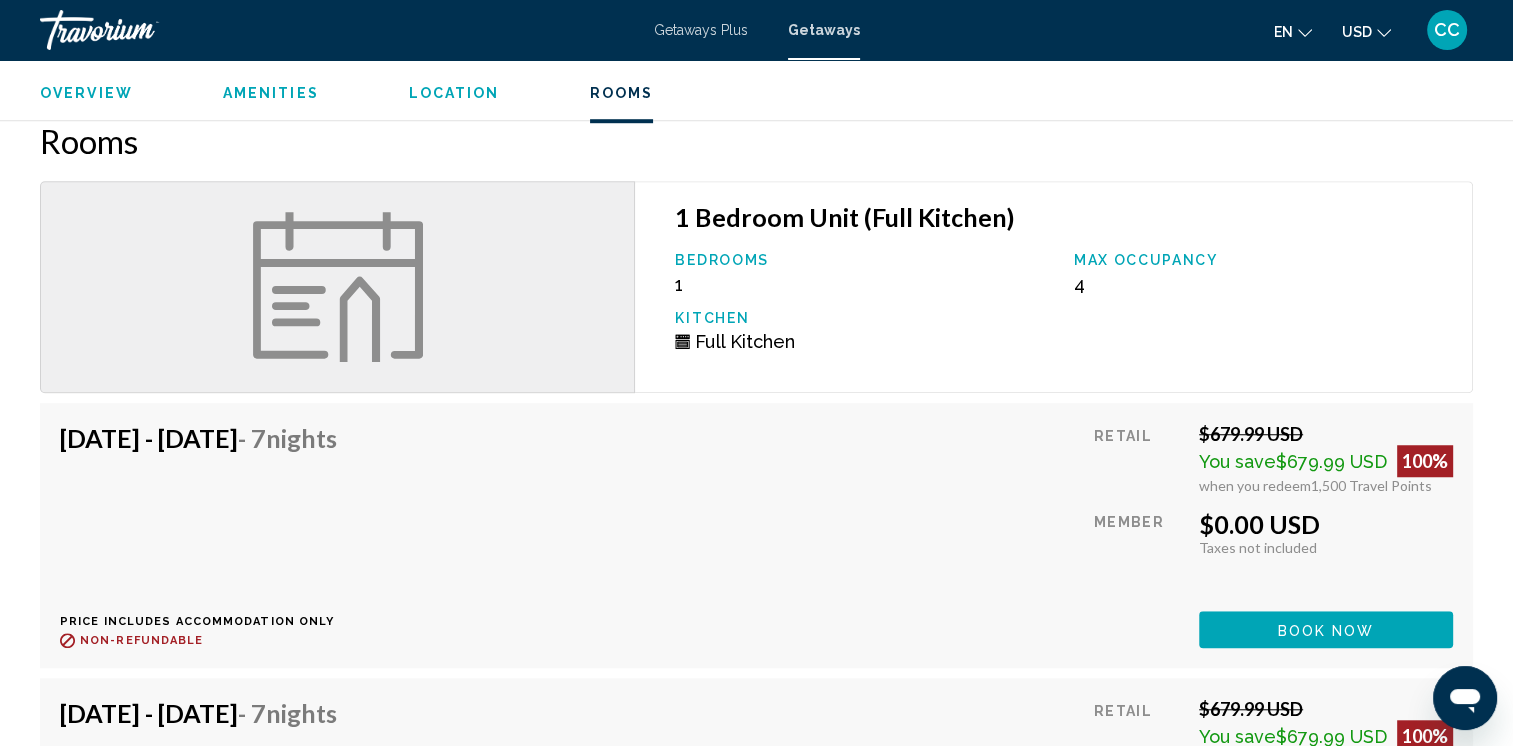 click on "Amenities" at bounding box center (271, 93) 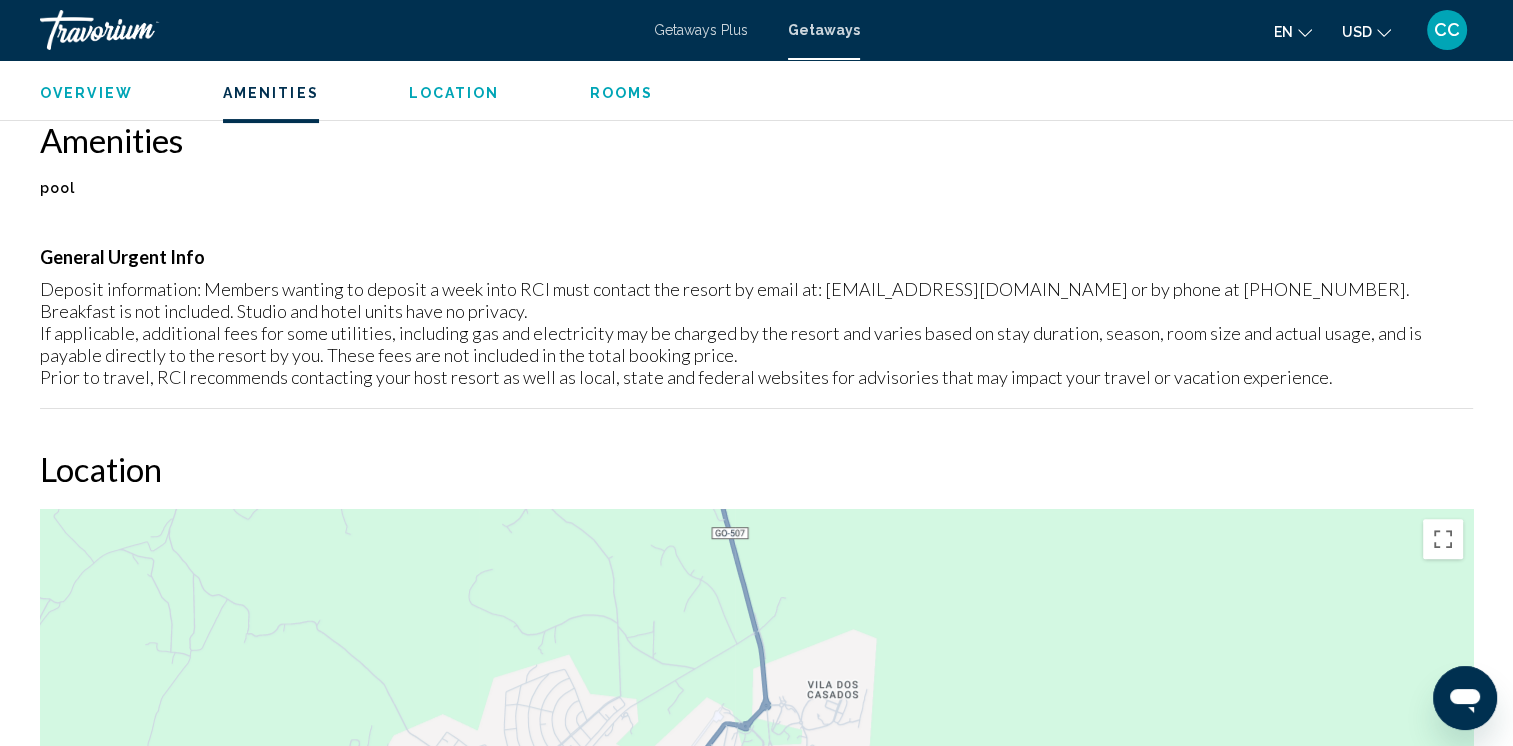 scroll, scrollTop: 436, scrollLeft: 0, axis: vertical 